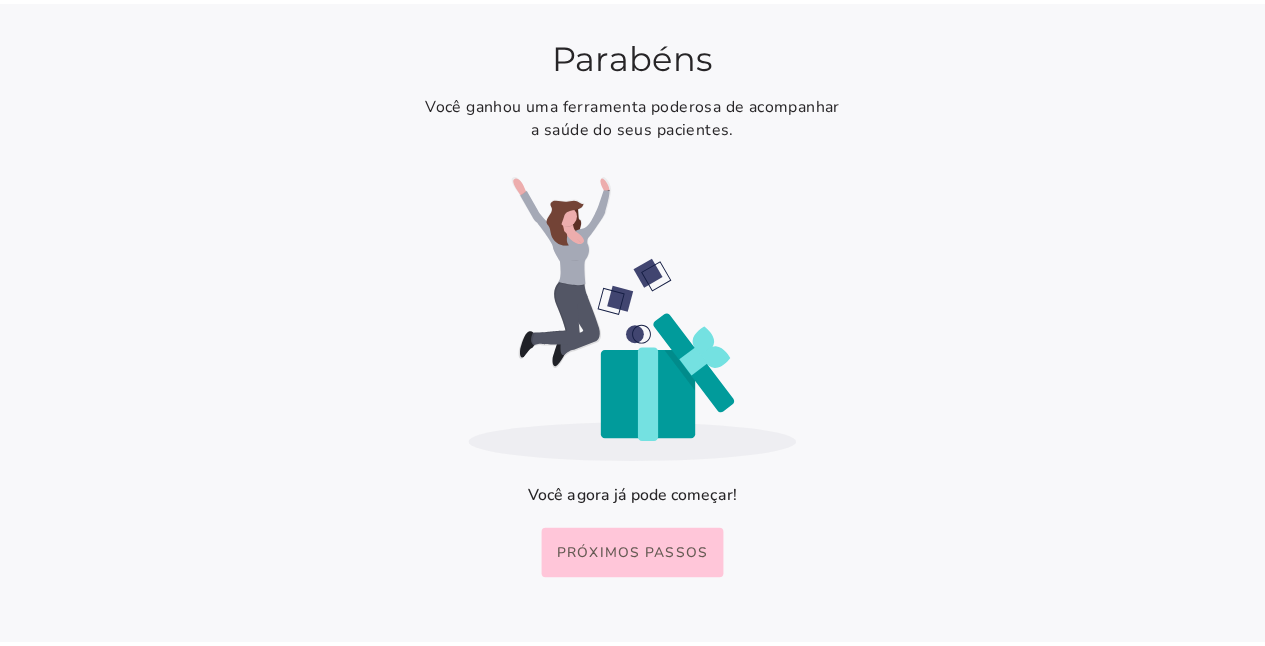 scroll, scrollTop: 0, scrollLeft: 0, axis: both 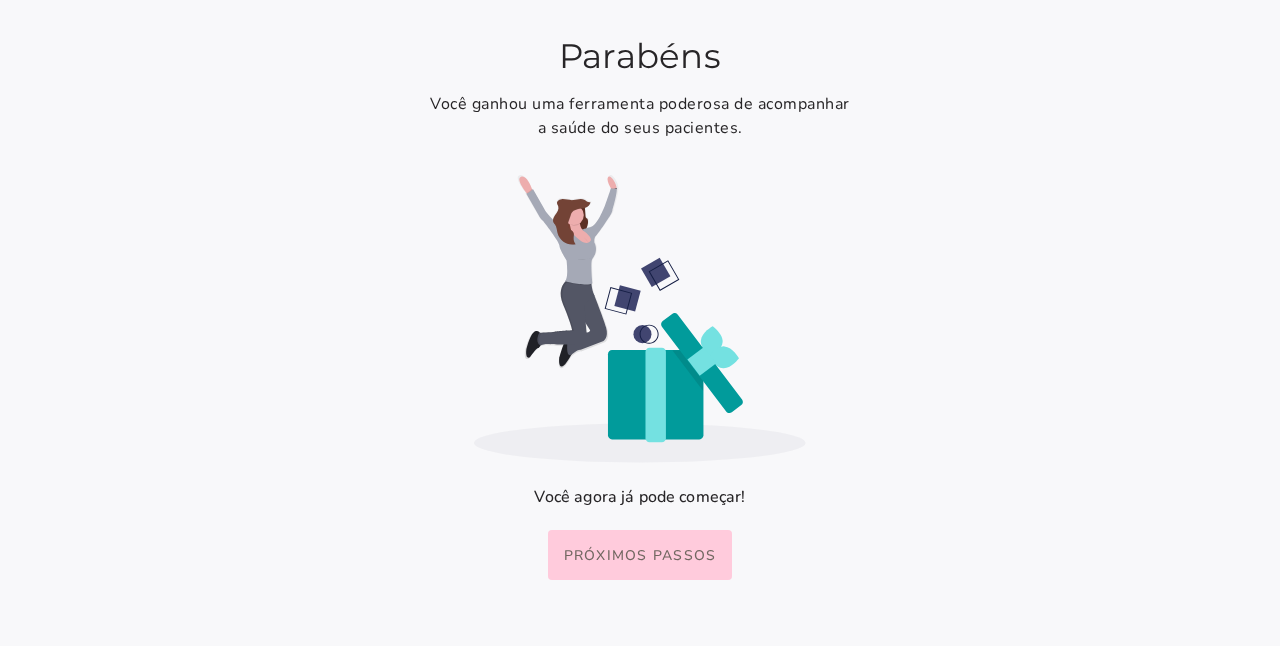 click on "Próximos passos" at bounding box center (0, 0) 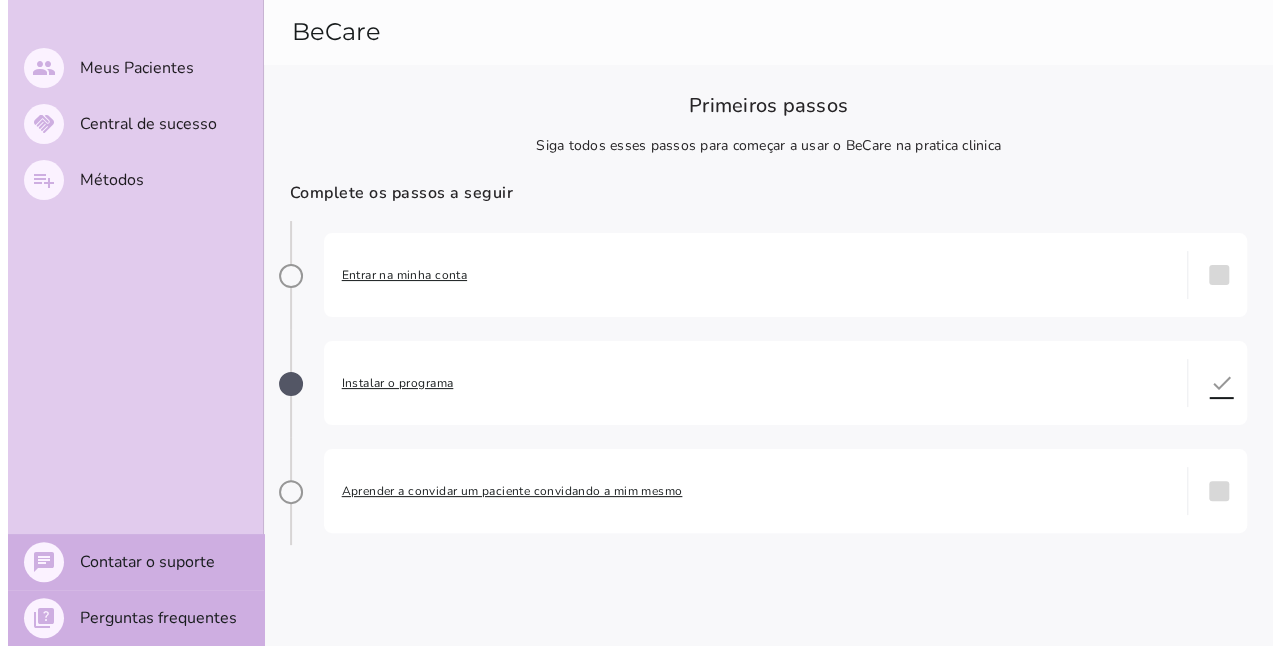 scroll, scrollTop: 0, scrollLeft: 0, axis: both 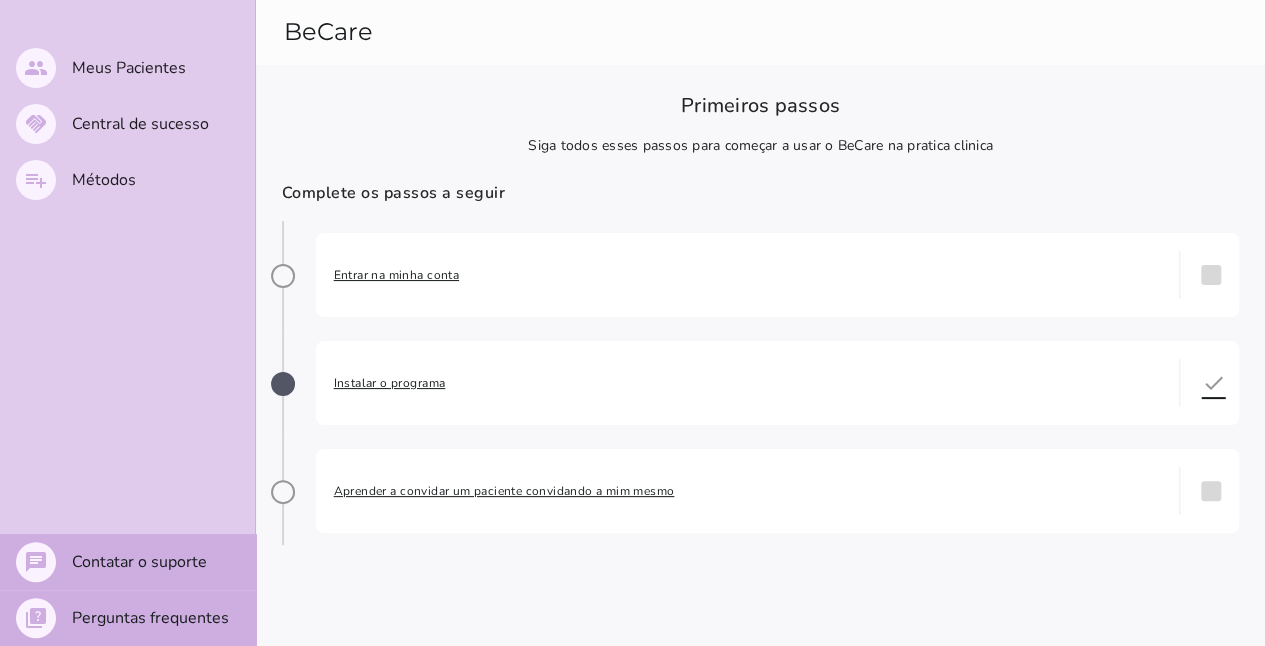 click on "Entrar na minha conta" at bounding box center [748, 275] 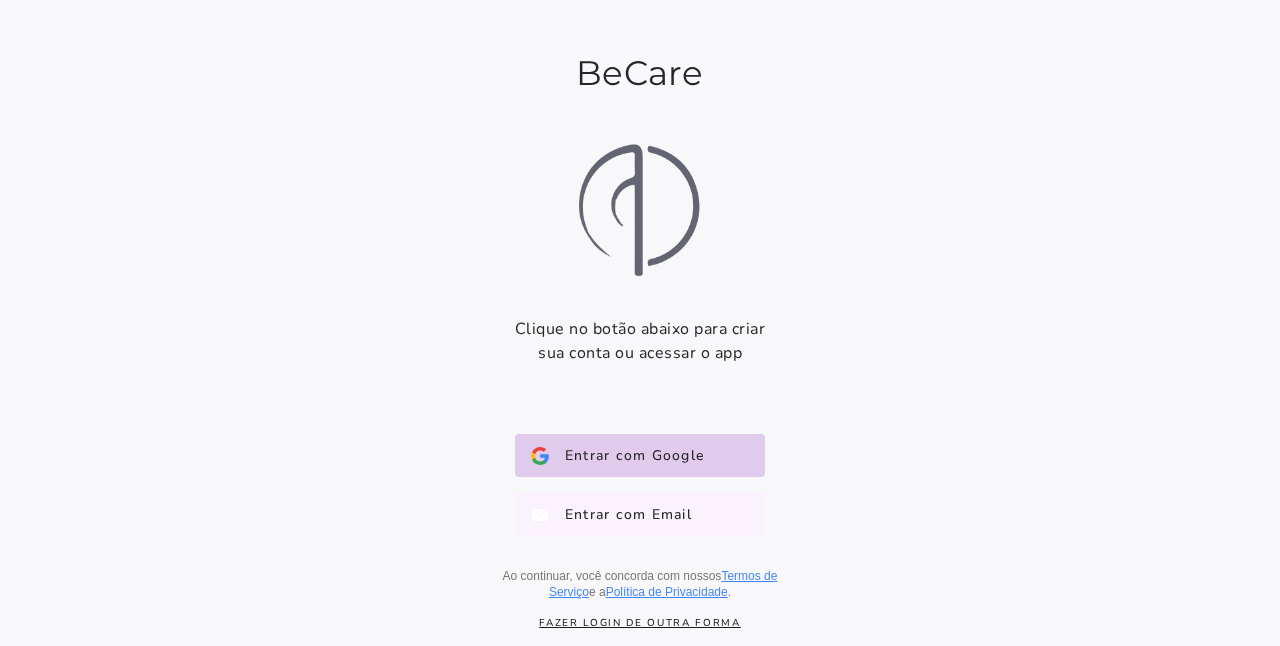 click on "Entrar com Email E-mail" at bounding box center [640, 514] 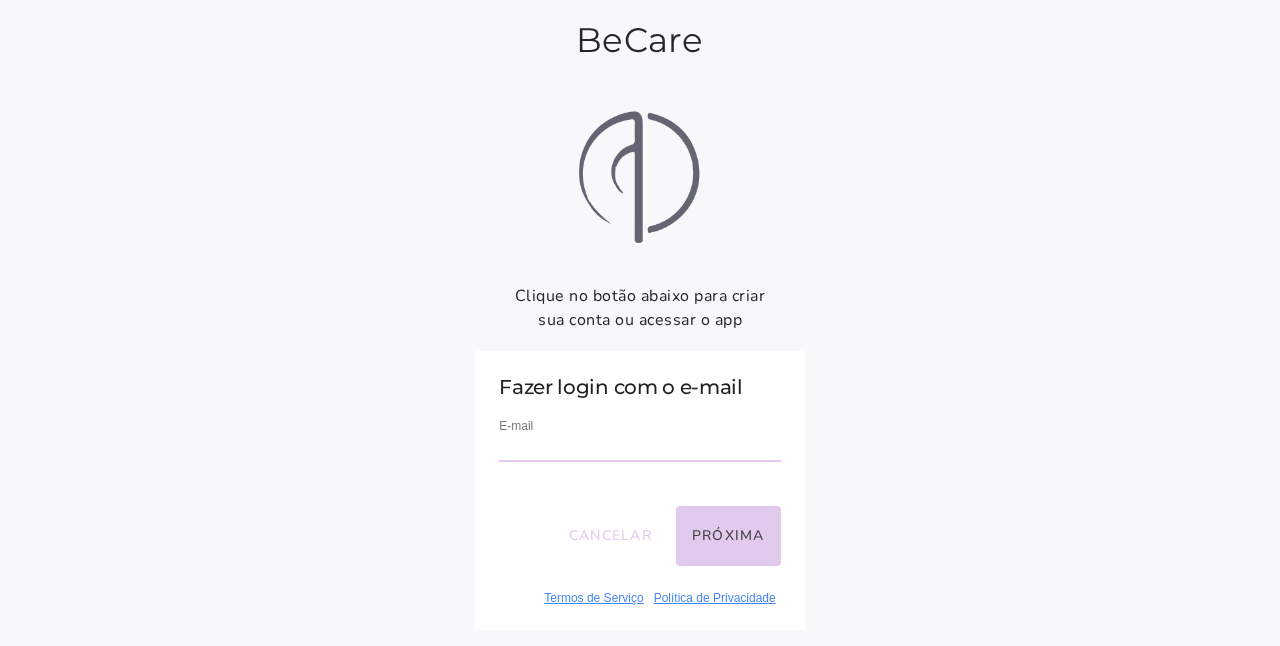click at bounding box center (639, 448) 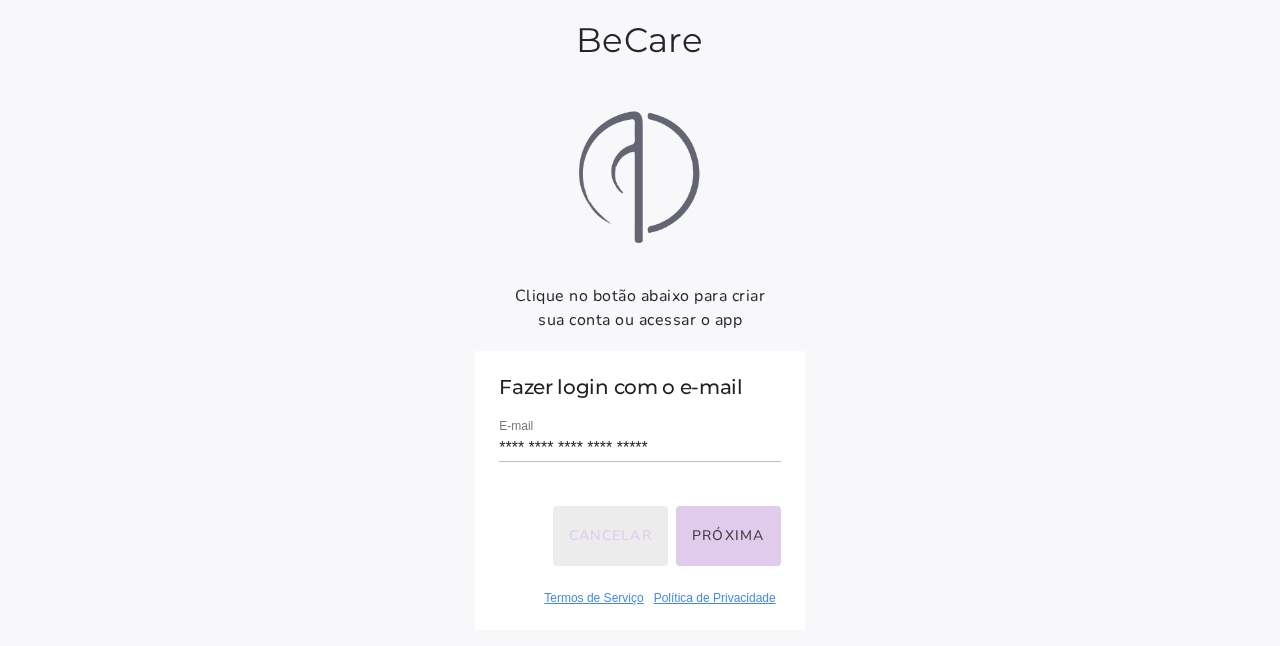 click on "Cancelar" at bounding box center (610, 536) 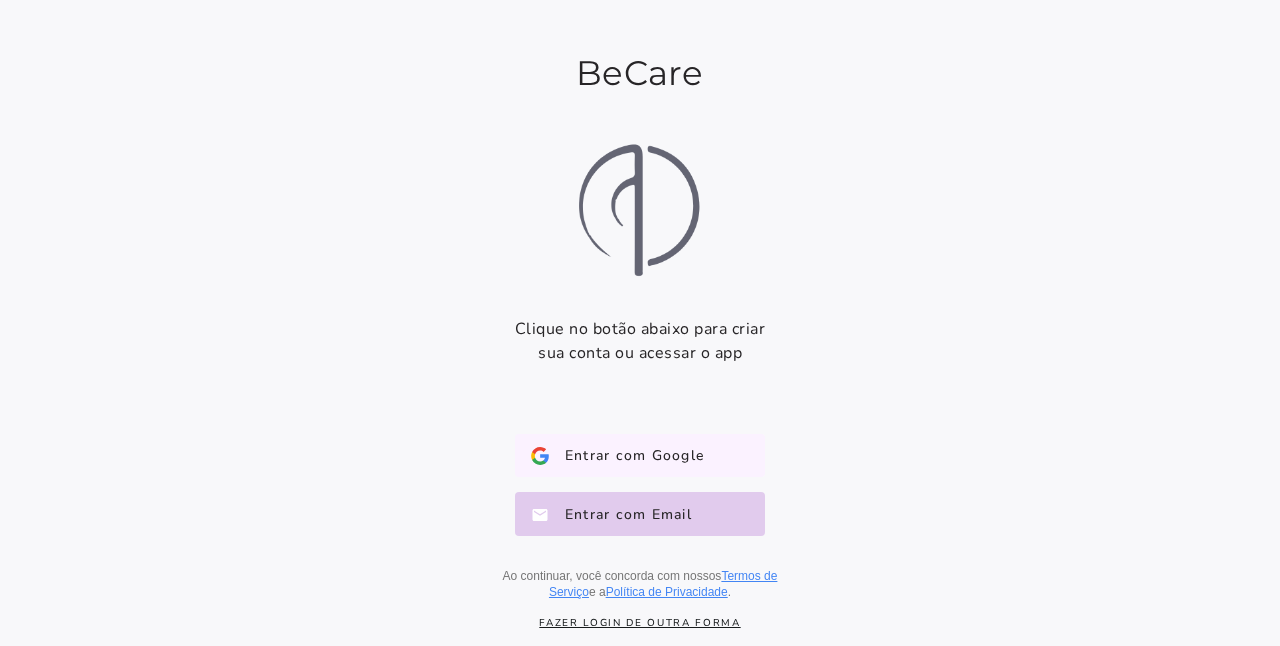 click on "Entrar com Google" at bounding box center [626, 456] 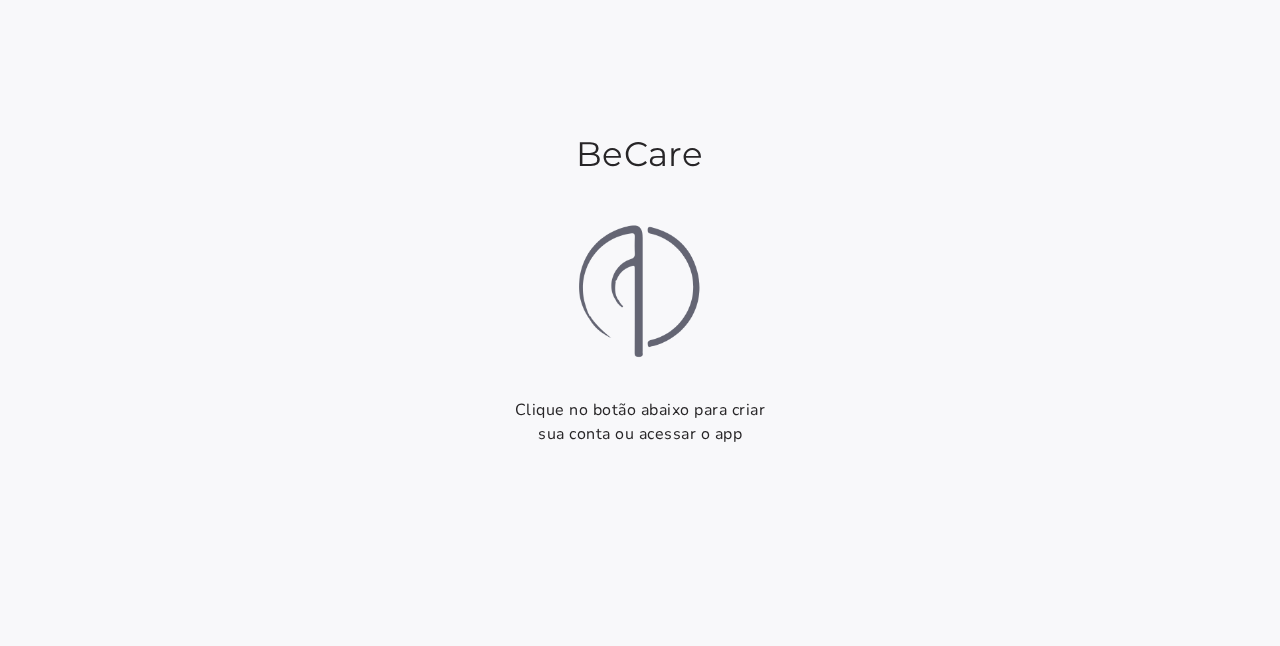 scroll, scrollTop: 0, scrollLeft: 0, axis: both 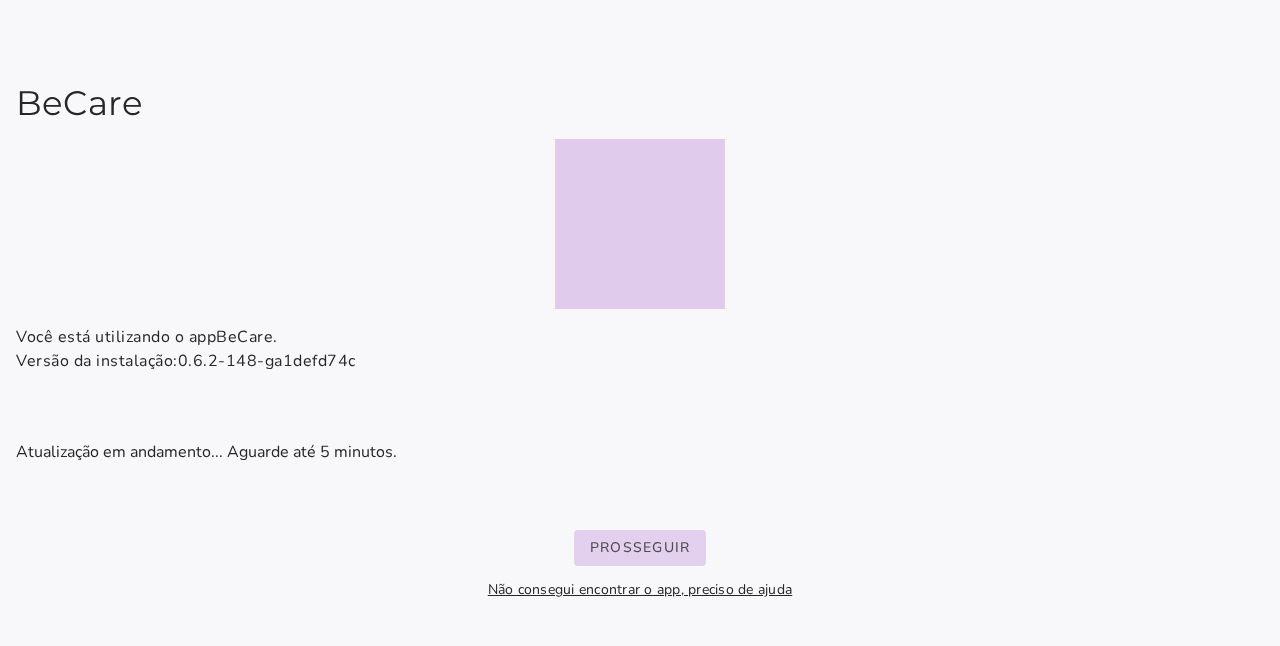 click on "Prosseguir" at bounding box center (0, 0) 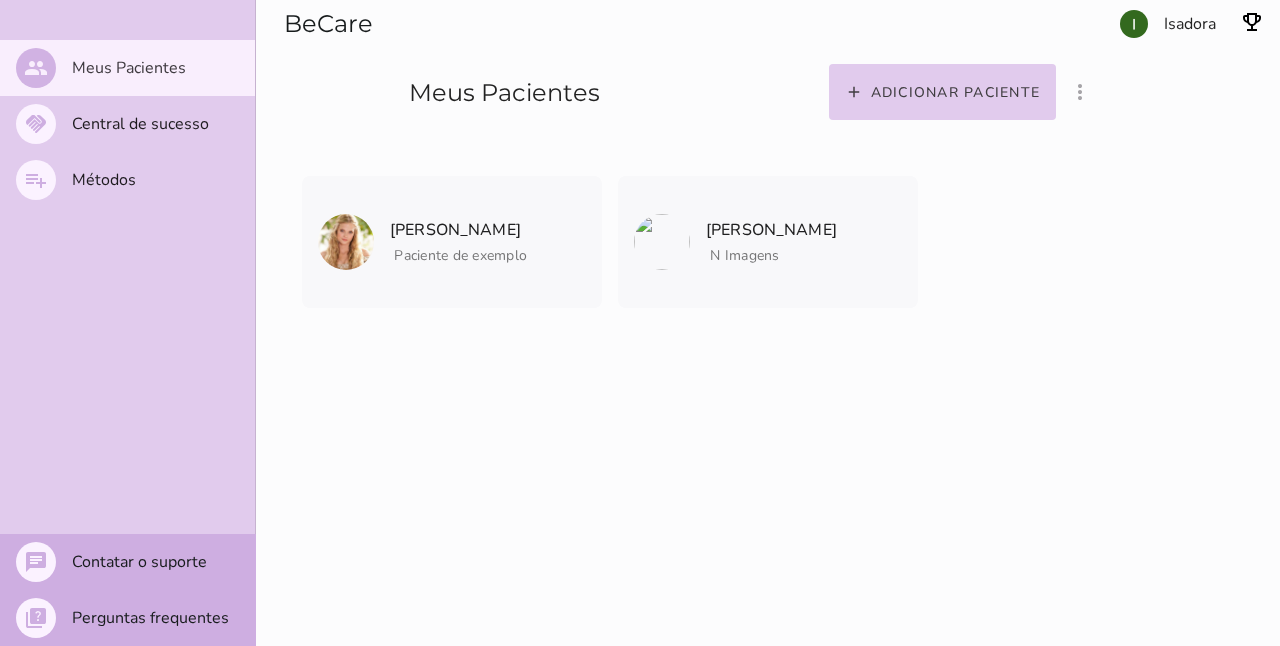 click on "Eliodora Gamgee
Paciente de exemplo
Eliodora Gamgee
Paciente de exemplo" 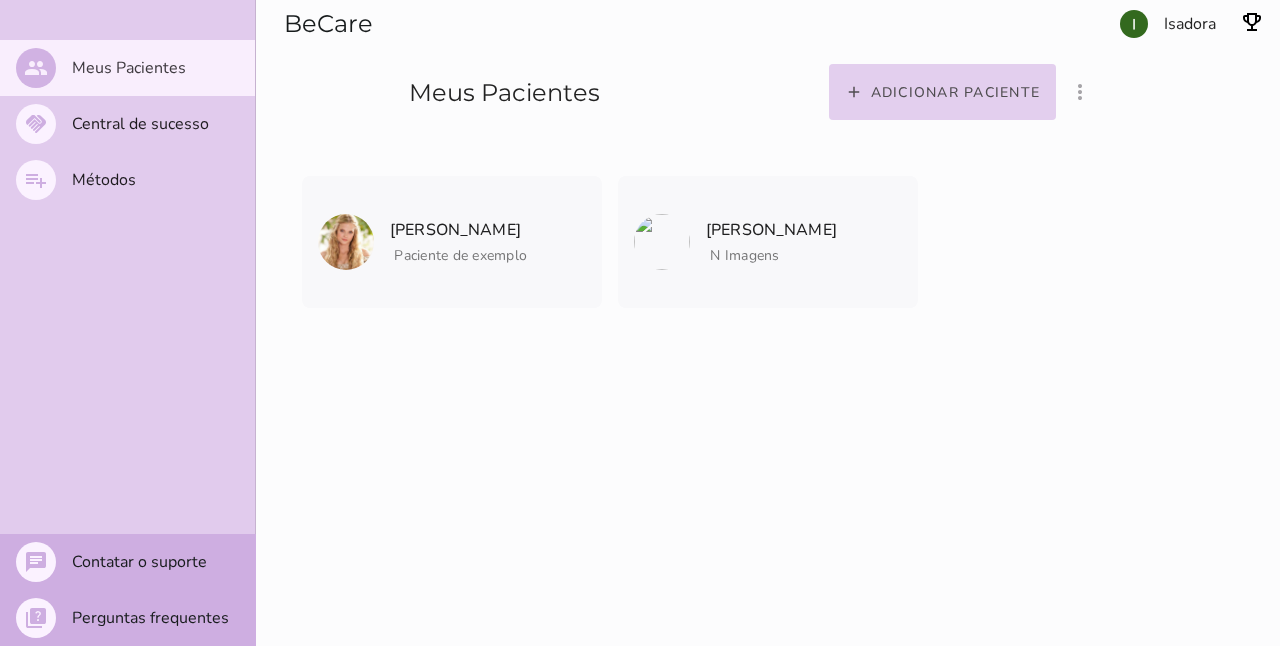 click on "Adicionar paciente" at bounding box center (0, 0) 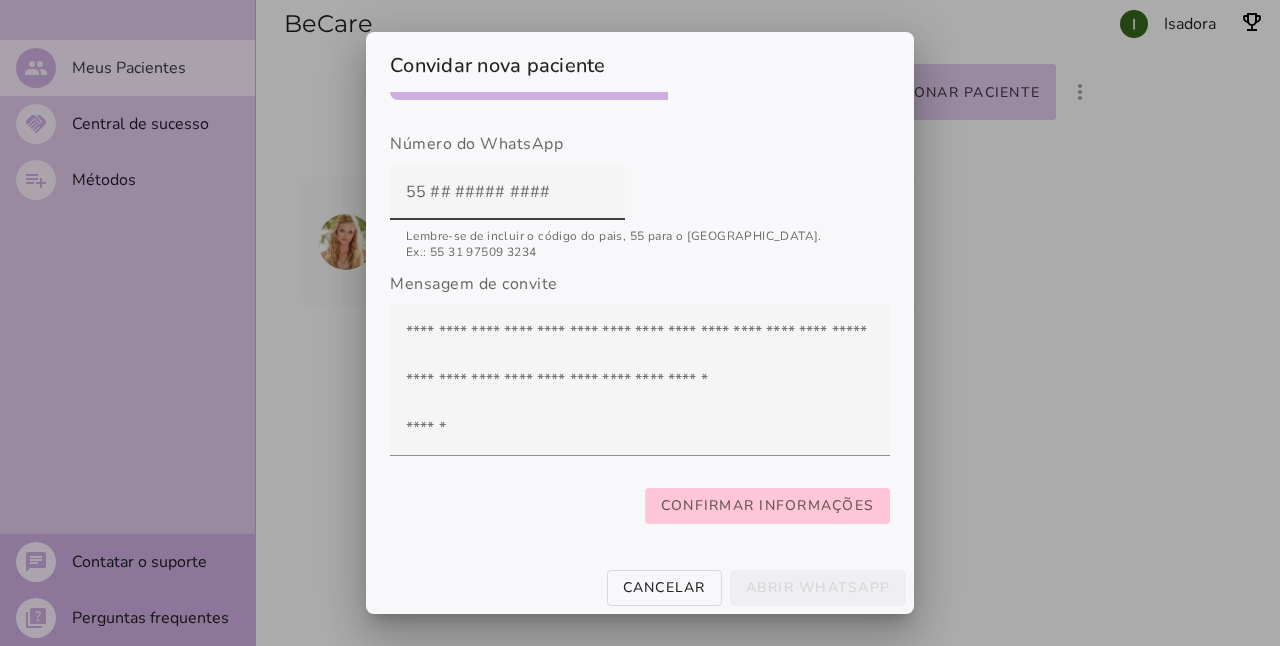 scroll, scrollTop: 349, scrollLeft: 0, axis: vertical 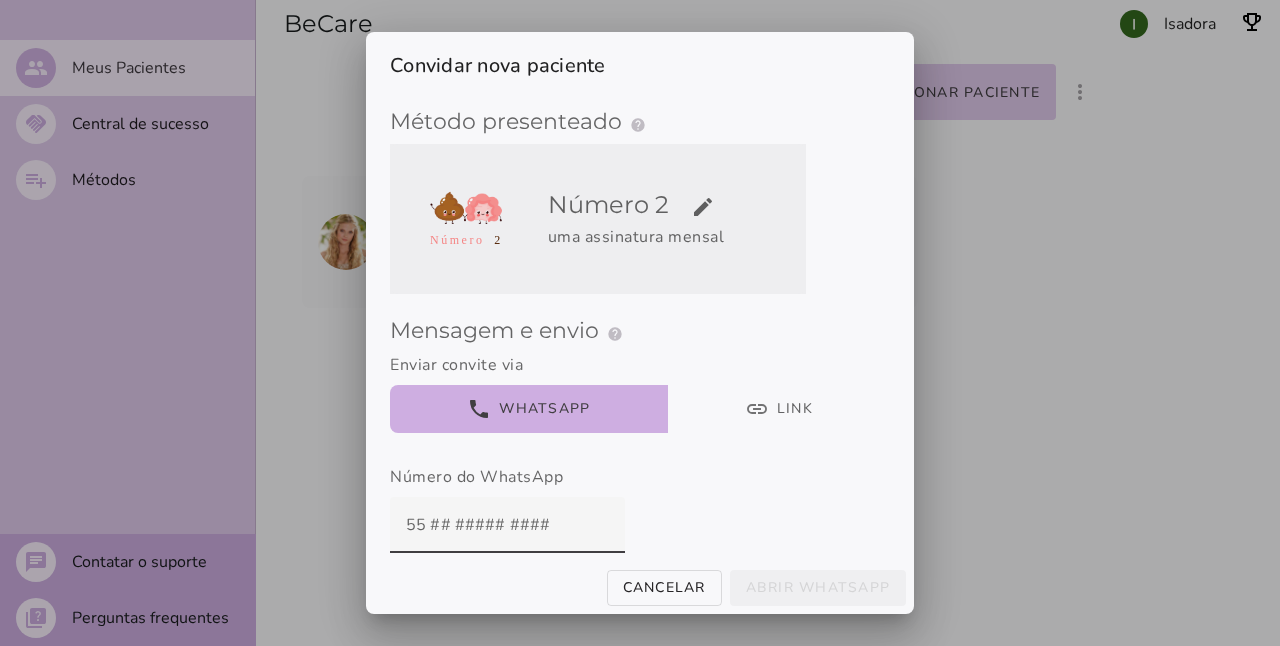 click on "edit" at bounding box center (0, 0) 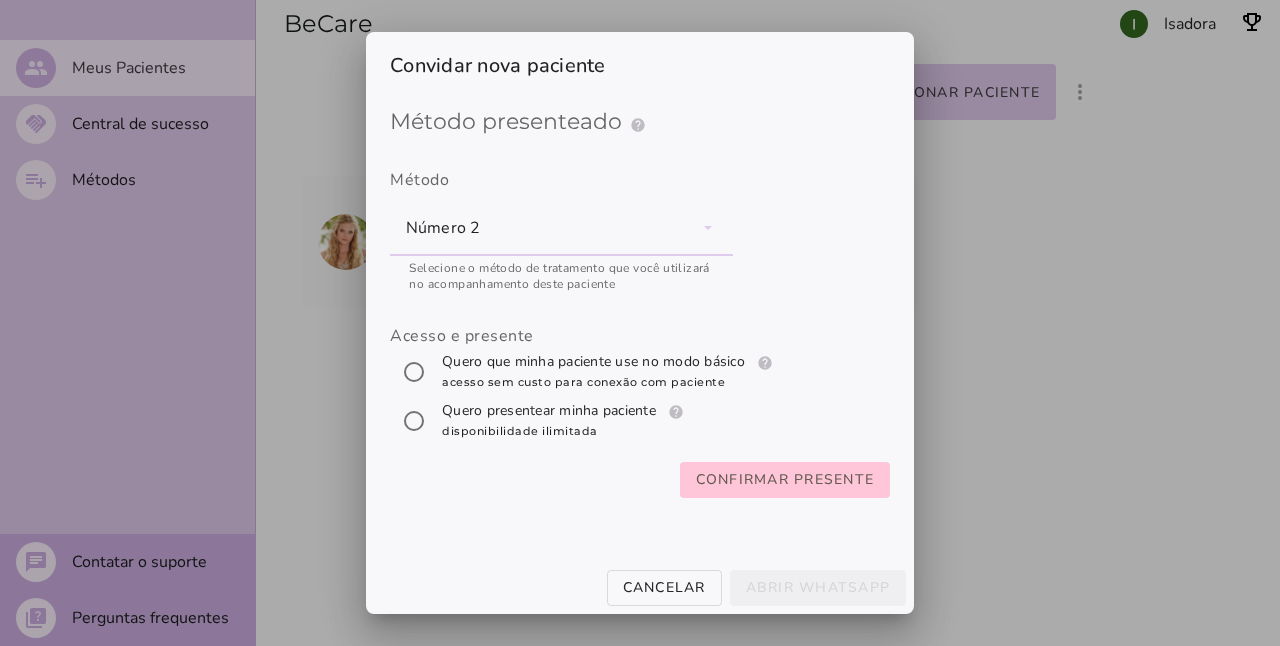click on "acesso sem custo para conexão com paciente" at bounding box center [583, 382] 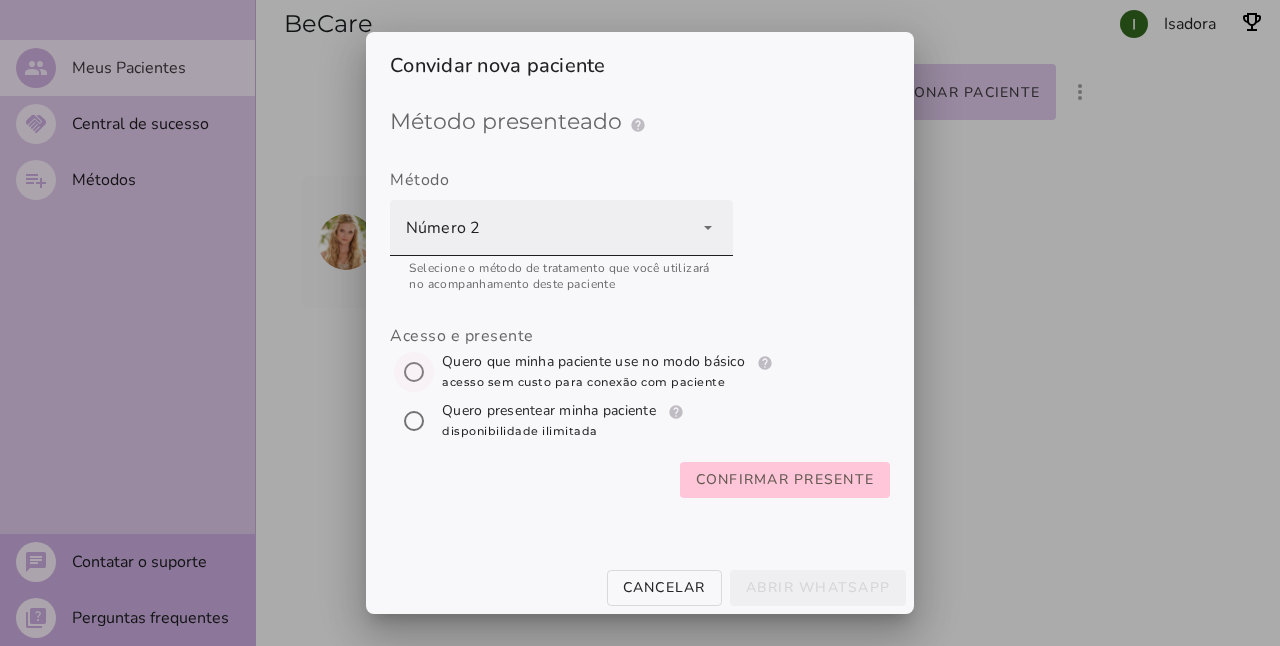 click on "Número 2" at bounding box center [561, 228] 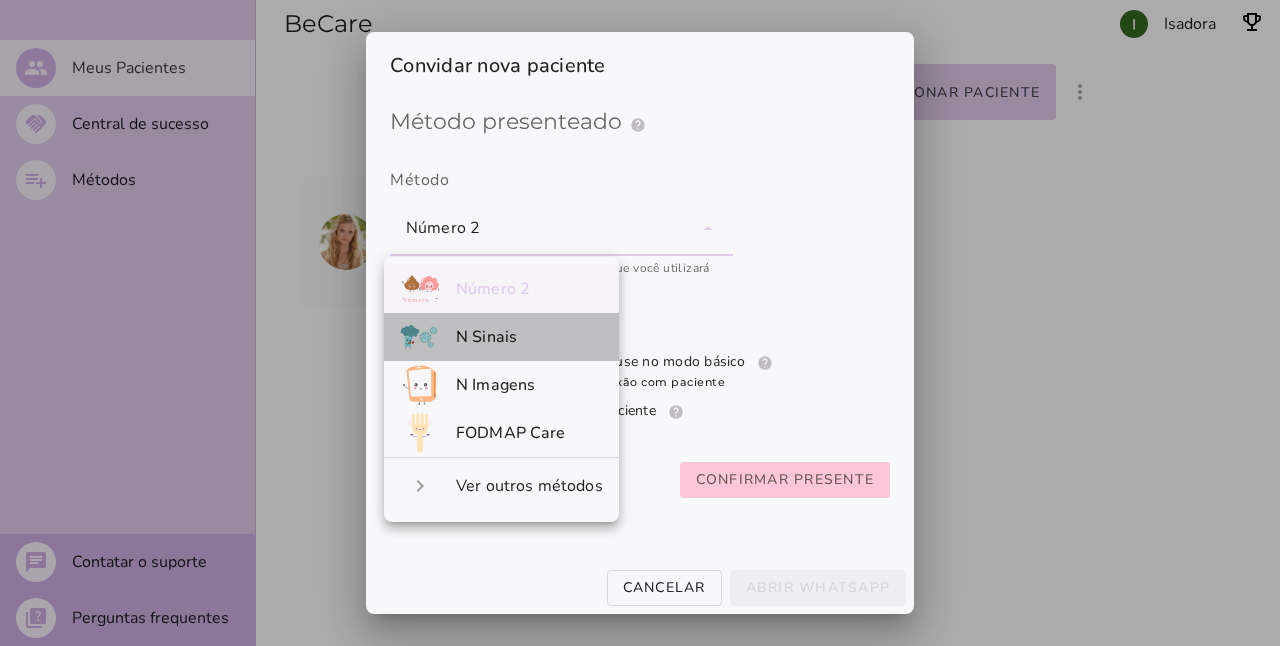 click on "N Sinais" at bounding box center [501, 337] 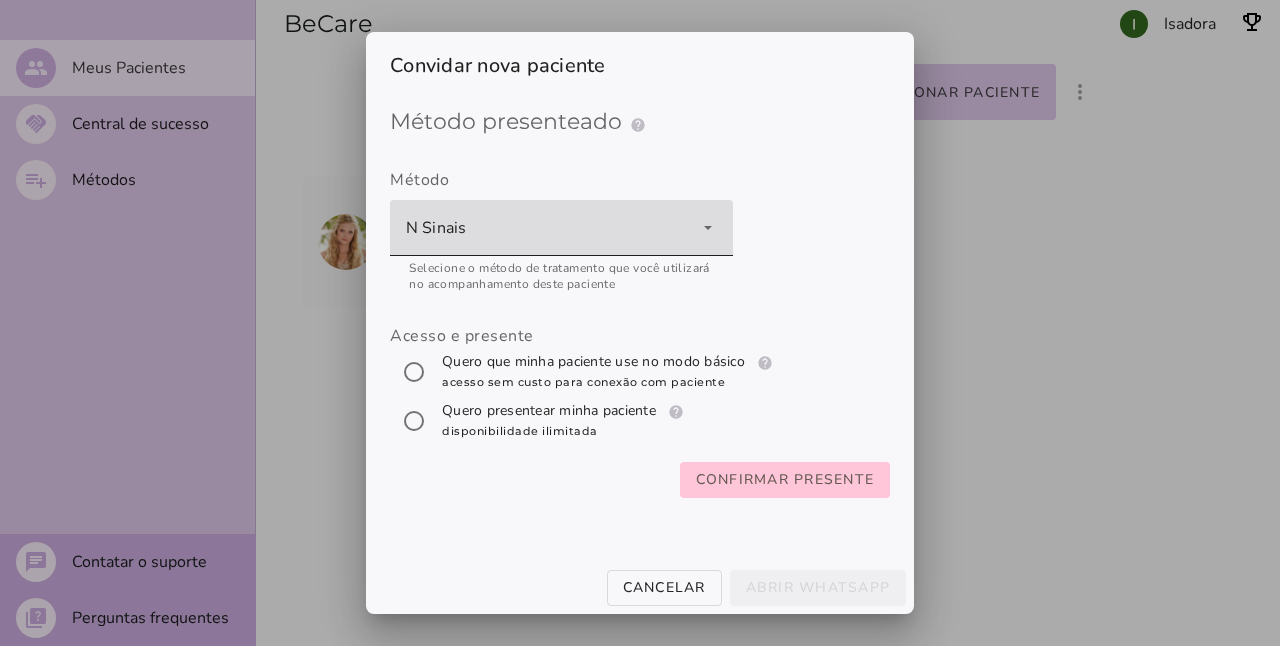 click on "N Sinais" at bounding box center [561, 228] 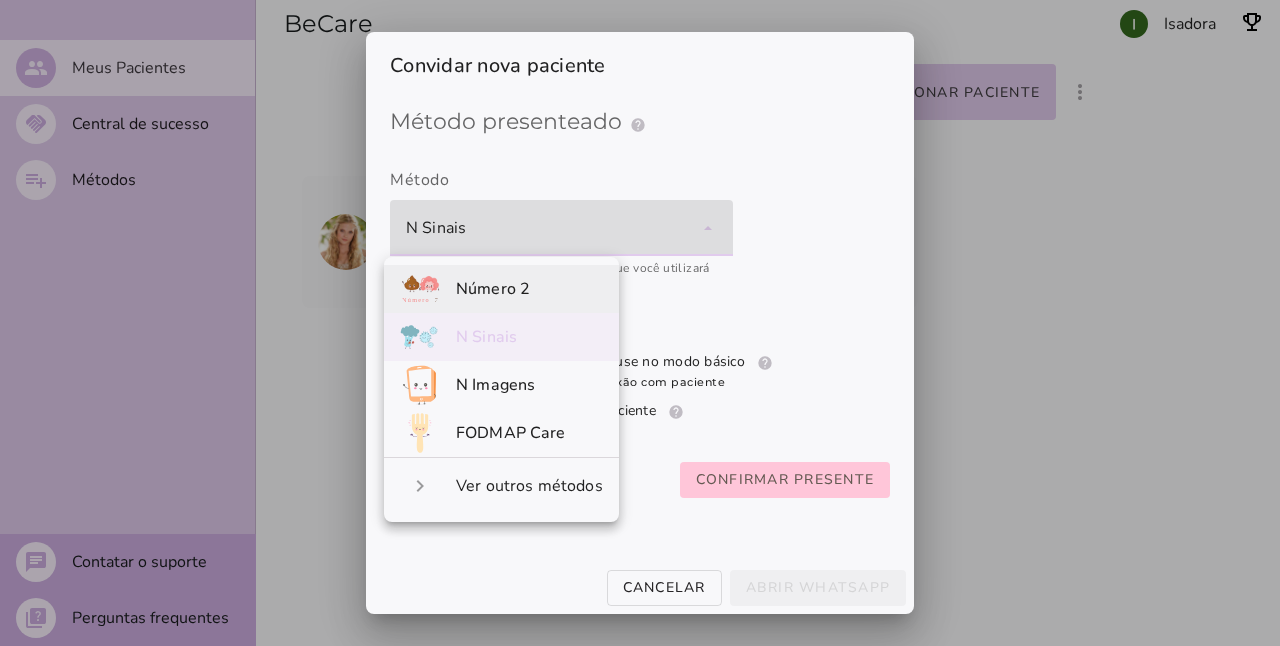 click on "Número 2" at bounding box center (501, 289) 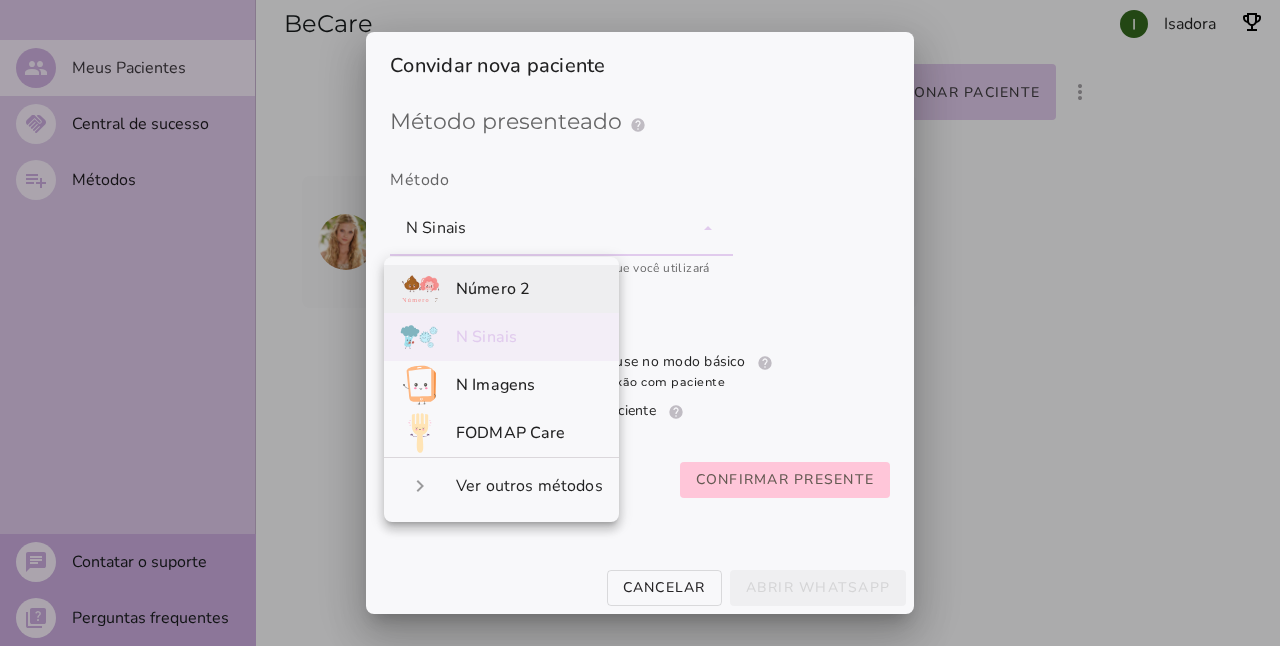 type on "ltJGBt1IMeQbI65COdO8" 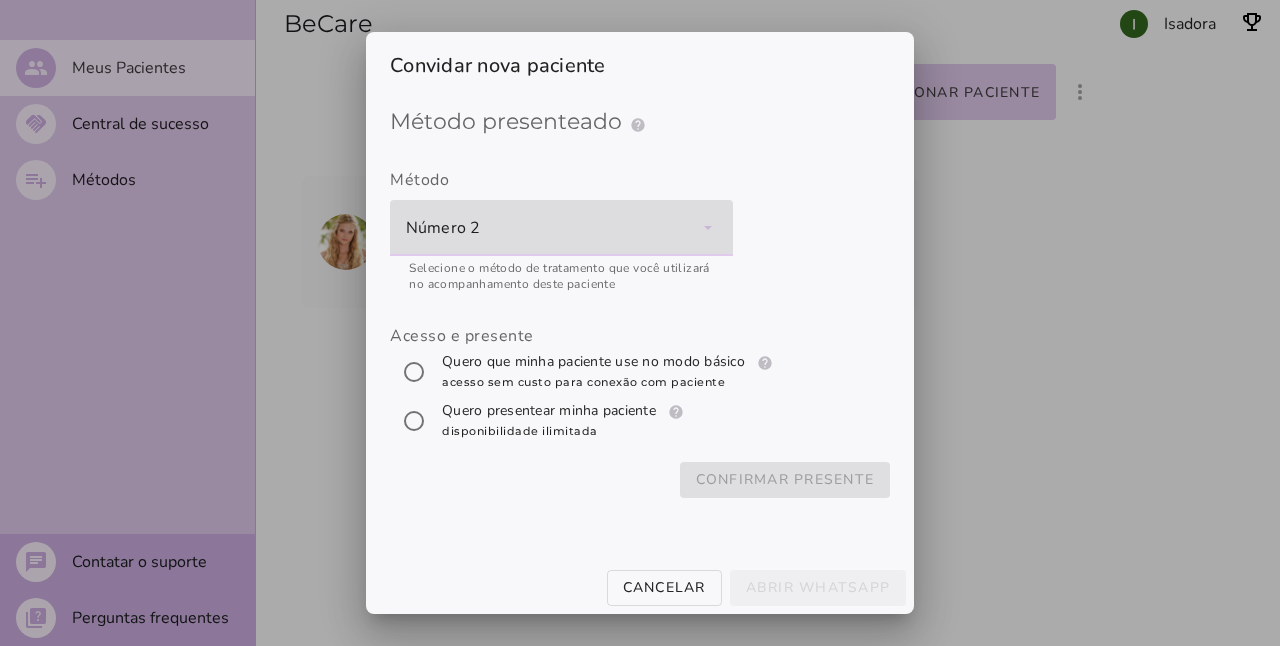 click on "Número 2" at bounding box center [561, 228] 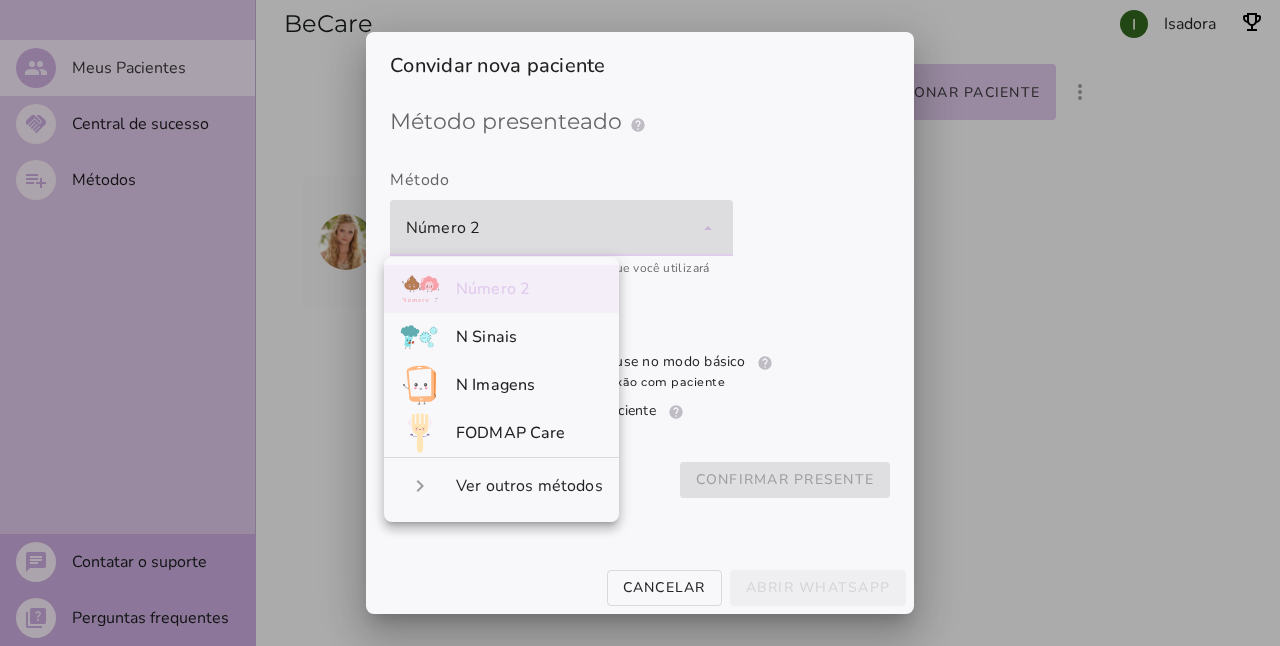 click on "Acesso e presente" at bounding box center [640, 385] 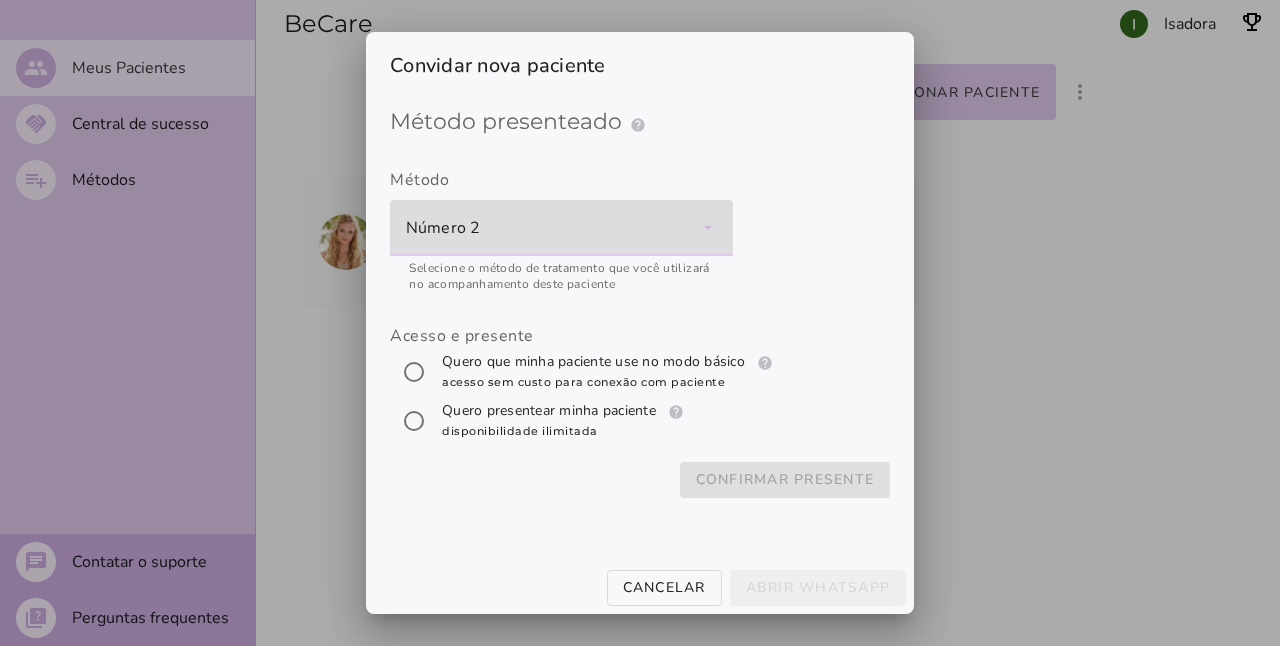 click on "Quero que minha paciente use no modo básico
help
Modo básico
Registros e diários:
Sua paciente poderá acessar os materiais (receitas, seu plano) e os
diários do método  Número 2  de forma gratuita e
sem limites.
Acesso estendido ao modo completo:
Sua paciente, ao aceitar o convite, também desfrutará de 14 dias do
Número 2  completo e sem custo — é o dobro do
período gratuito padrão. Após este período o método retornará ao modo
básico.
Por que não limitamos o número de presentes?
Simples: na BeCare, nós vemos o acompanhamento profissional como um
diferencial que amplifica os benefícios. Confiamos em você
Isadora" at bounding box center [609, 372] 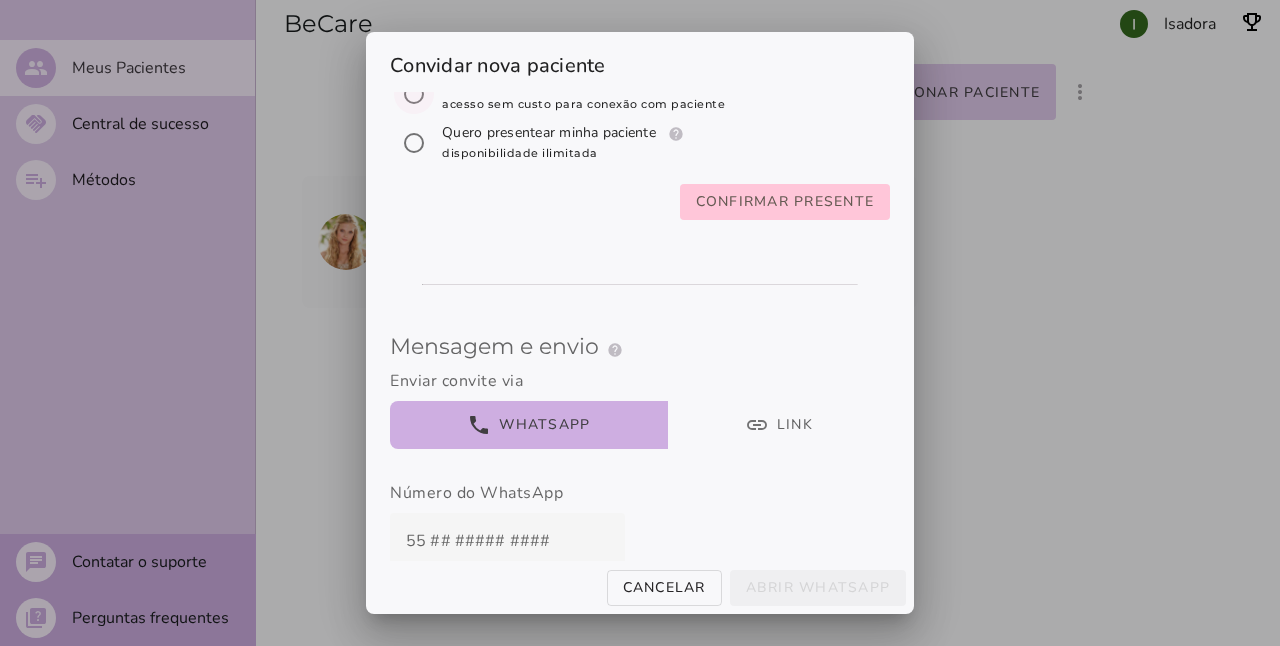 scroll, scrollTop: 400, scrollLeft: 0, axis: vertical 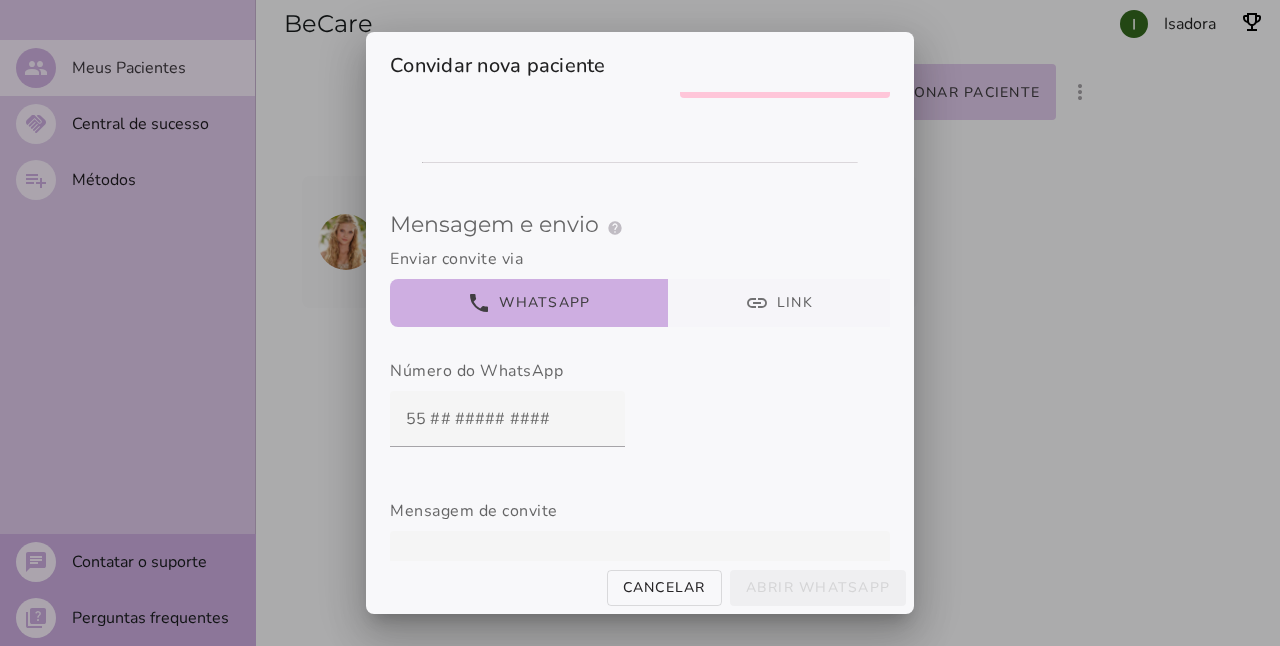 click on "link
Link" at bounding box center (779, 303) 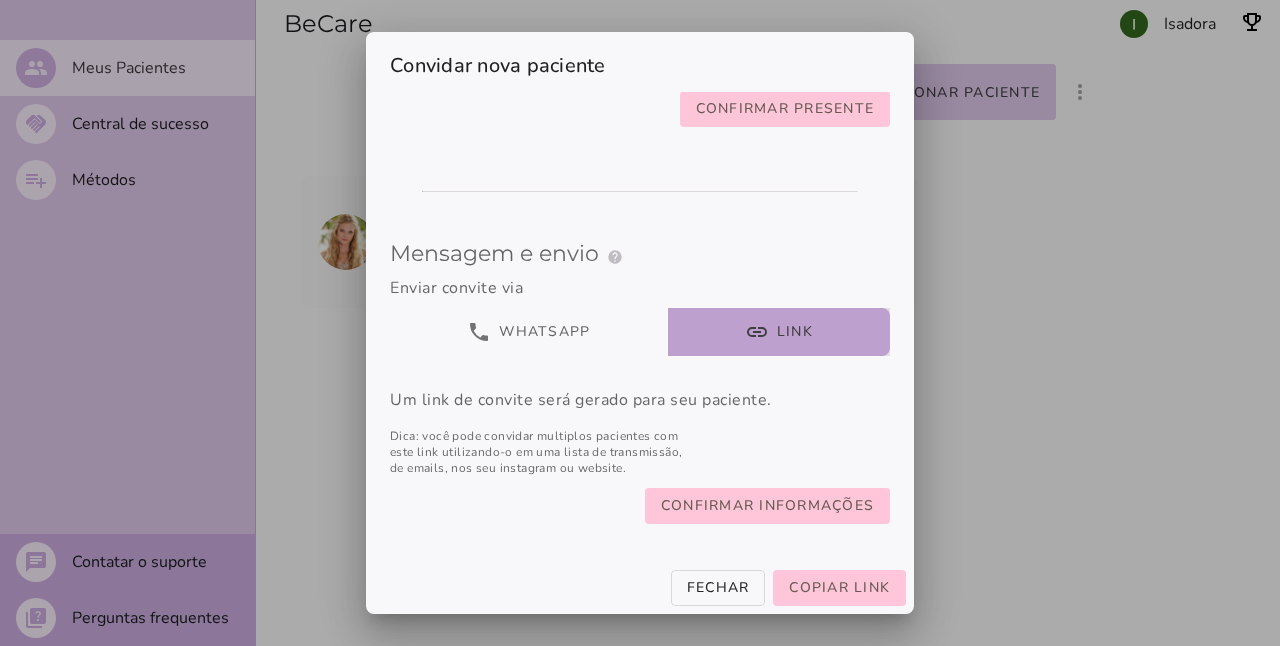 scroll, scrollTop: 0, scrollLeft: 0, axis: both 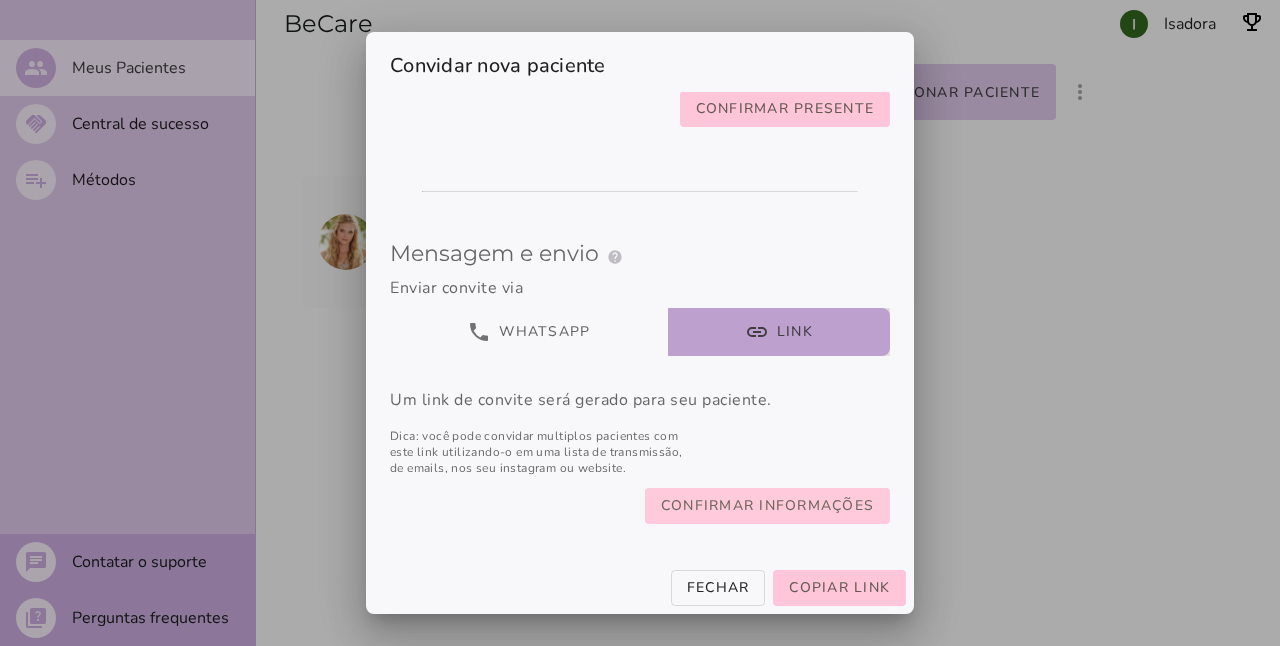 click on "Confirmar informações" at bounding box center [0, 0] 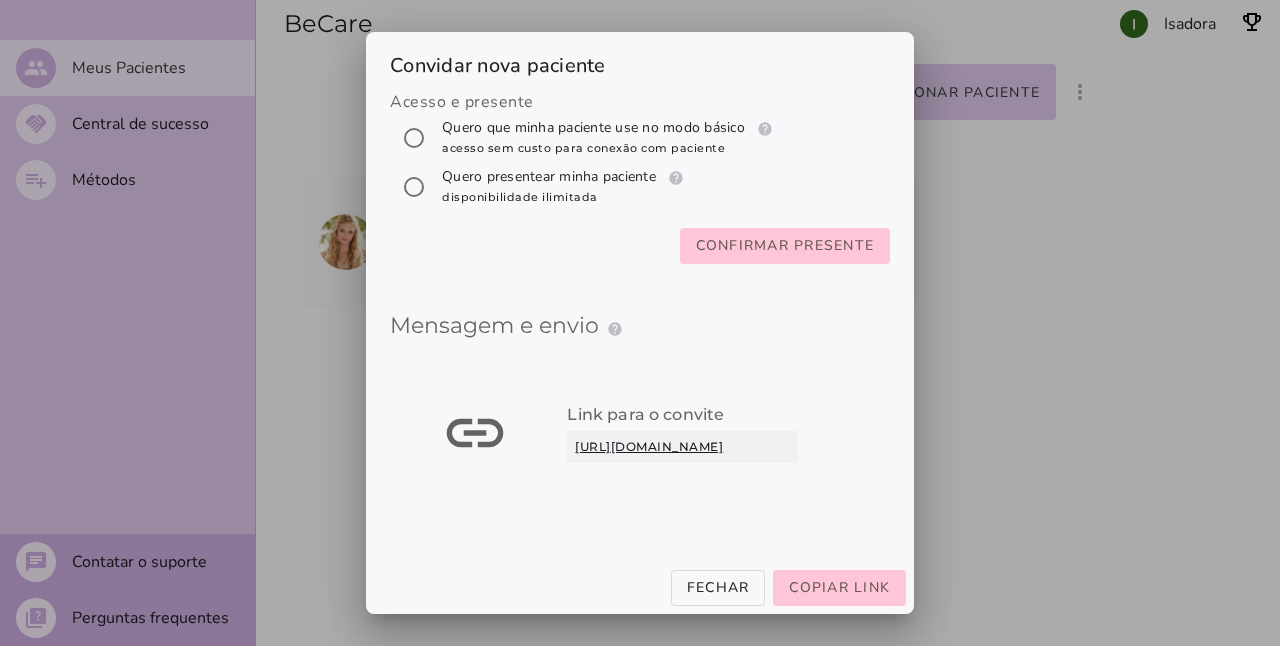 scroll, scrollTop: 250, scrollLeft: 0, axis: vertical 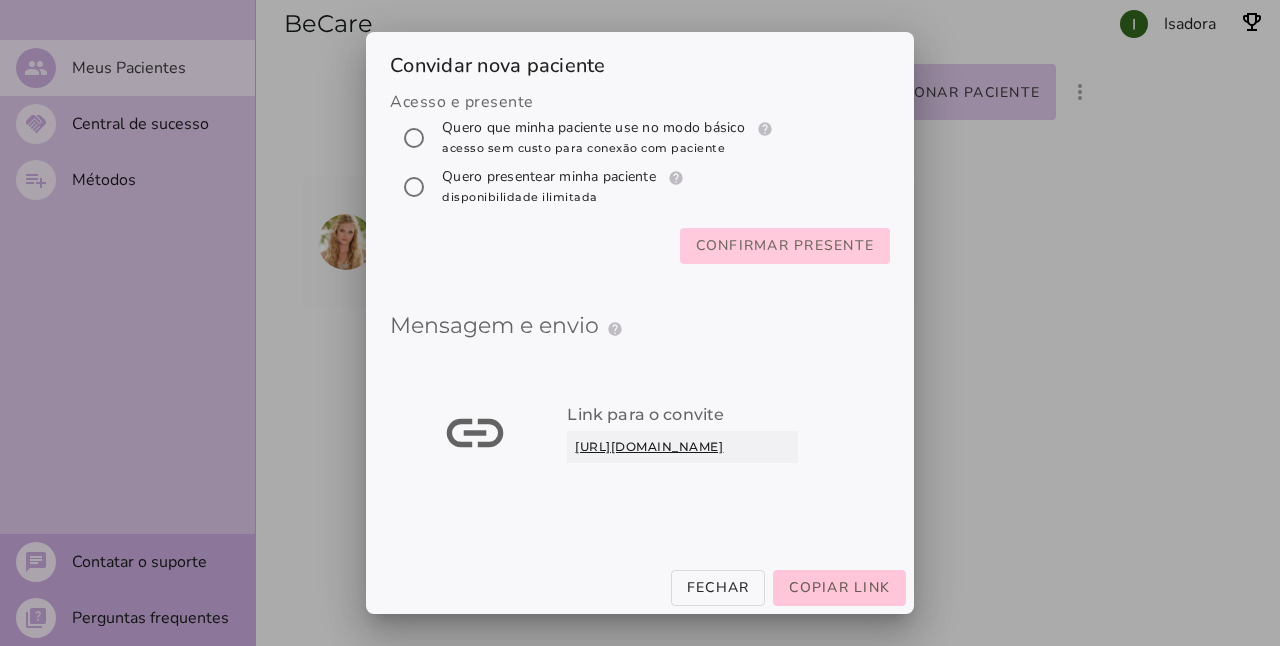 click on "Confirmar presente" at bounding box center (0, 0) 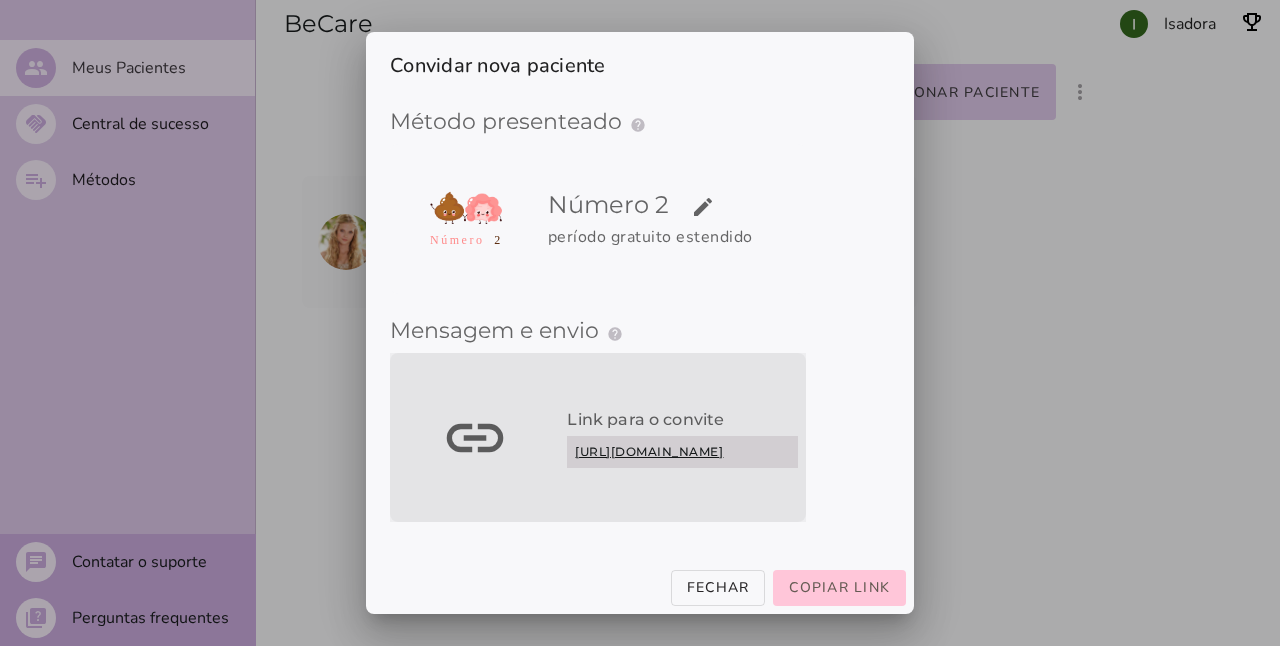 scroll, scrollTop: 20, scrollLeft: 0, axis: vertical 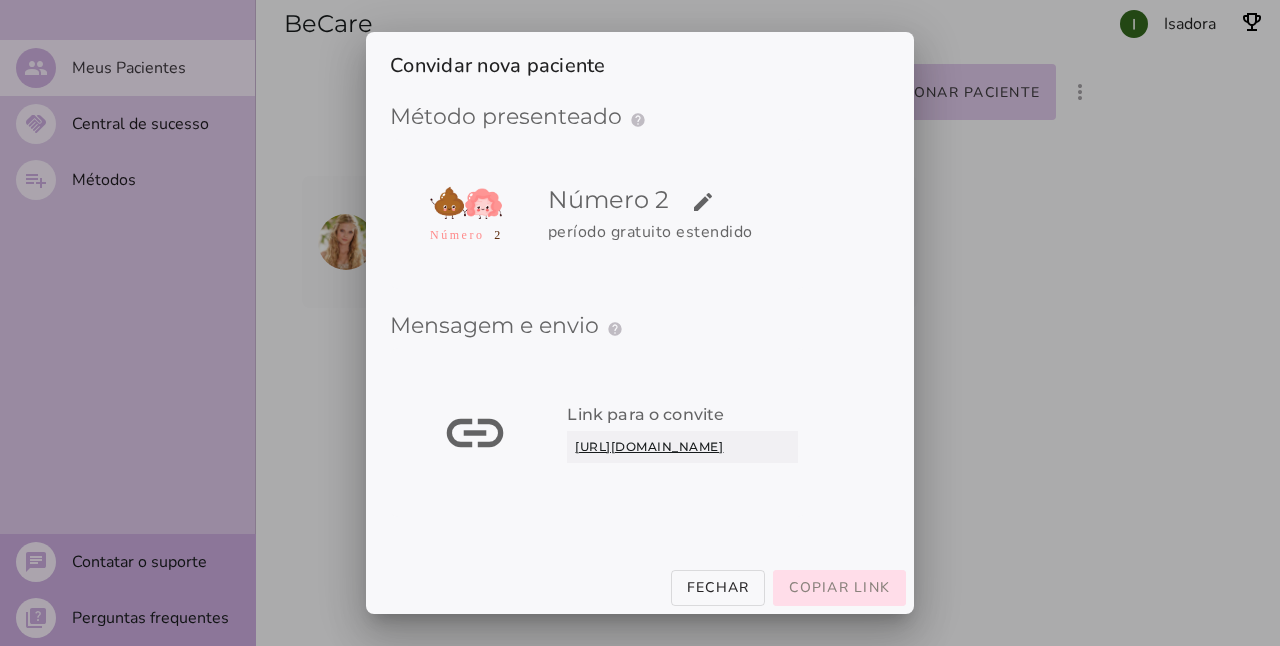 click on "Copiar link" at bounding box center (839, 587) 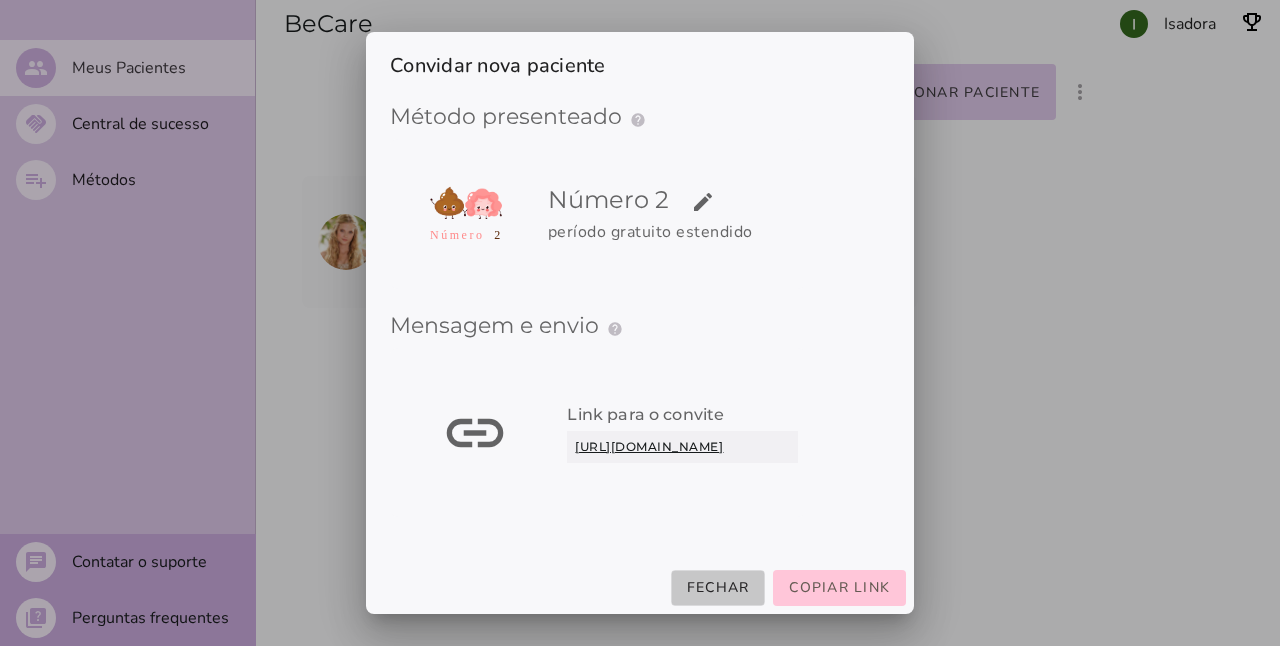 click on "Fechar" at bounding box center (718, 588) 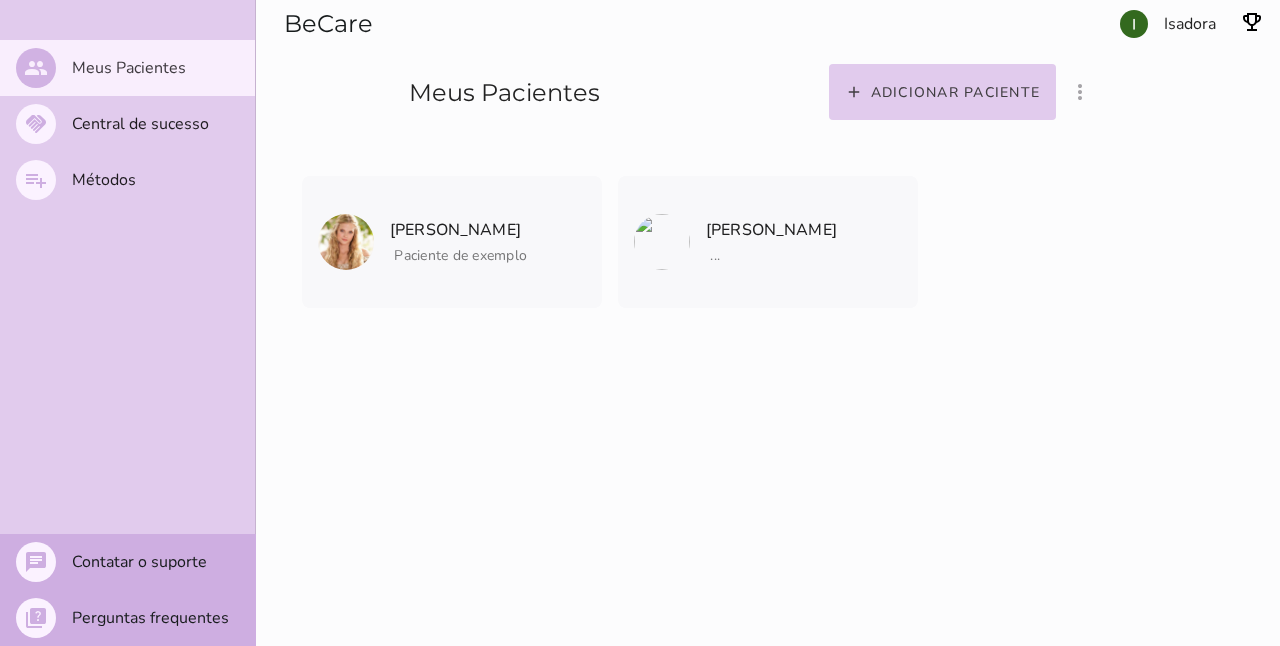 click on "BeCare
Adicionar paciente
filter_list_ off
Mostrar pacientes convidados e arquivados
Isadora
Meus Pacientes
Eliodora Gamgee
Paciente de exemplo
Eliodora Gamgee
Paciente de exemplo" at bounding box center (768, 323) 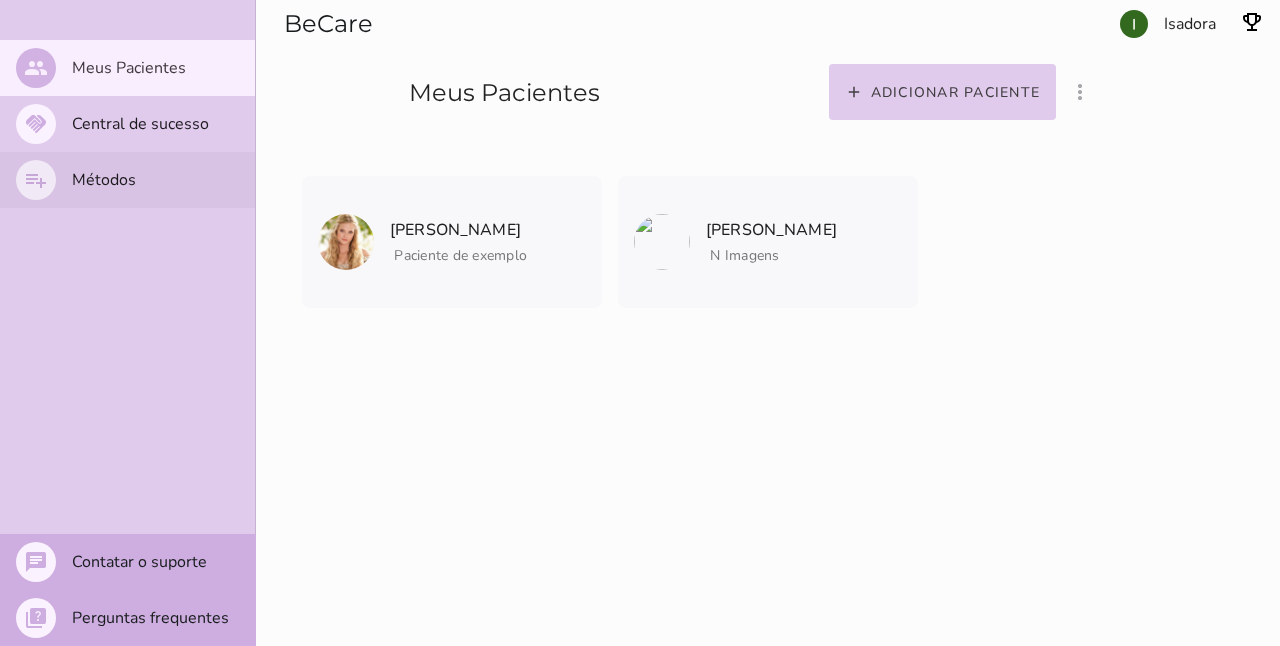 click on "playlist_add
Métodos" at bounding box center [127, 180] 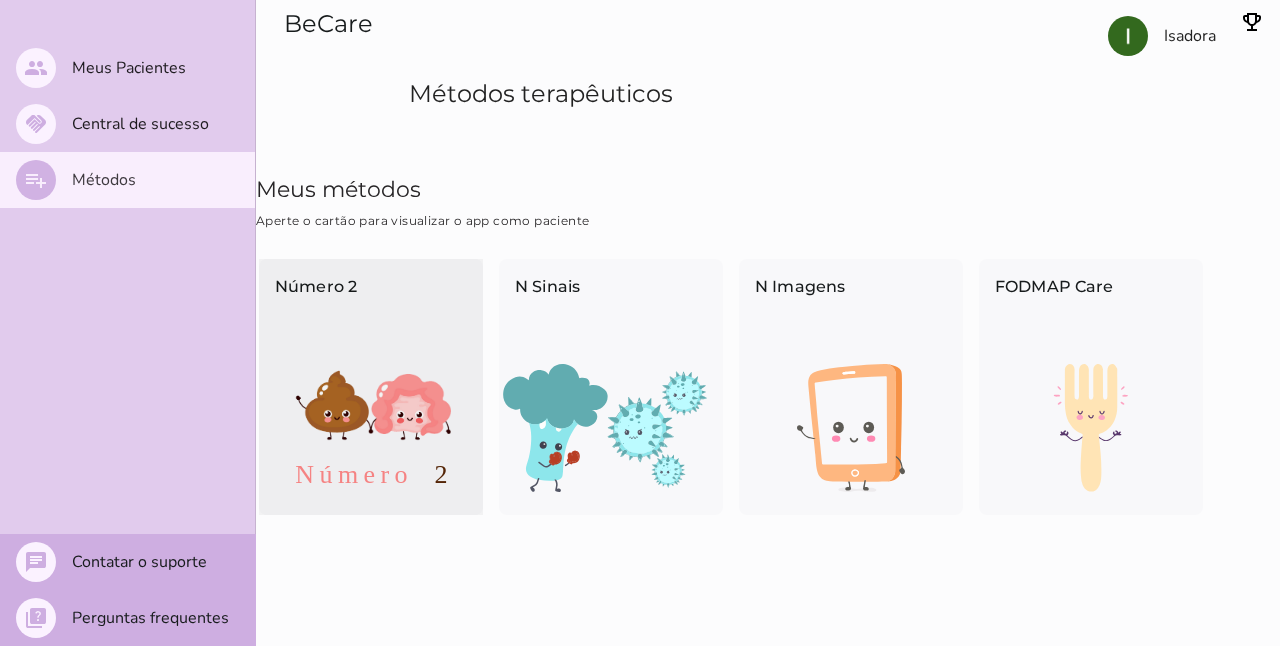 click at bounding box center [371, 428] 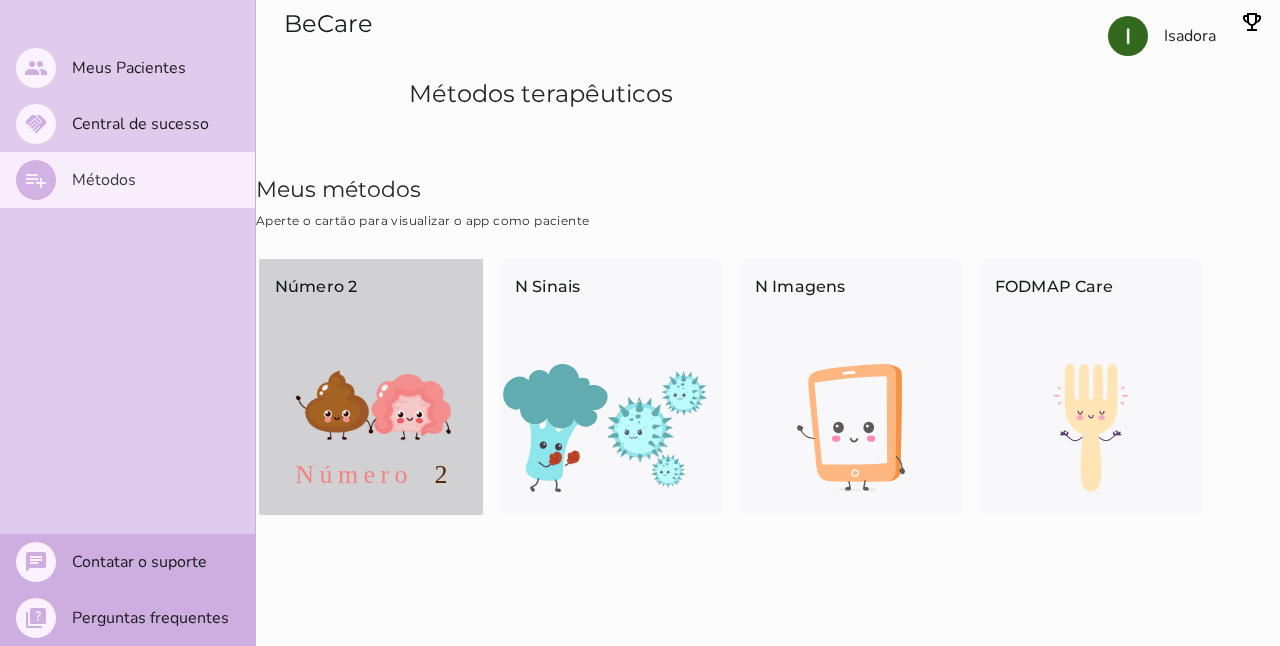 click at bounding box center (371, 428) 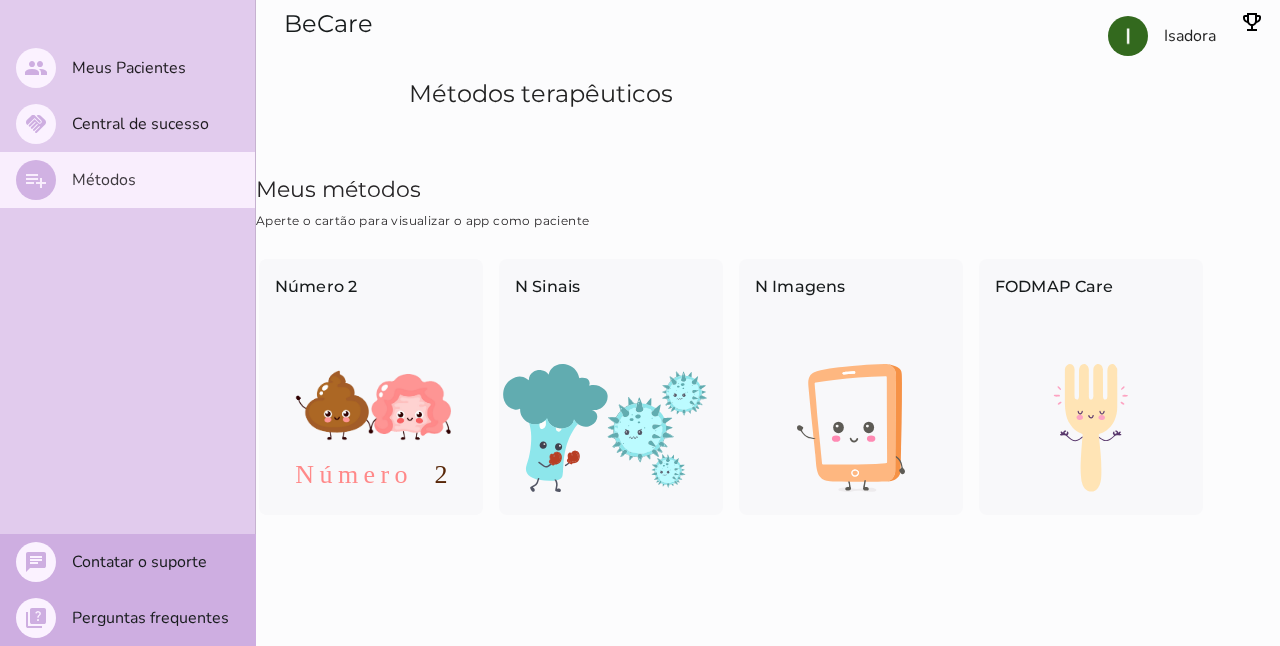 drag, startPoint x: 362, startPoint y: 227, endPoint x: 630, endPoint y: 226, distance: 268.00186 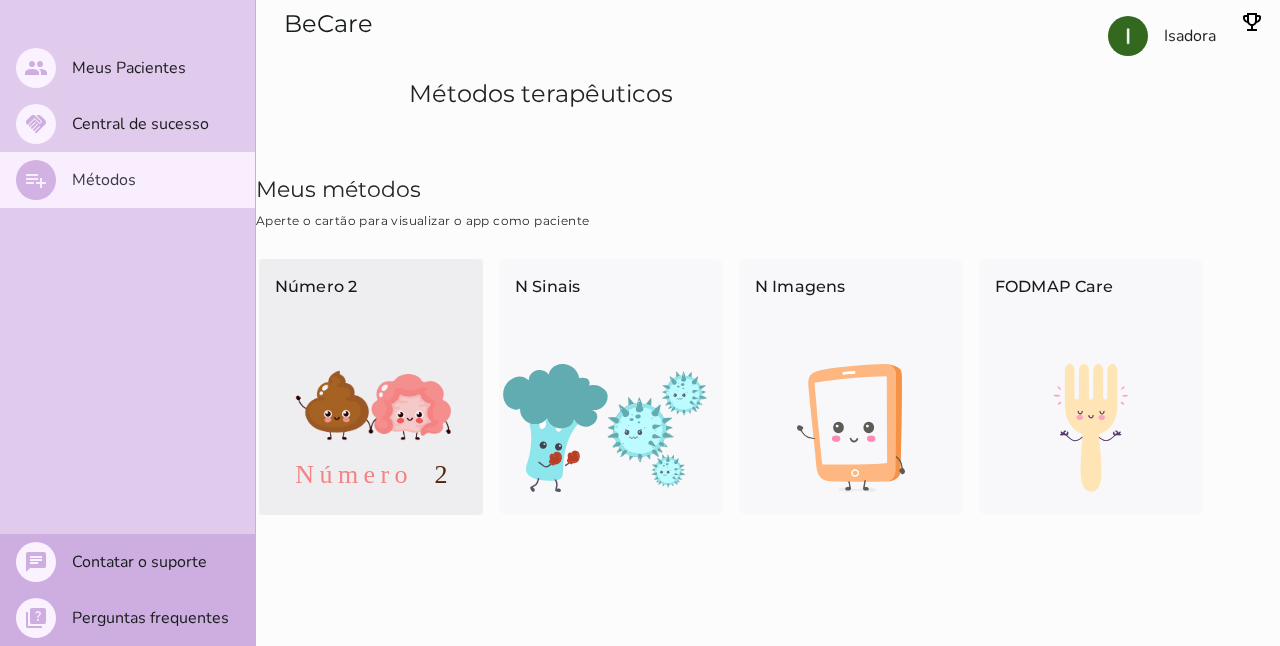 click at bounding box center (371, 428) 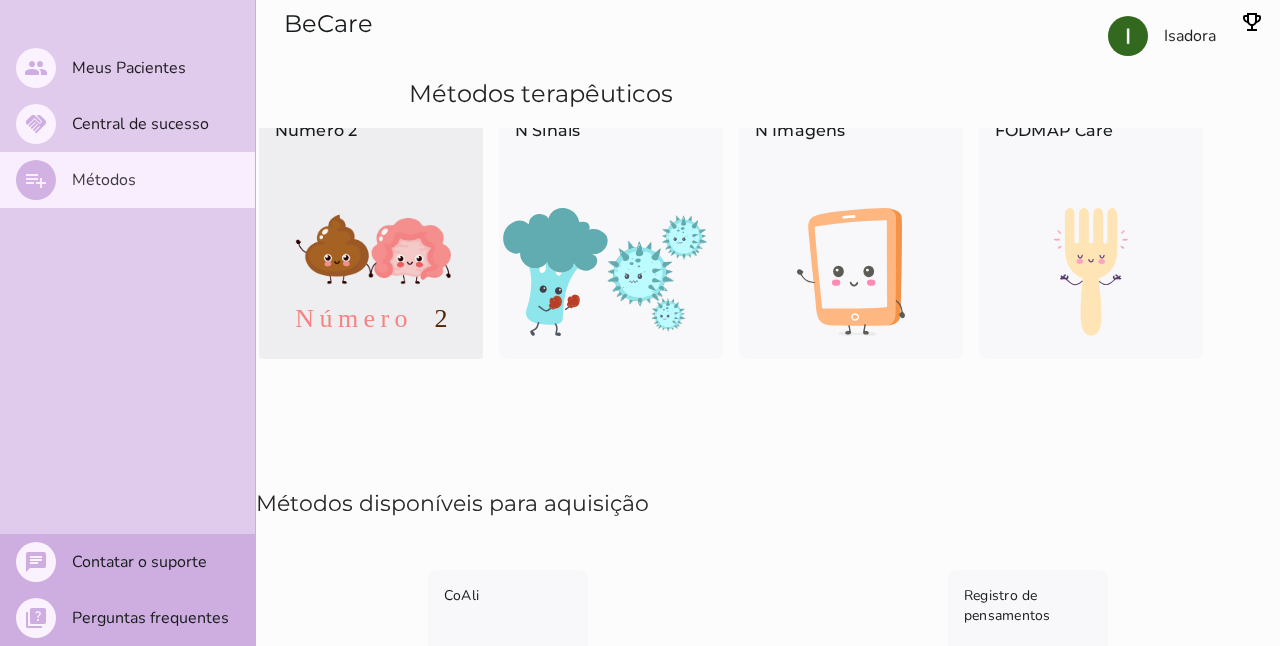 scroll, scrollTop: 238, scrollLeft: 0, axis: vertical 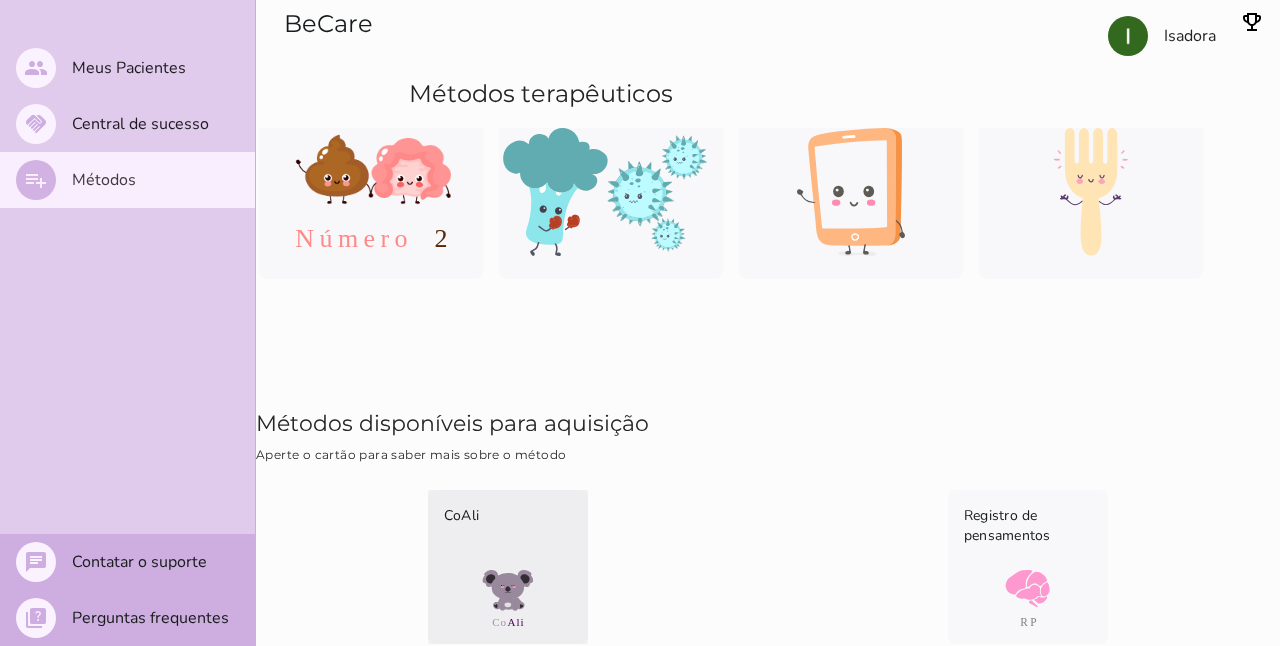 click on "CoAli" at bounding box center (508, 530) 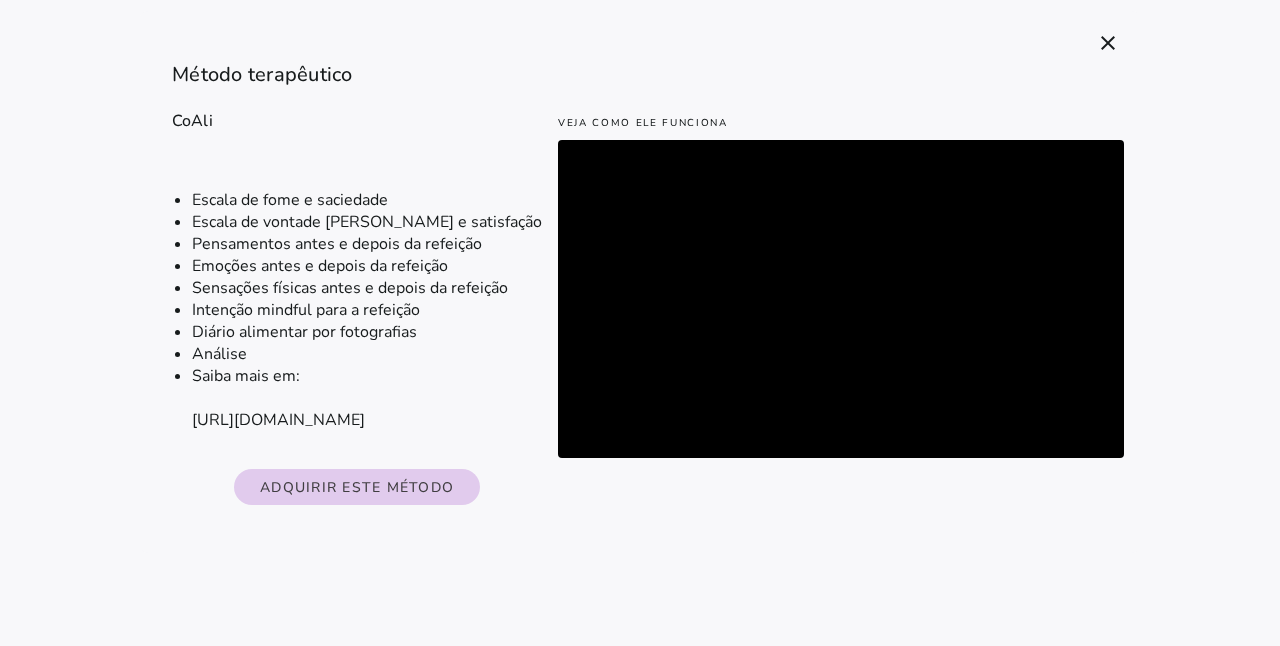 scroll, scrollTop: 0, scrollLeft: 0, axis: both 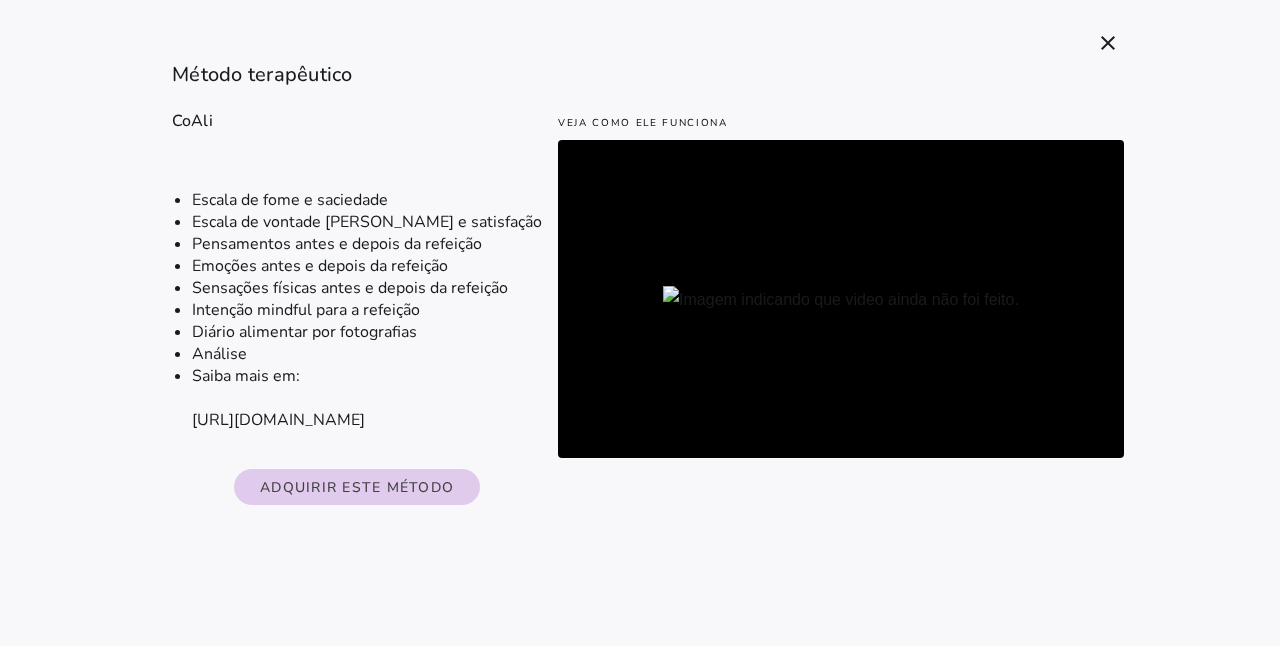 drag, startPoint x: 193, startPoint y: 311, endPoint x: 428, endPoint y: 314, distance: 235.01915 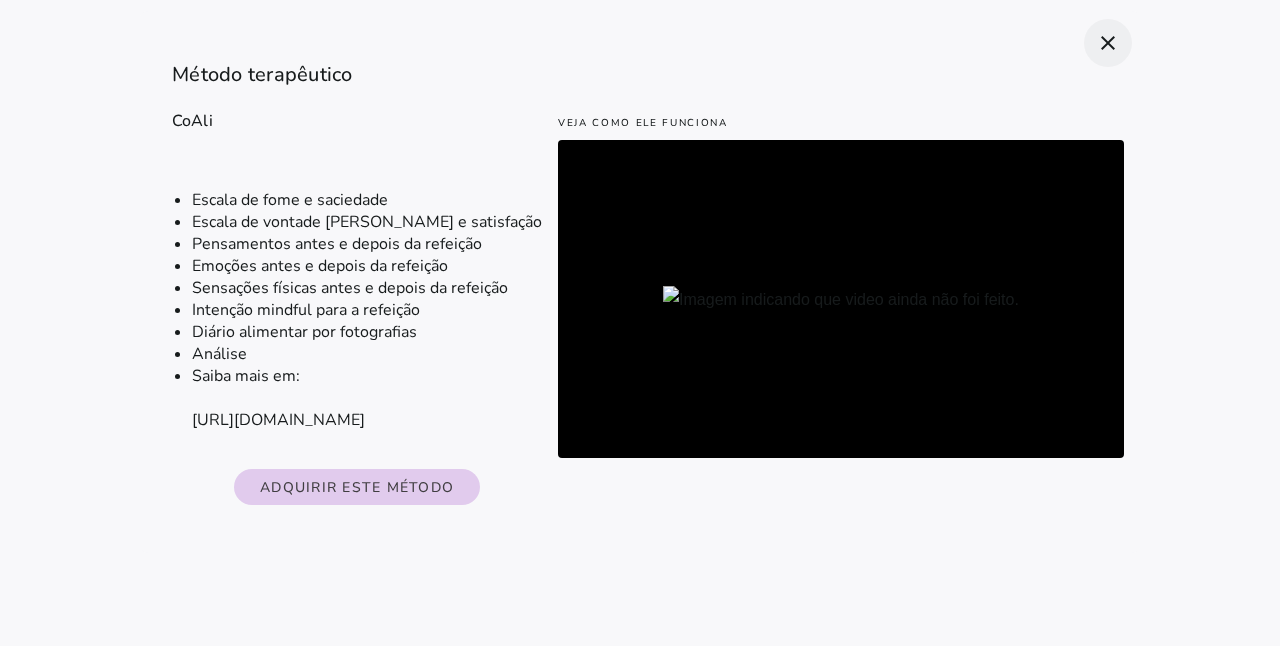 click on "close" 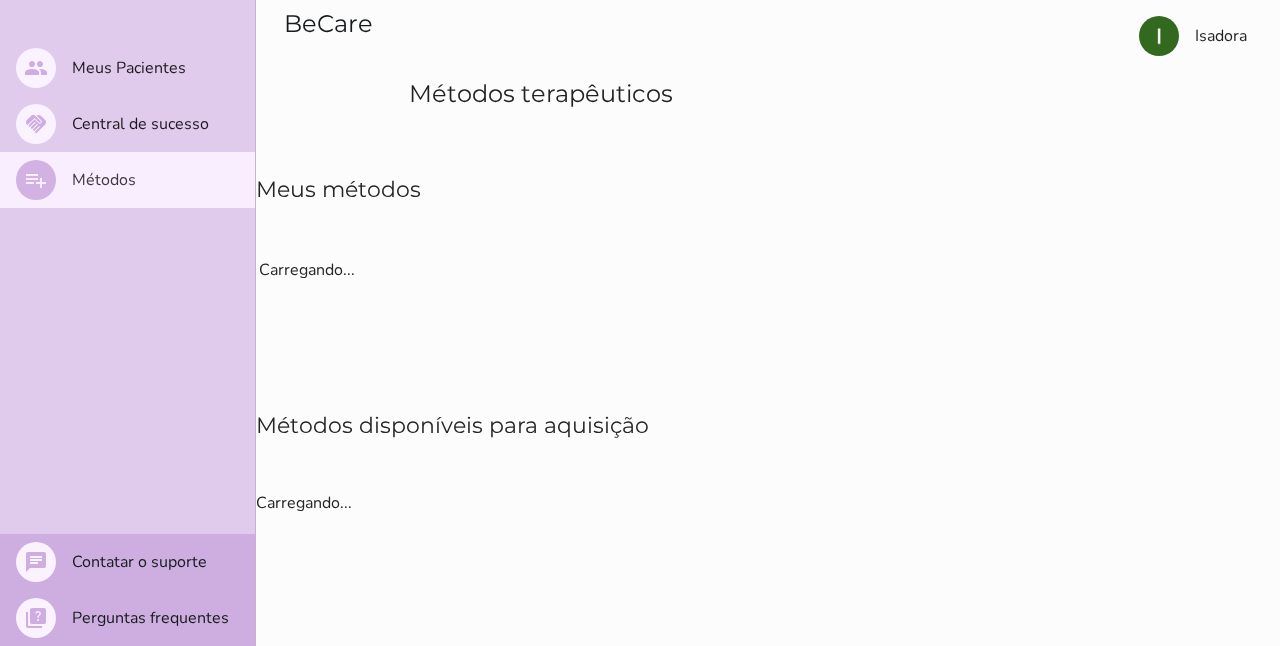 type 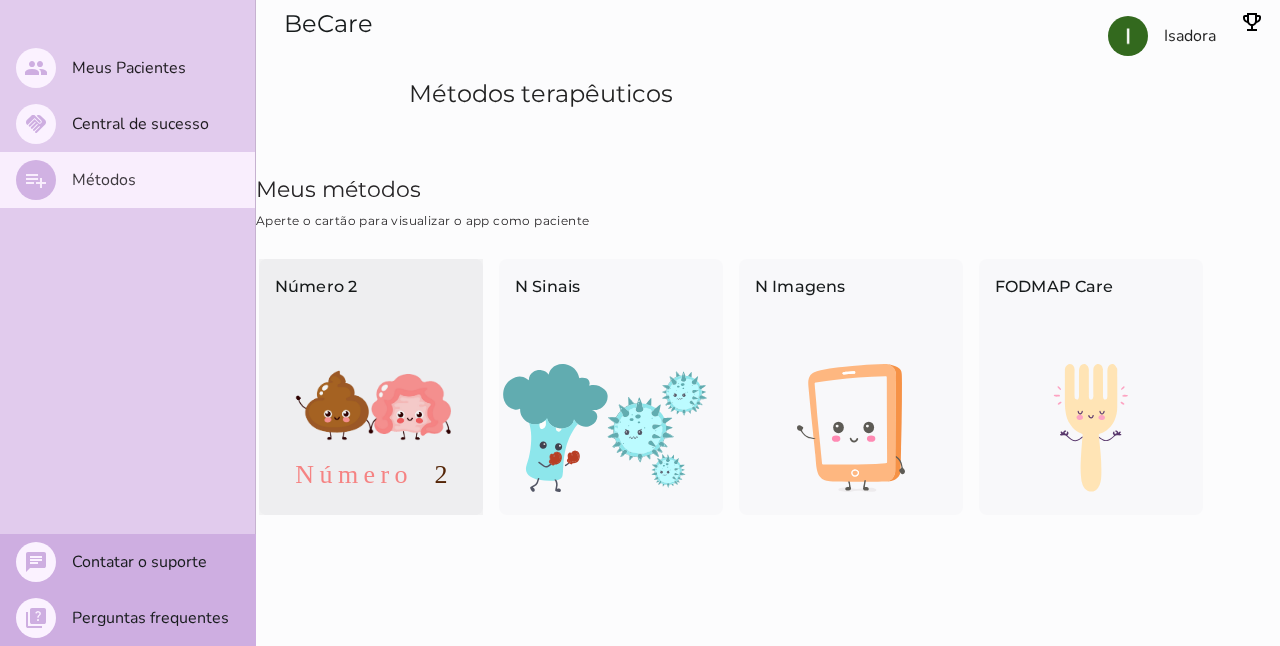 click at bounding box center [371, 428] 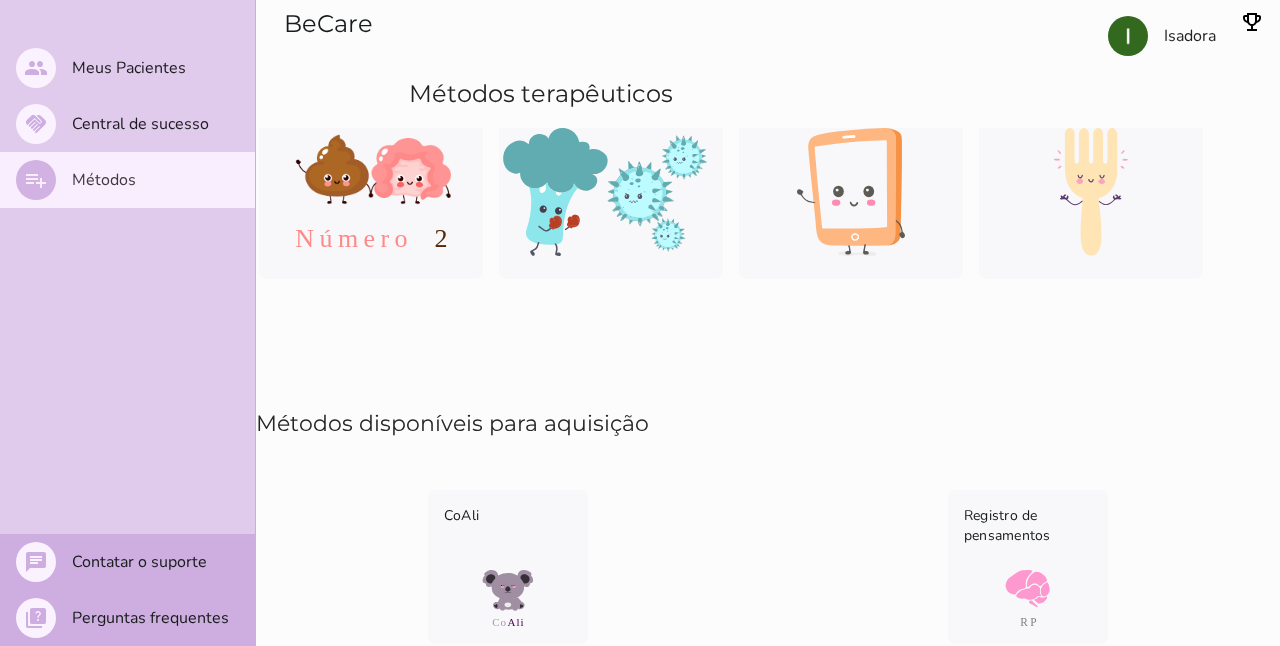scroll, scrollTop: 0, scrollLeft: 0, axis: both 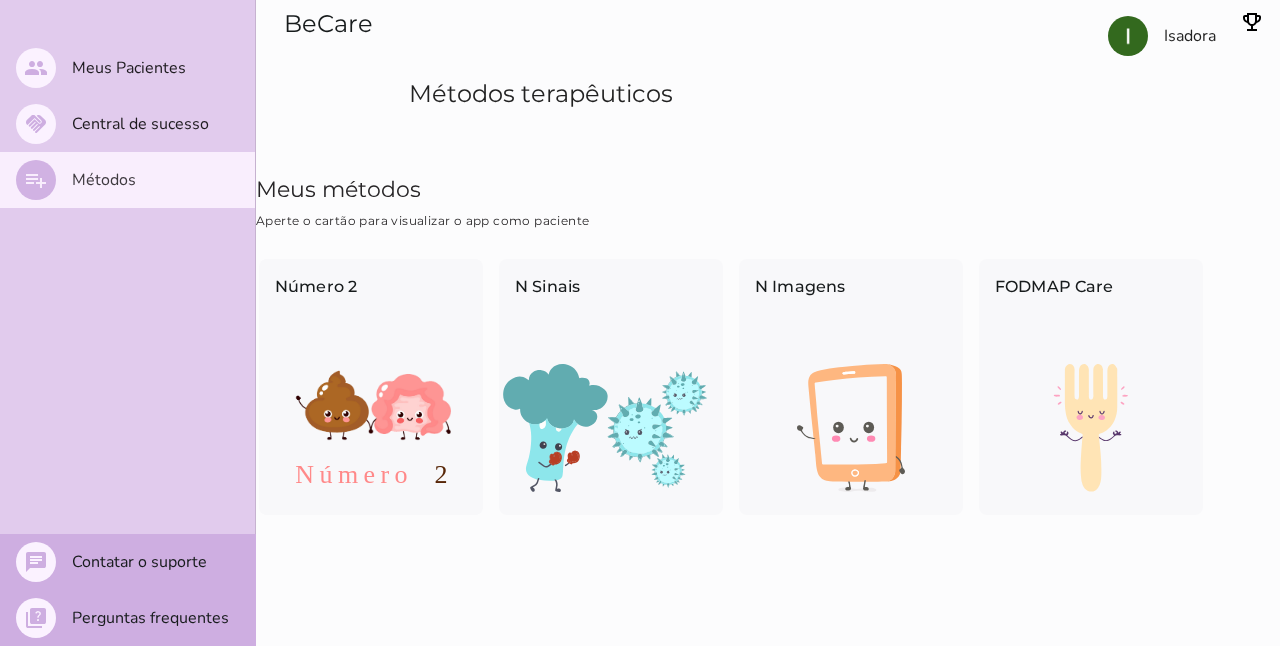 click at bounding box center [371, 428] 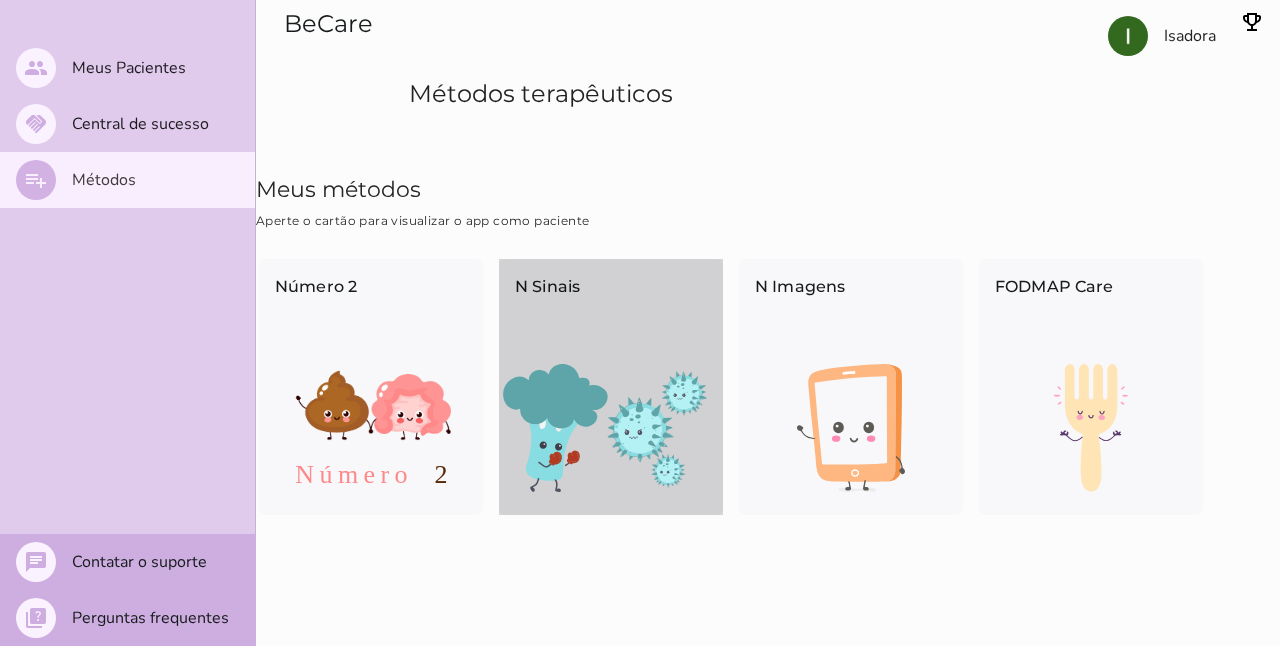 click at bounding box center [611, 428] 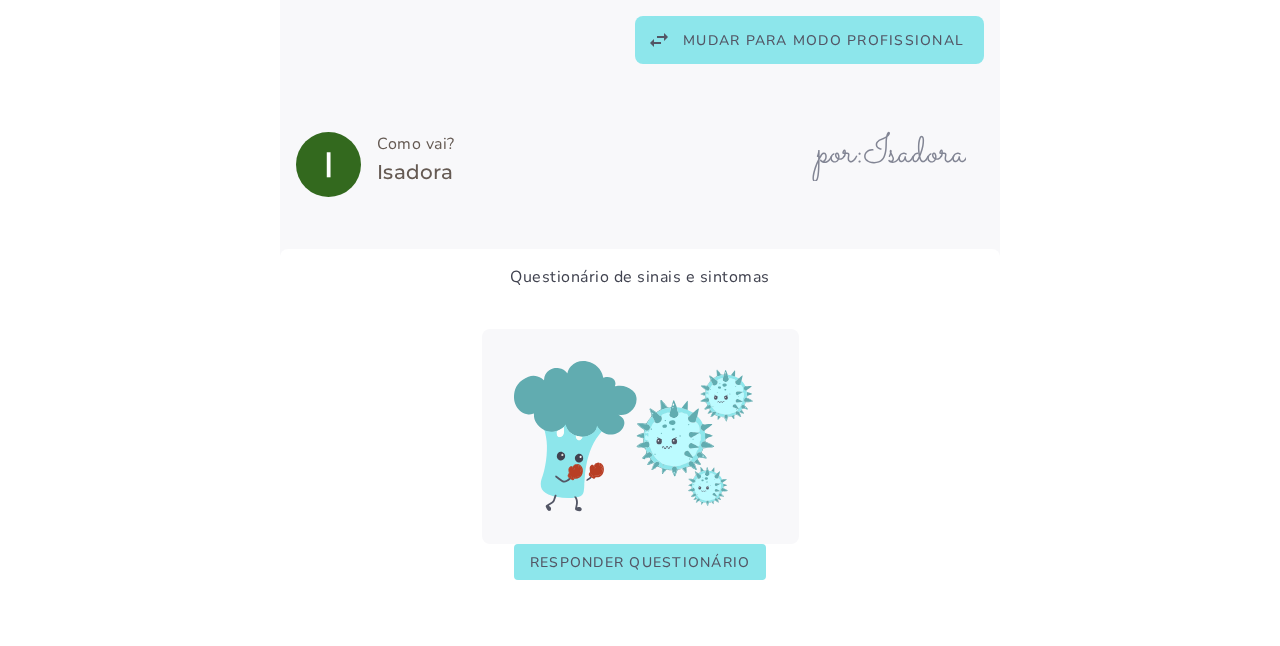 scroll, scrollTop: 0, scrollLeft: 0, axis: both 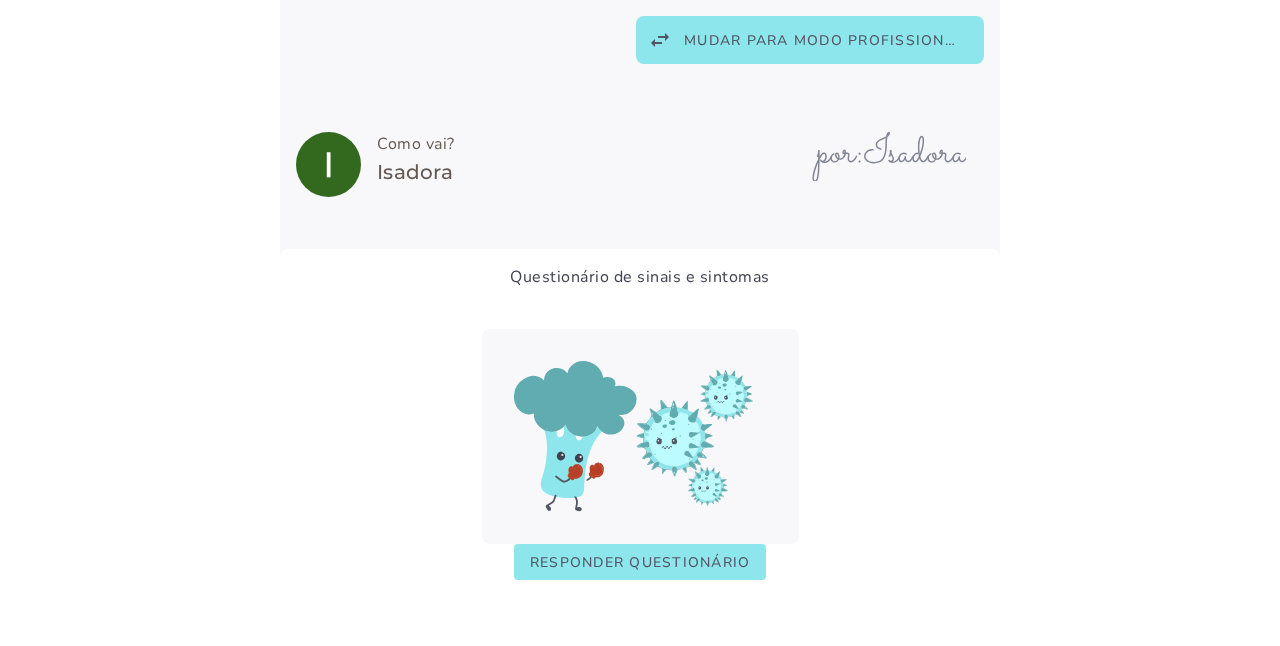 click at bounding box center (640, 323) 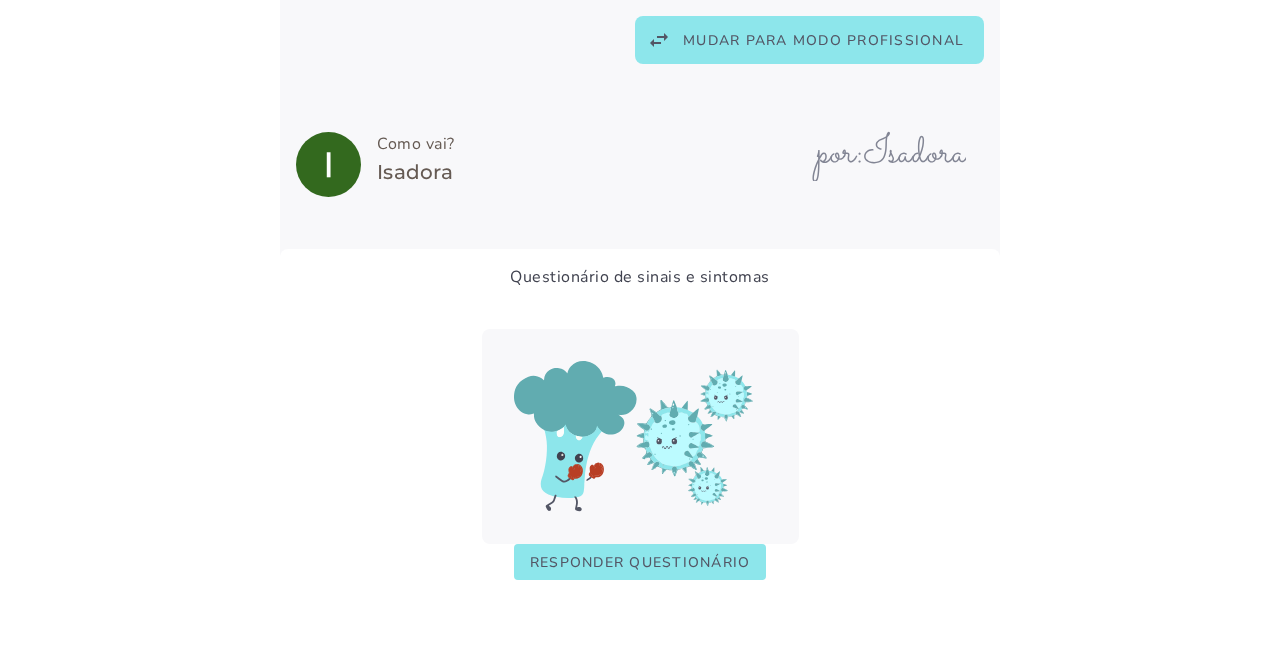 click 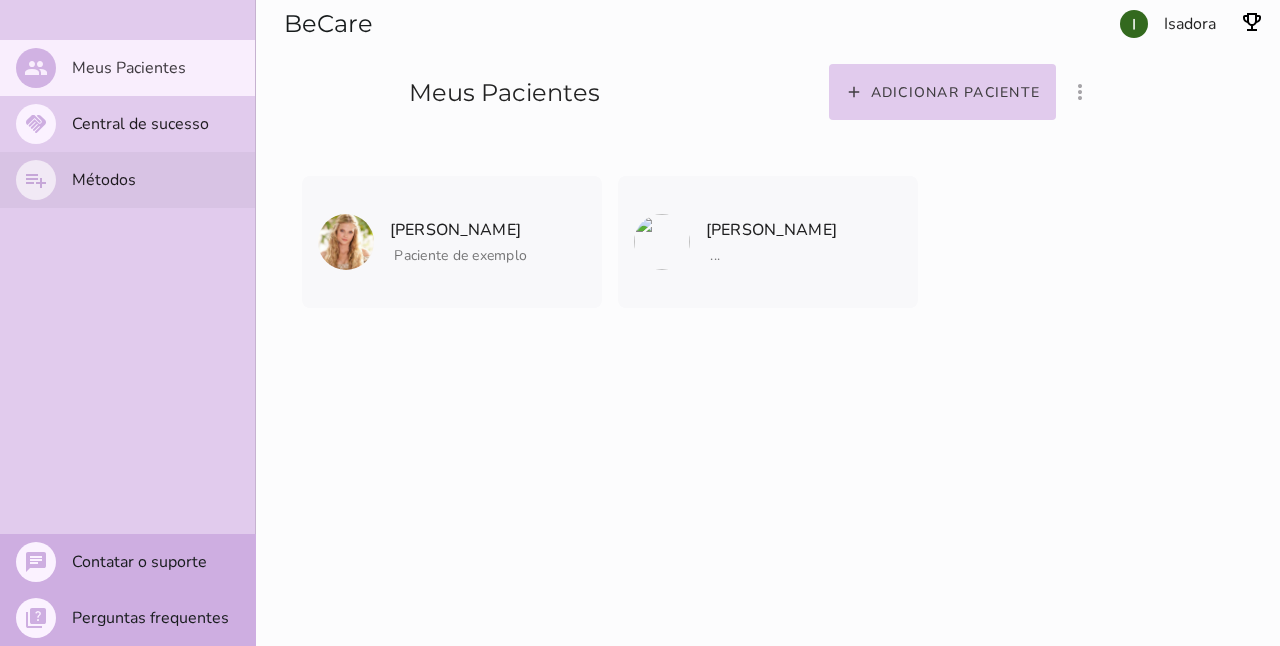 click on "playlist_add
Métodos" at bounding box center (127, 180) 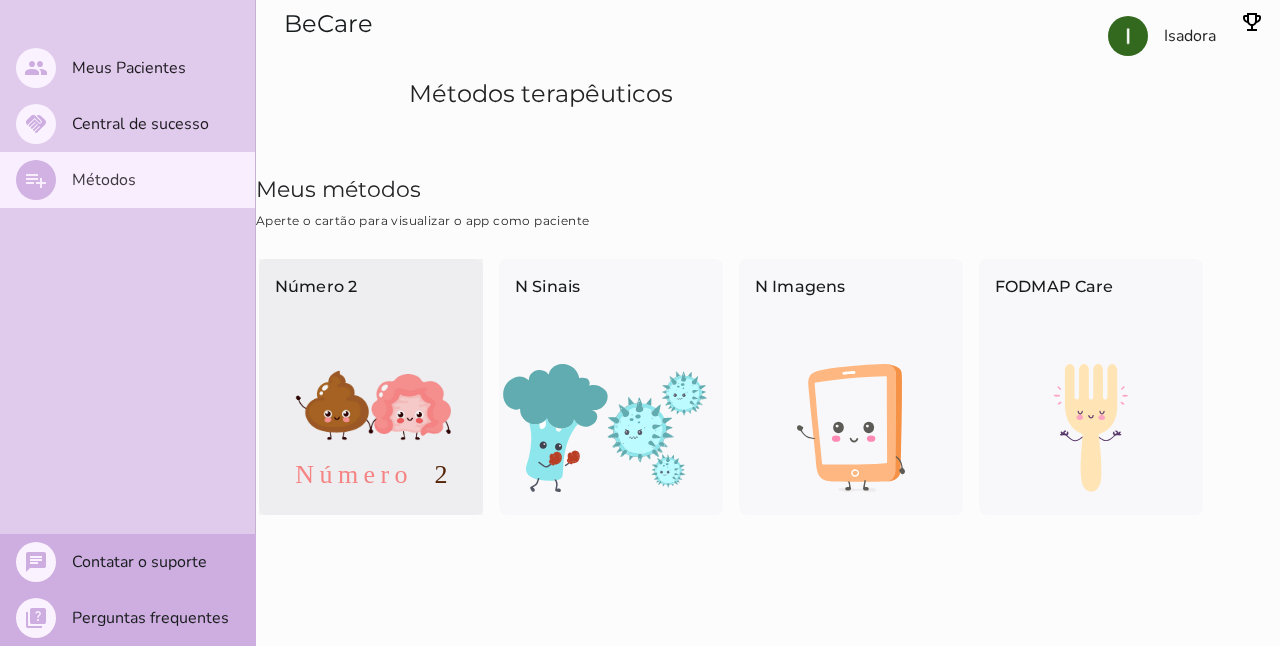 click at bounding box center [371, 428] 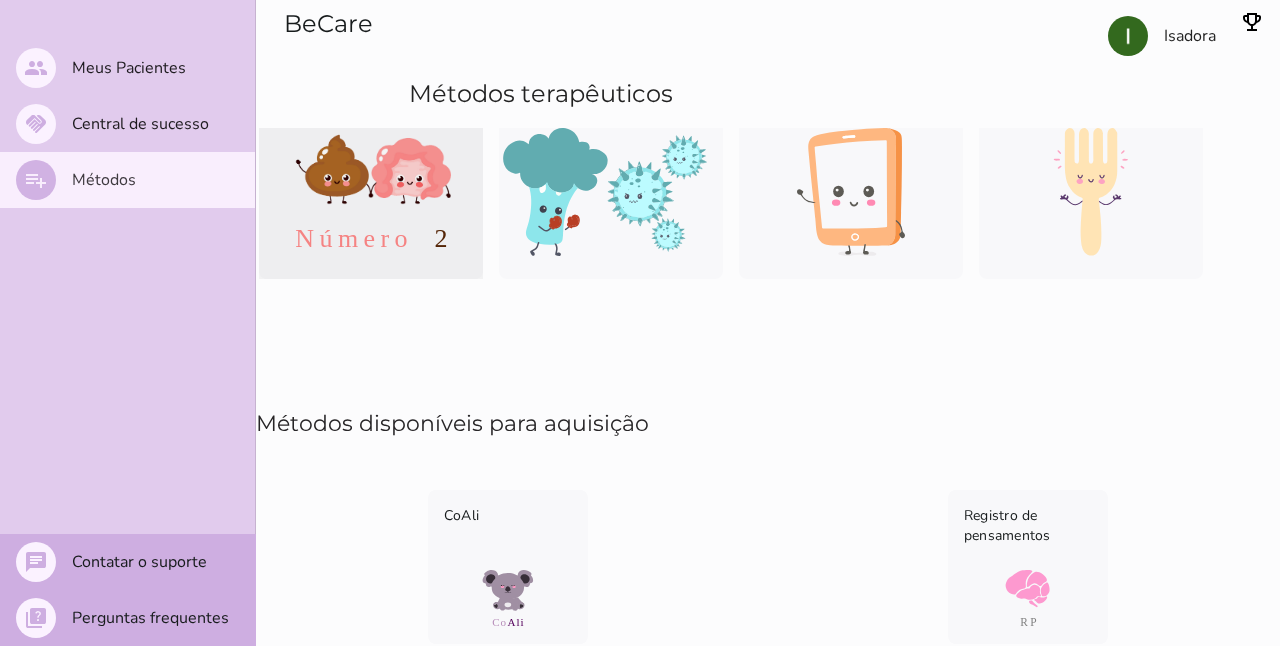 scroll, scrollTop: 0, scrollLeft: 0, axis: both 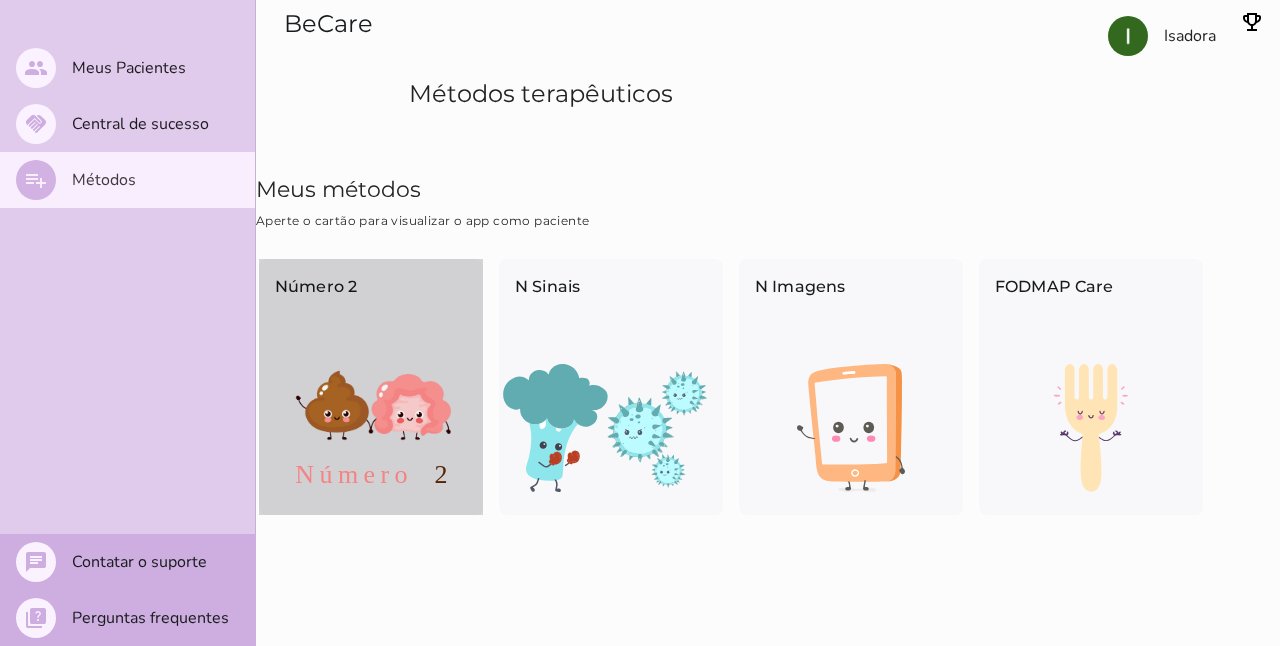 click at bounding box center (371, 428) 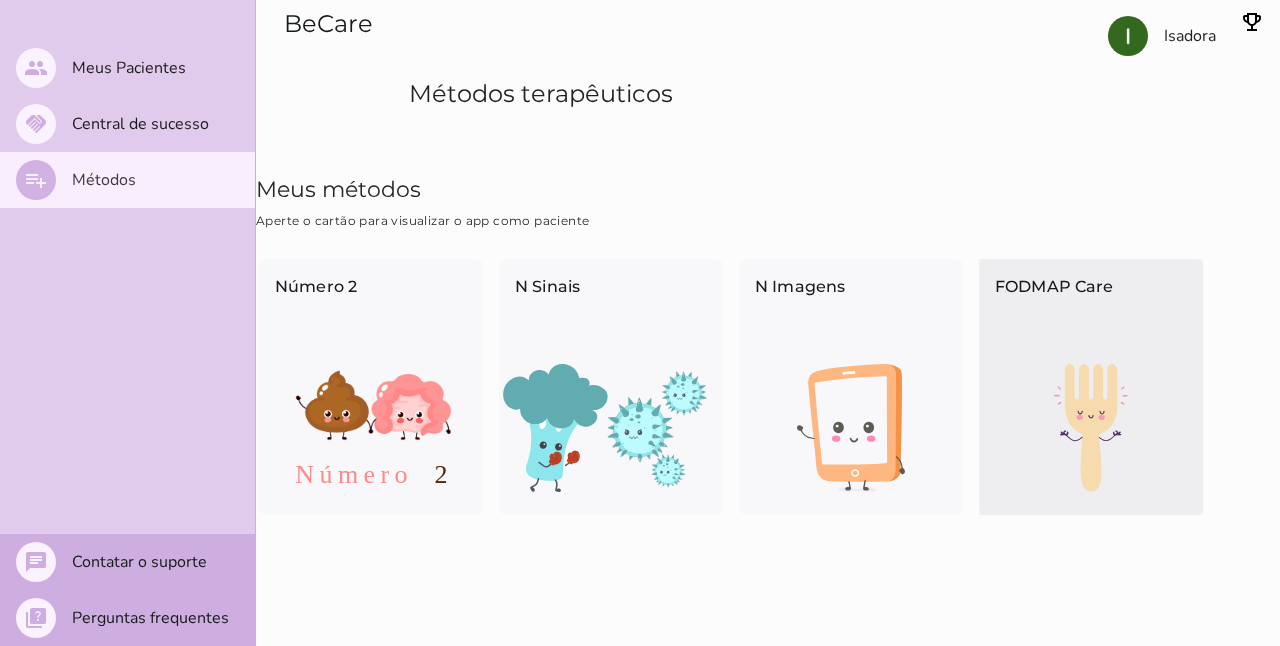 click on "FODMAP Care" at bounding box center (1091, 308) 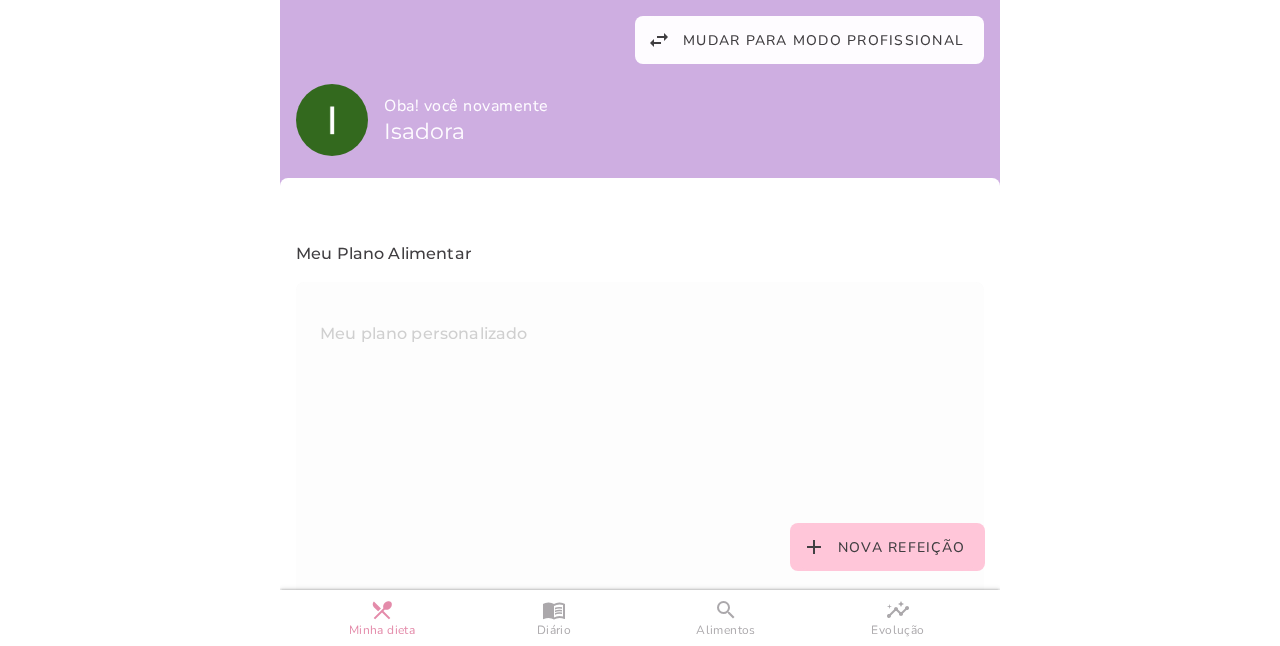 scroll, scrollTop: 0, scrollLeft: 0, axis: both 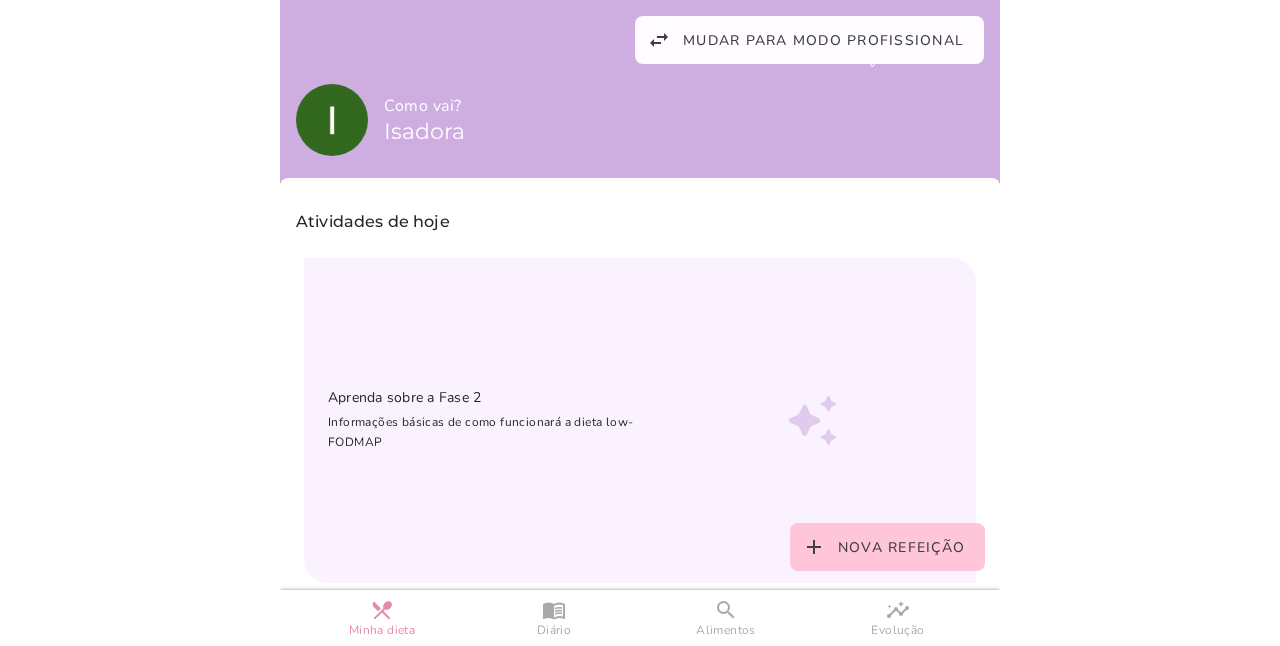 click at bounding box center (640, 673) 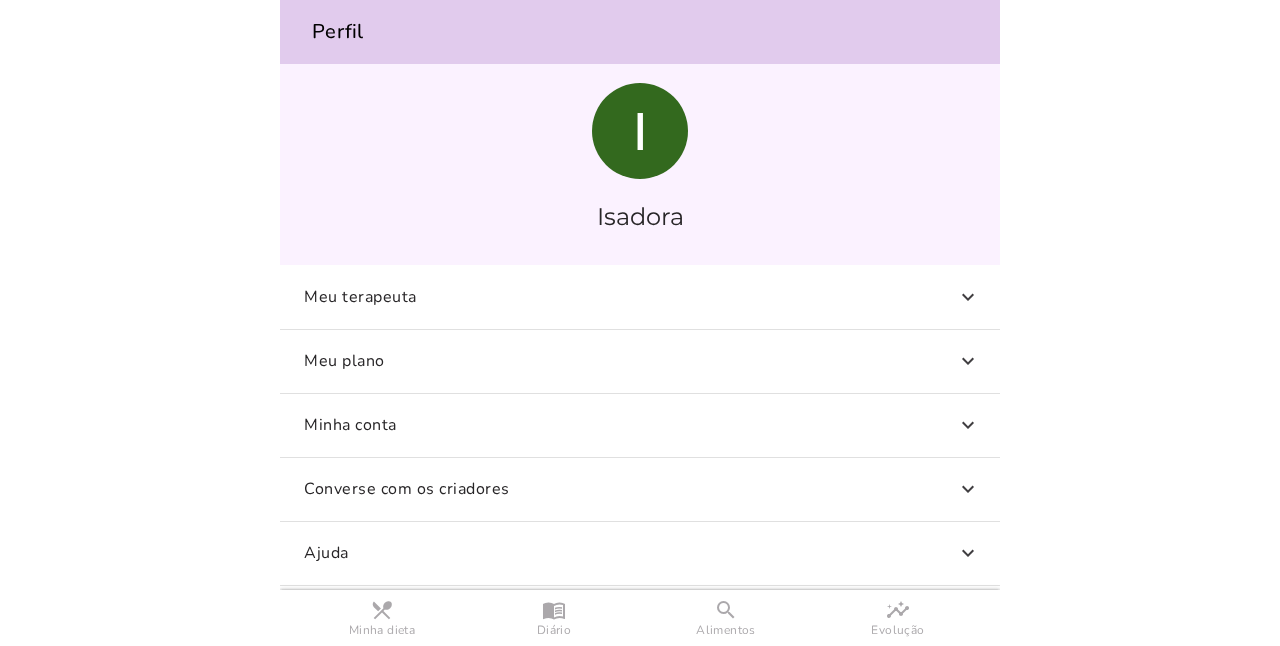 scroll, scrollTop: 0, scrollLeft: 0, axis: both 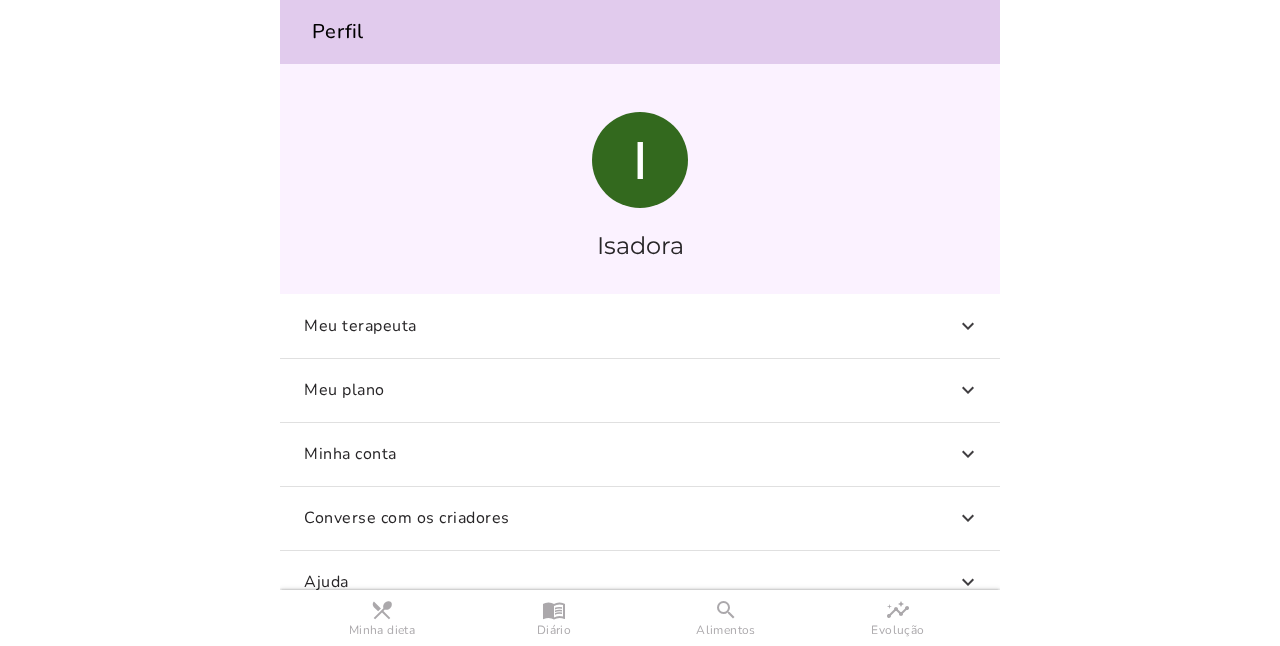 click on "Perfil" 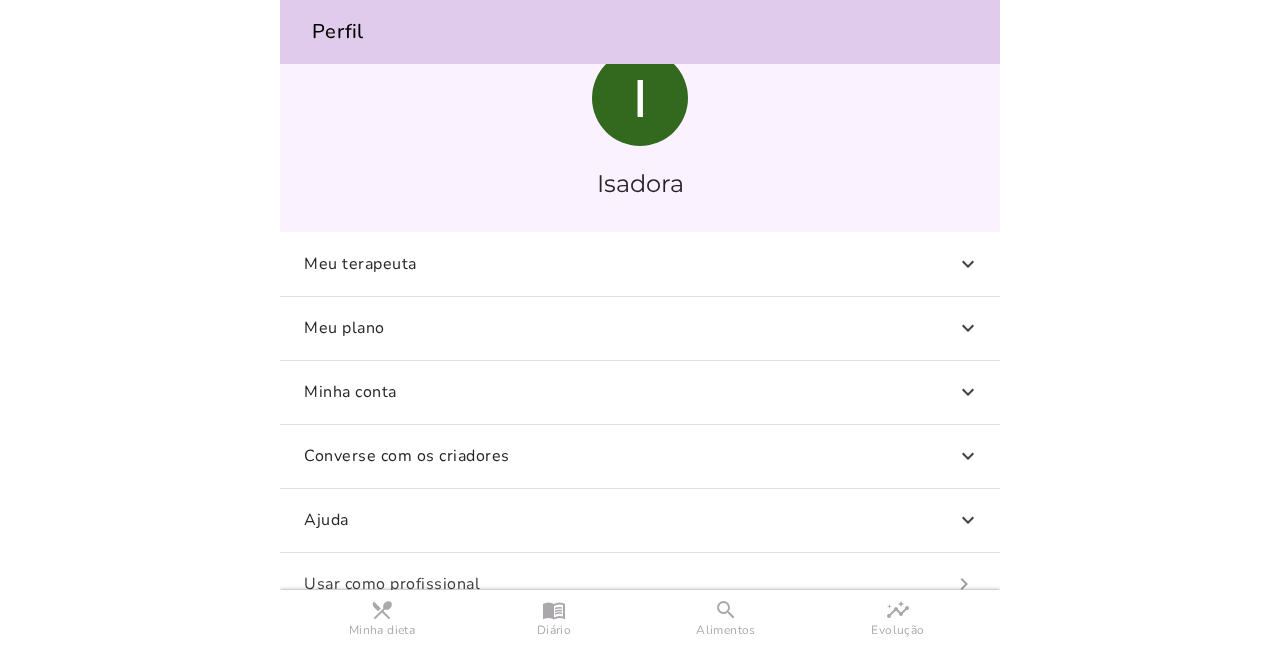 scroll, scrollTop: 87, scrollLeft: 0, axis: vertical 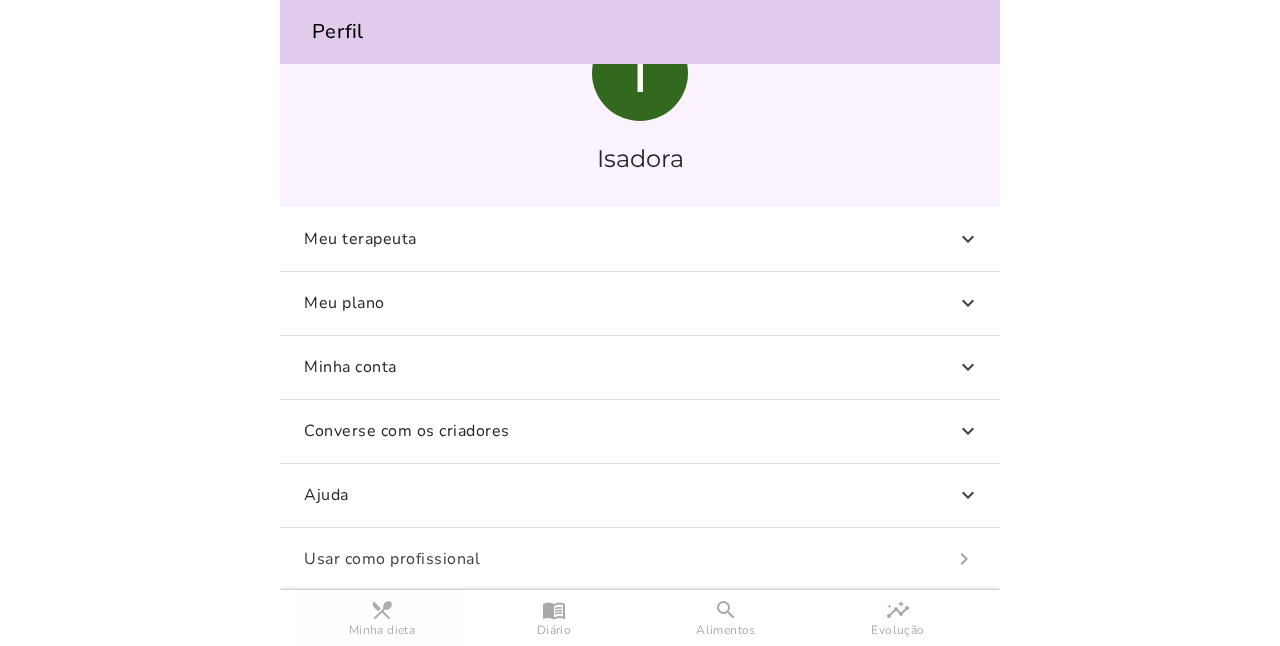 click on "restaurant_menu" at bounding box center [0, 0] 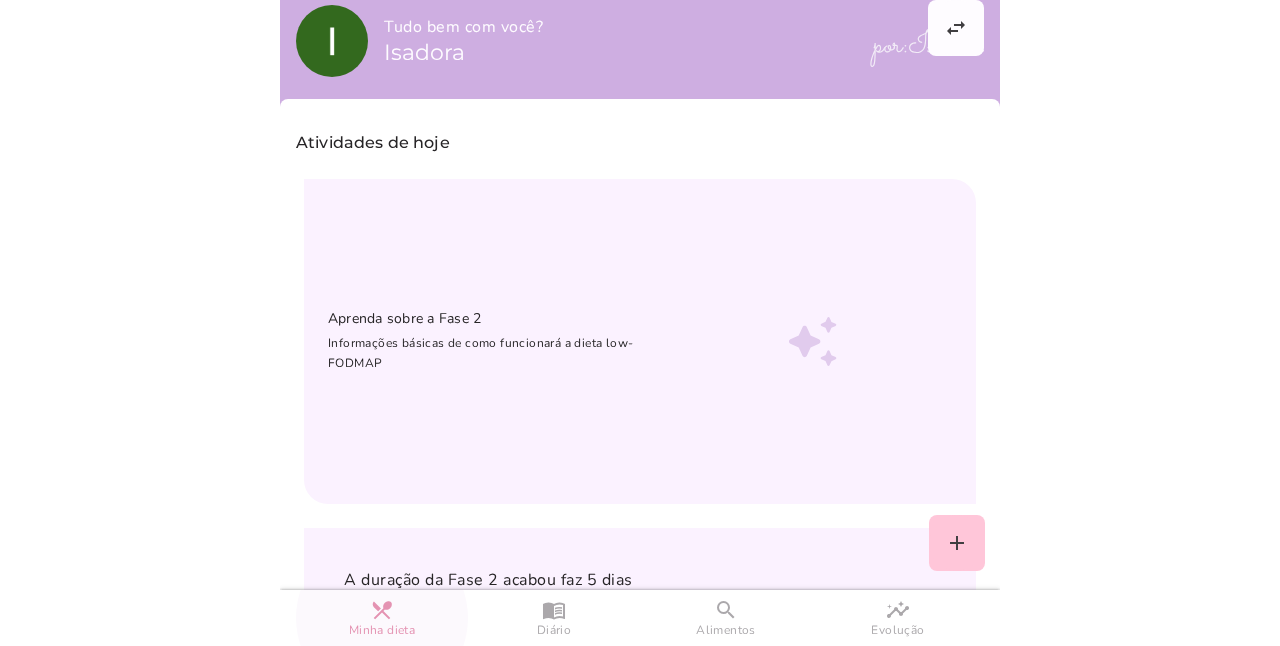 click on "Tudo bem com você?
Isadora" at bounding box center (640, 44) 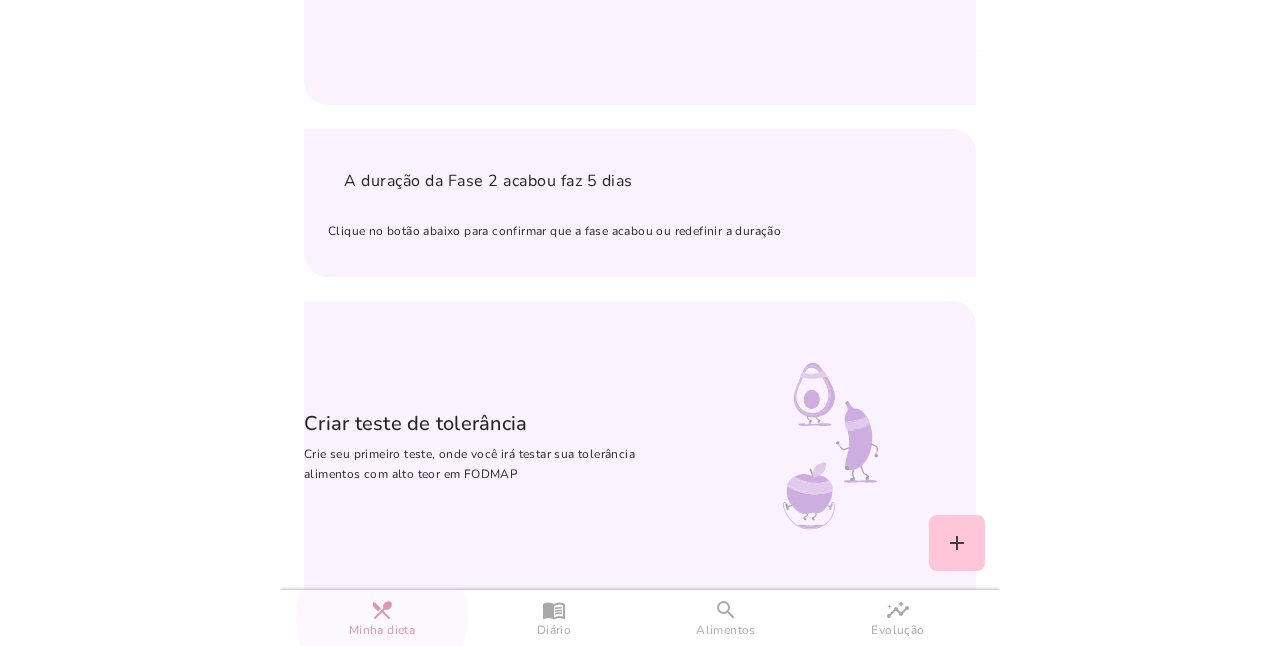 scroll, scrollTop: 87, scrollLeft: 0, axis: vertical 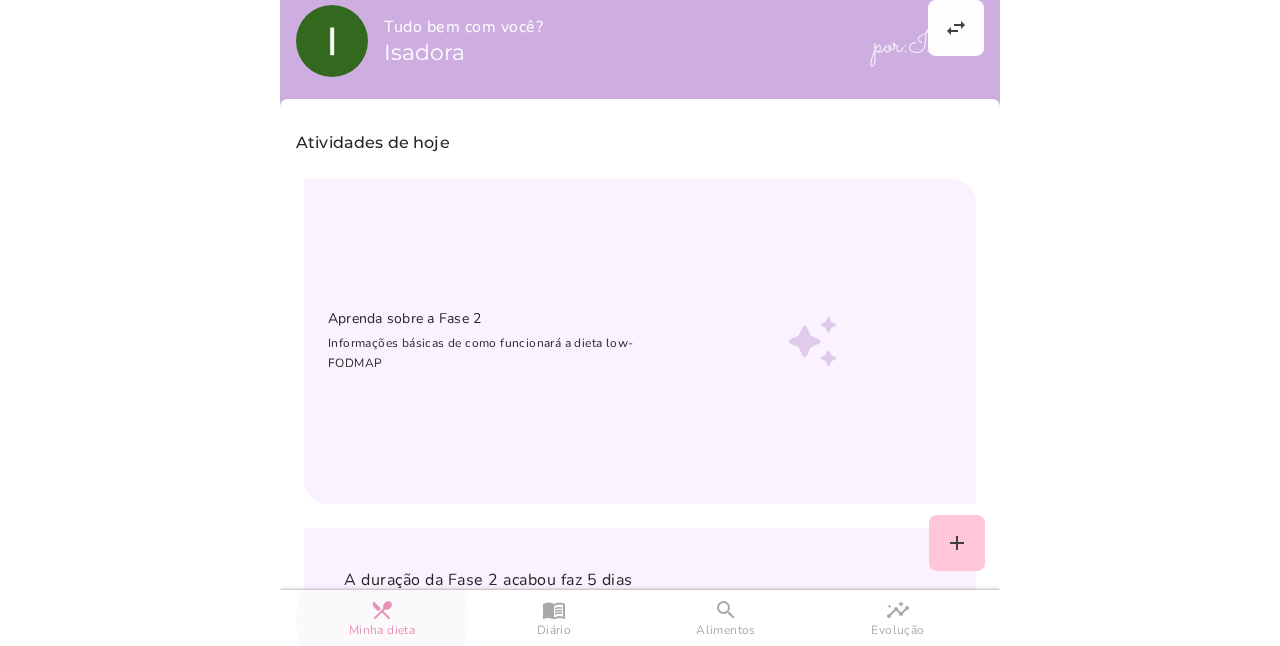 click on "Tudo bem com você?
Isadora" at bounding box center (640, 44) 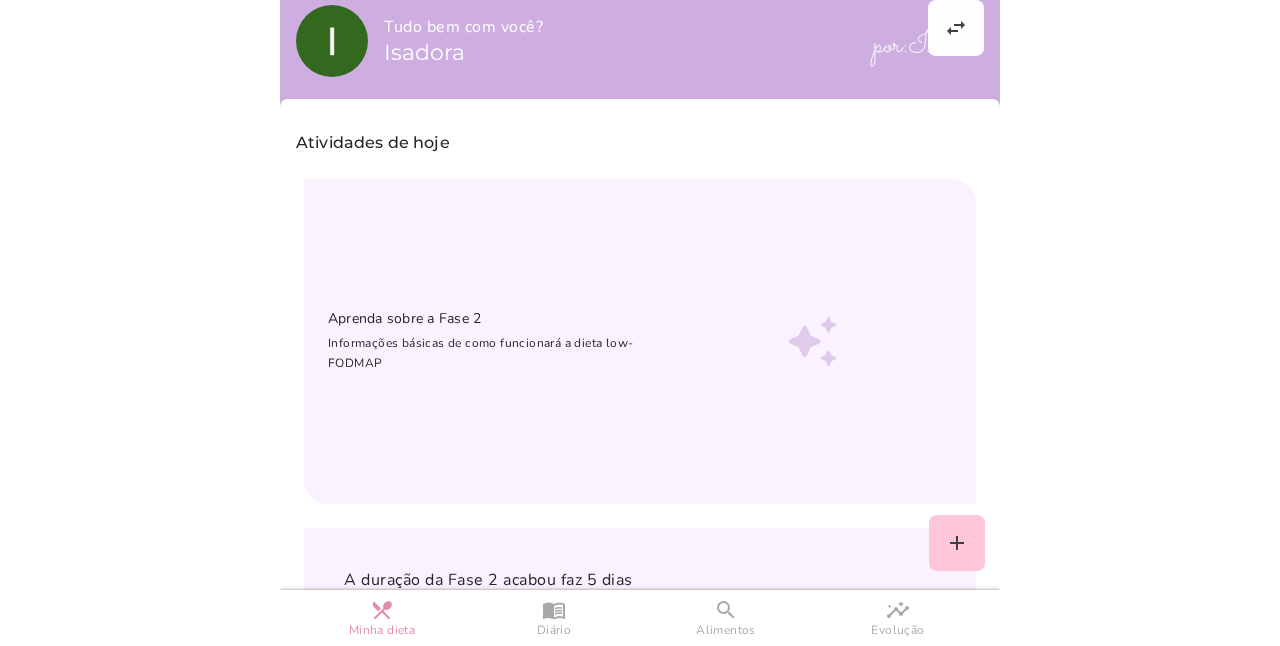 drag, startPoint x: 1016, startPoint y: 0, endPoint x: 1121, endPoint y: 456, distance: 467.93268 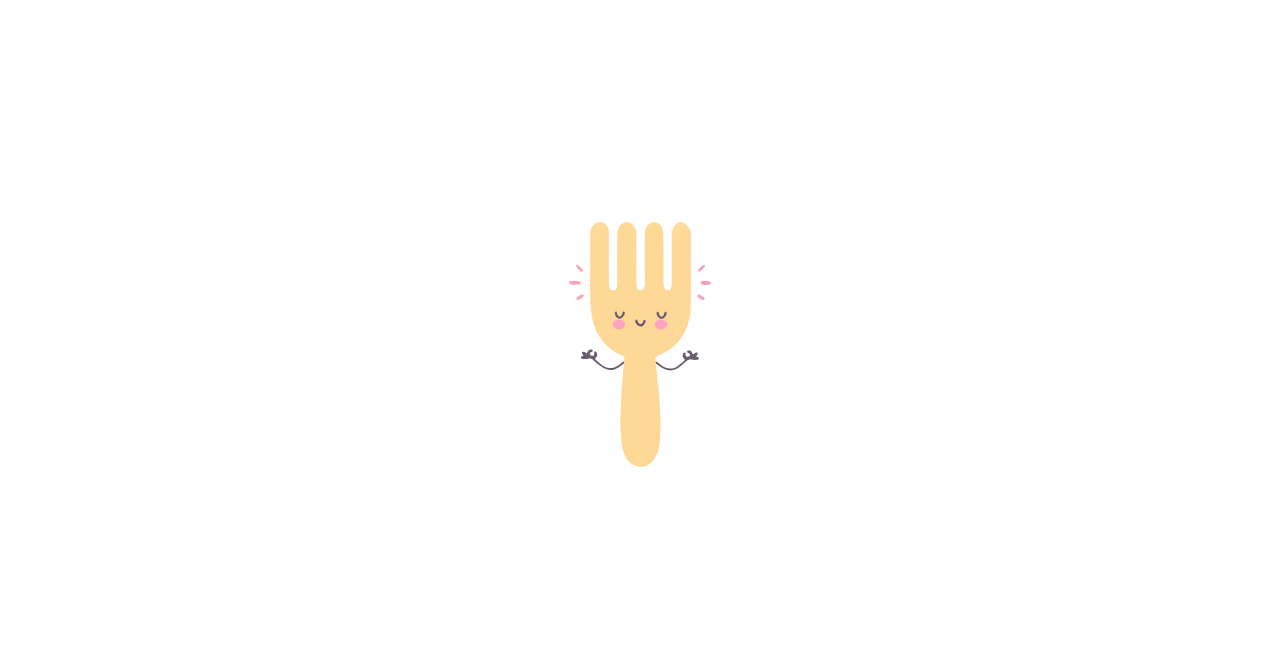 scroll, scrollTop: 0, scrollLeft: 0, axis: both 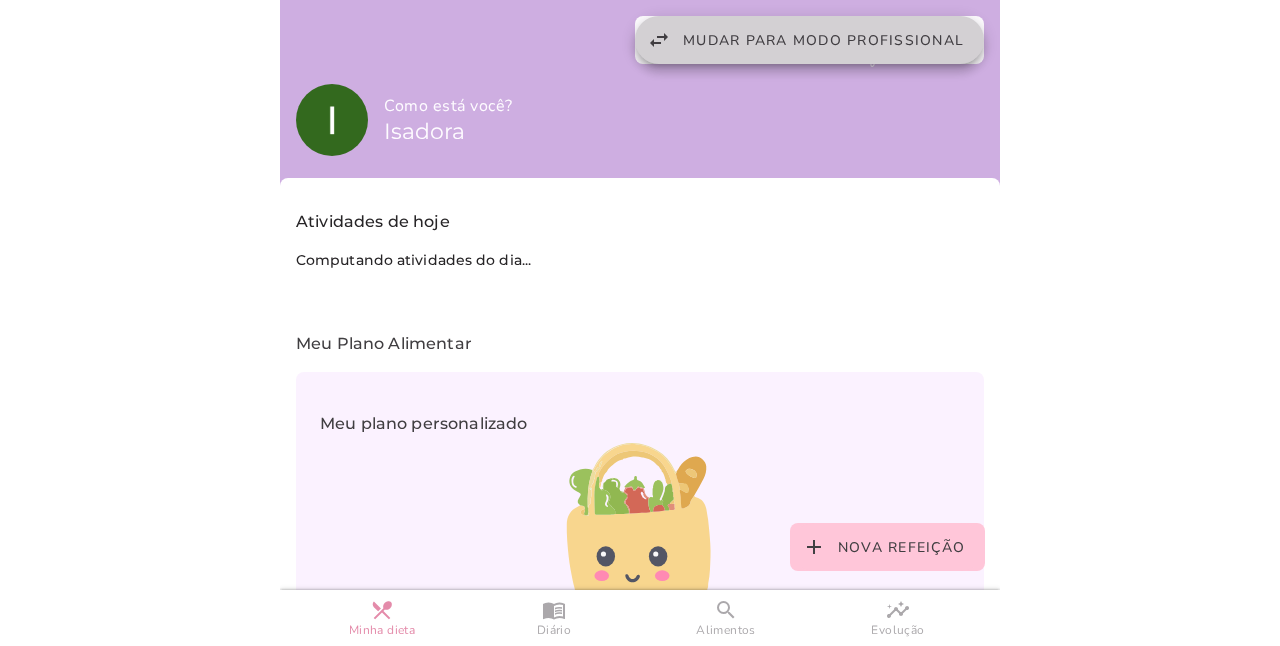 click on "Mudar para modo profissional" at bounding box center (823, 40) 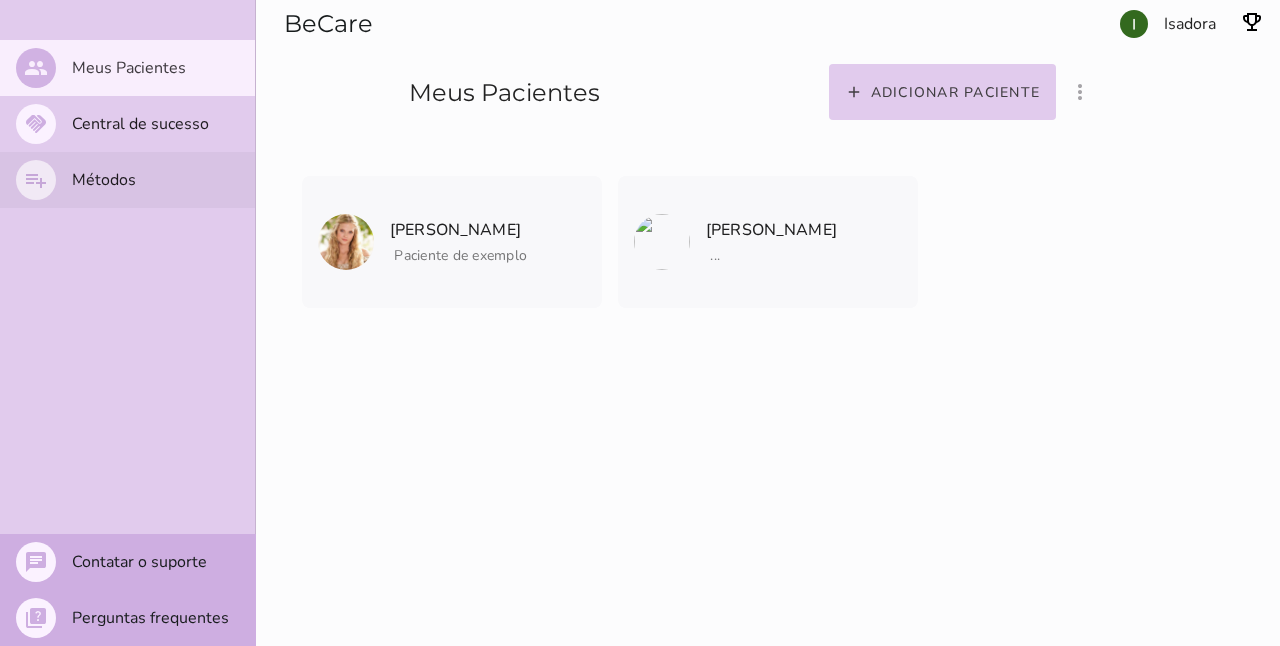click on "playlist_add
Métodos" at bounding box center [127, 180] 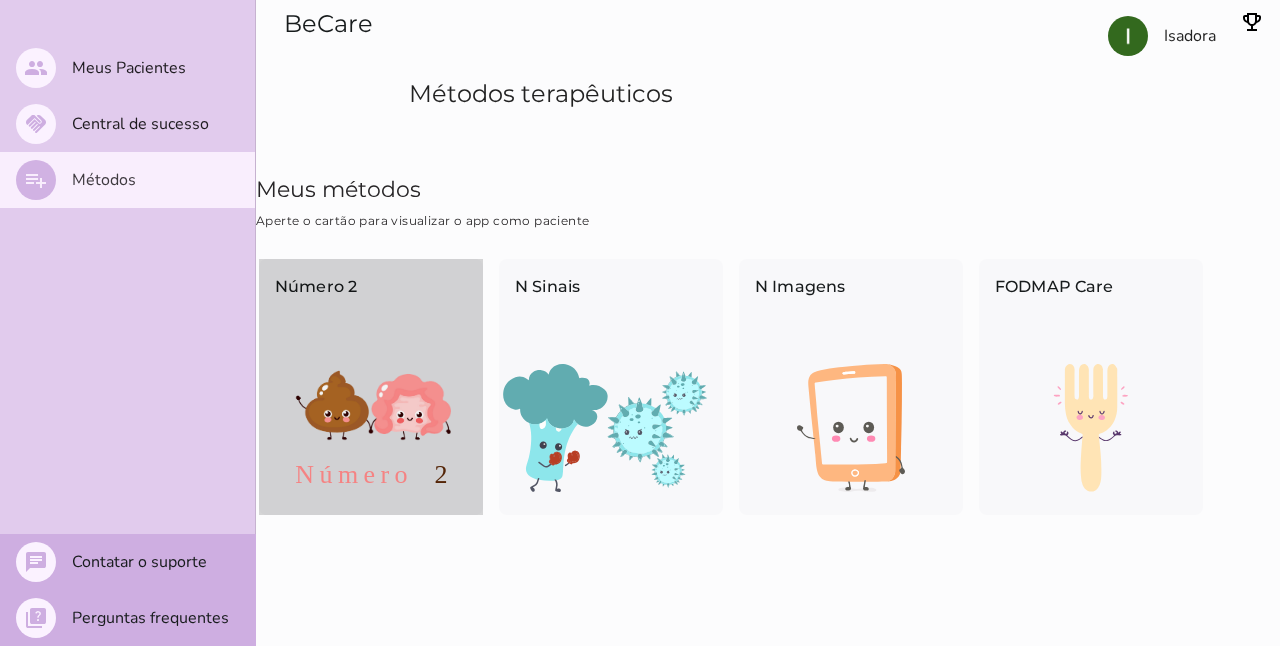 click at bounding box center (371, 428) 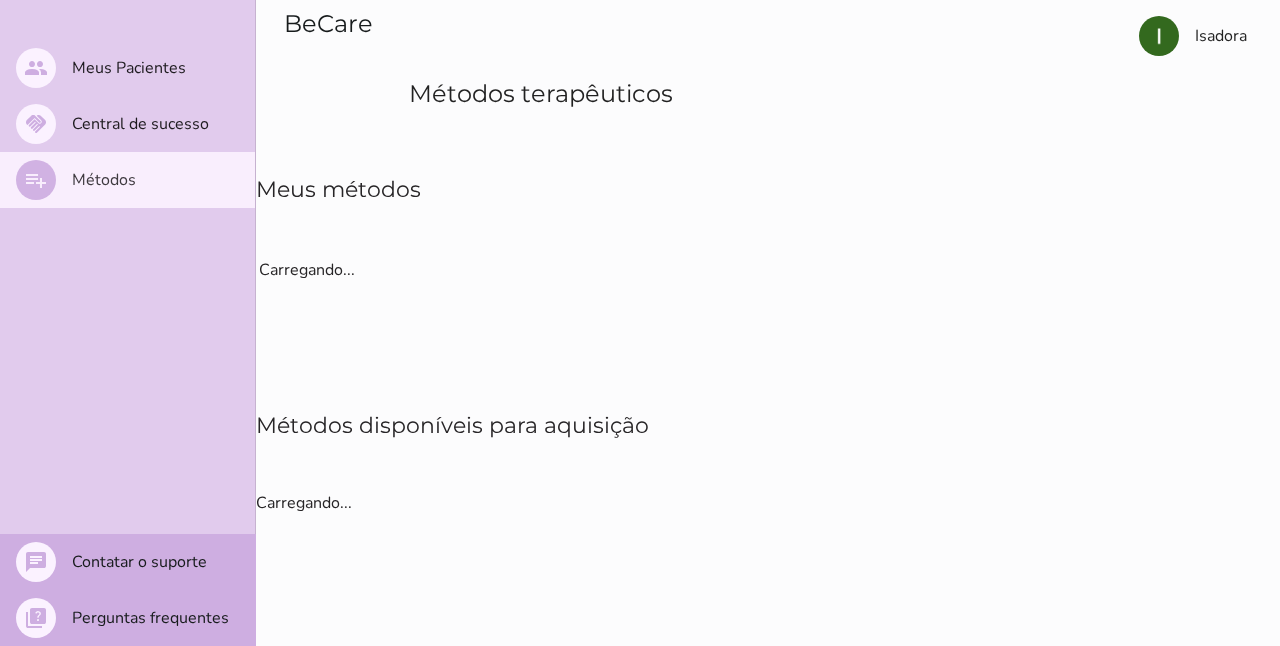 scroll, scrollTop: 0, scrollLeft: 0, axis: both 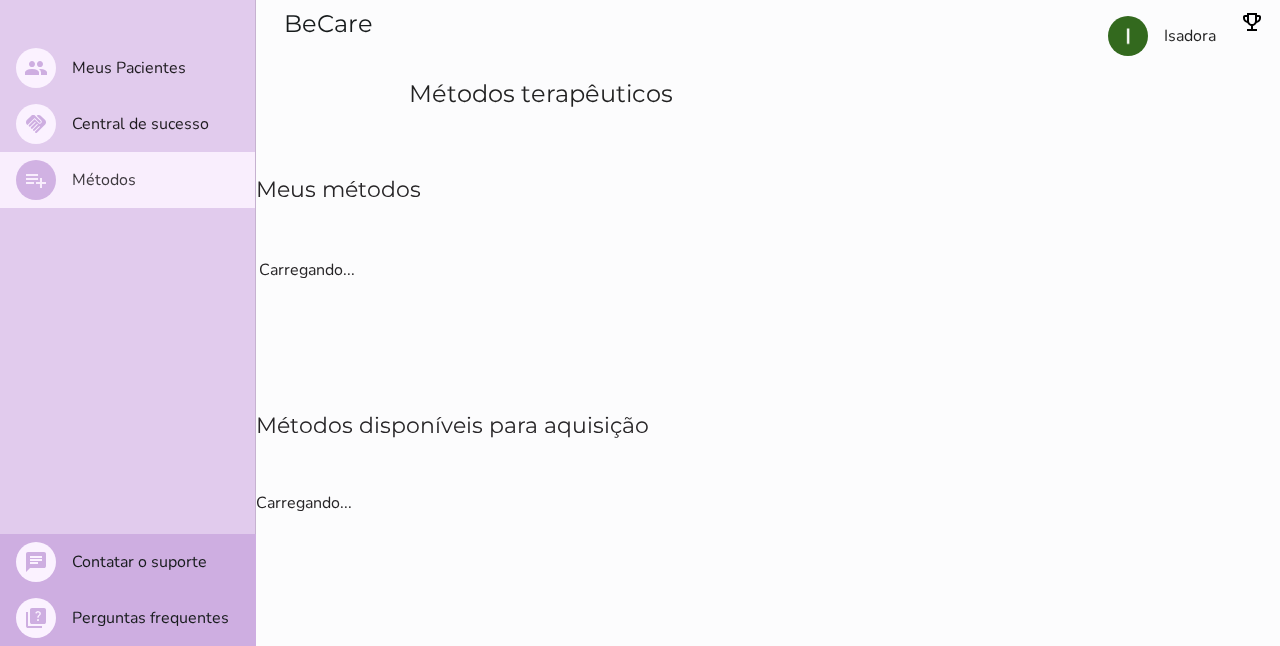 type 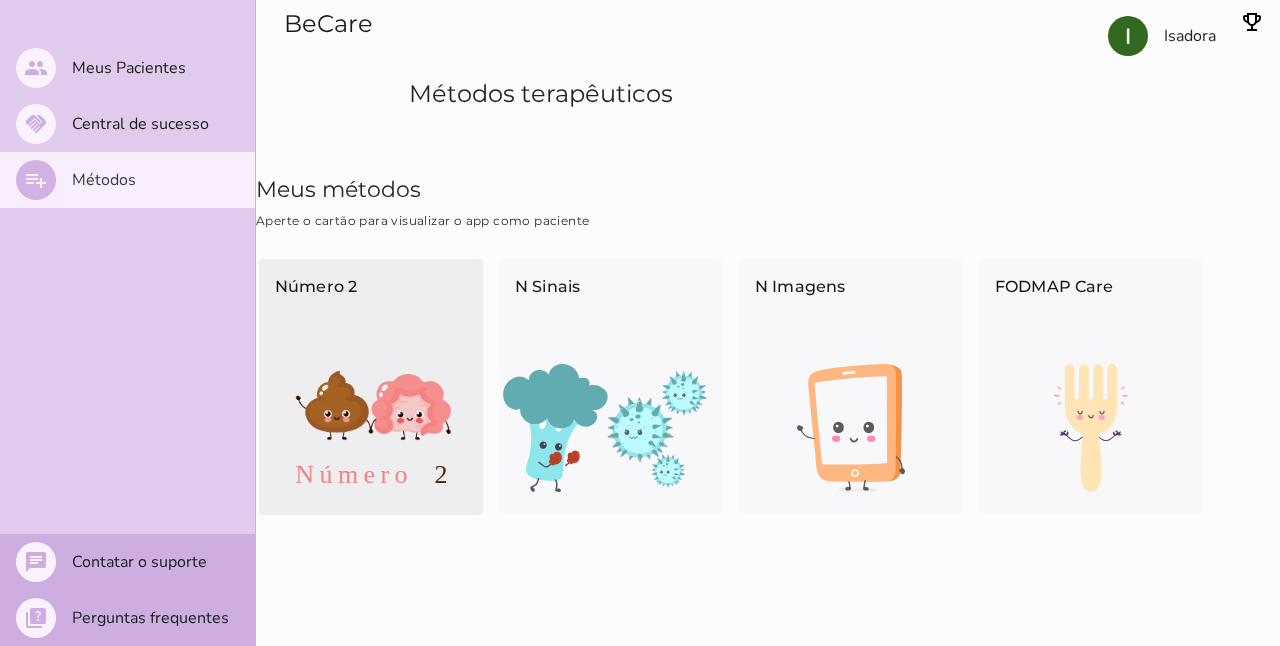 click on "Número 2" at bounding box center [371, 311] 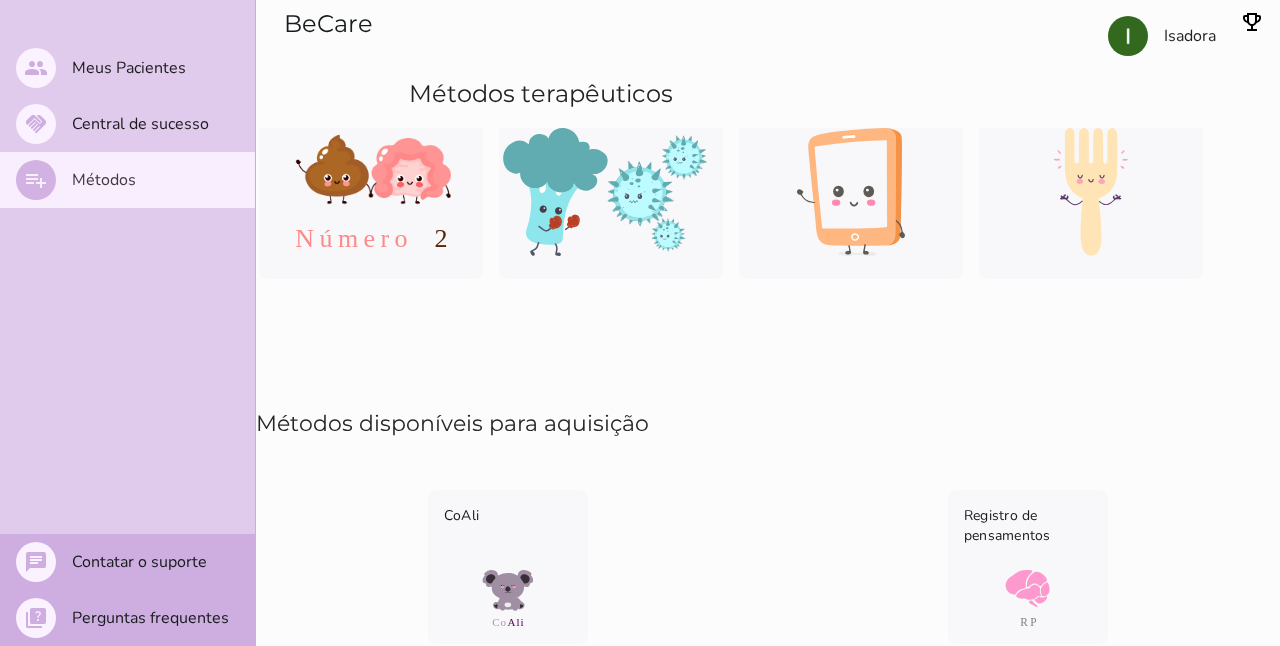 scroll, scrollTop: 0, scrollLeft: 0, axis: both 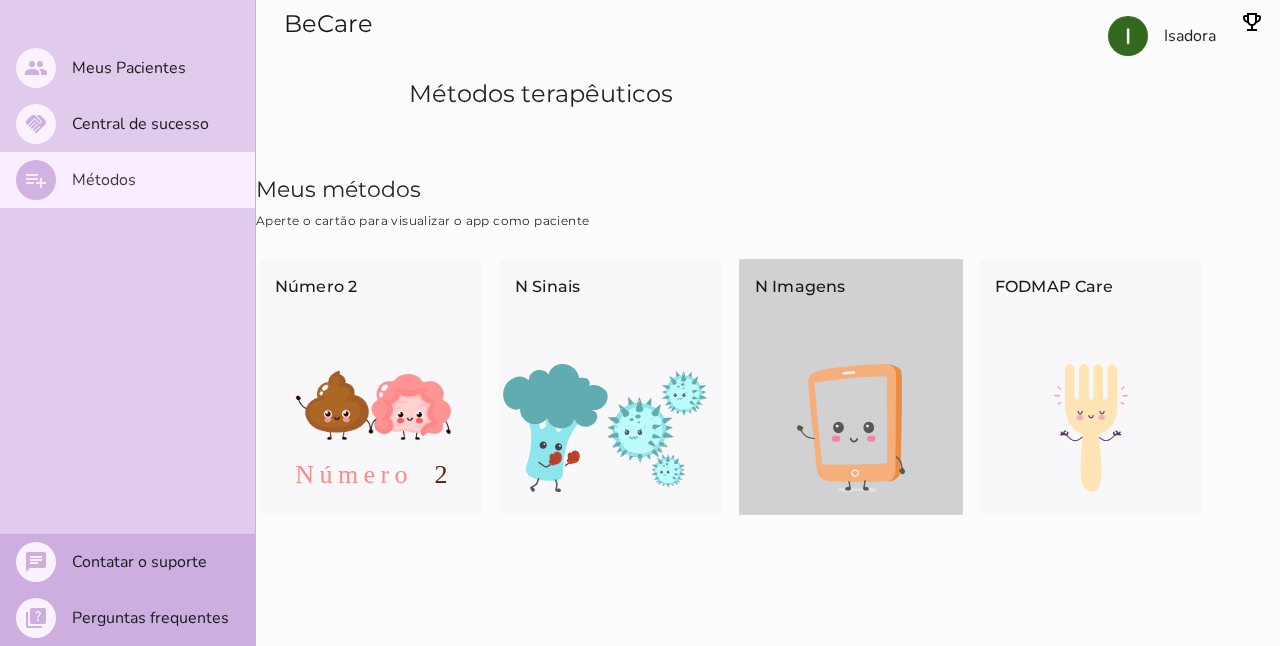 click at bounding box center [851, 428] 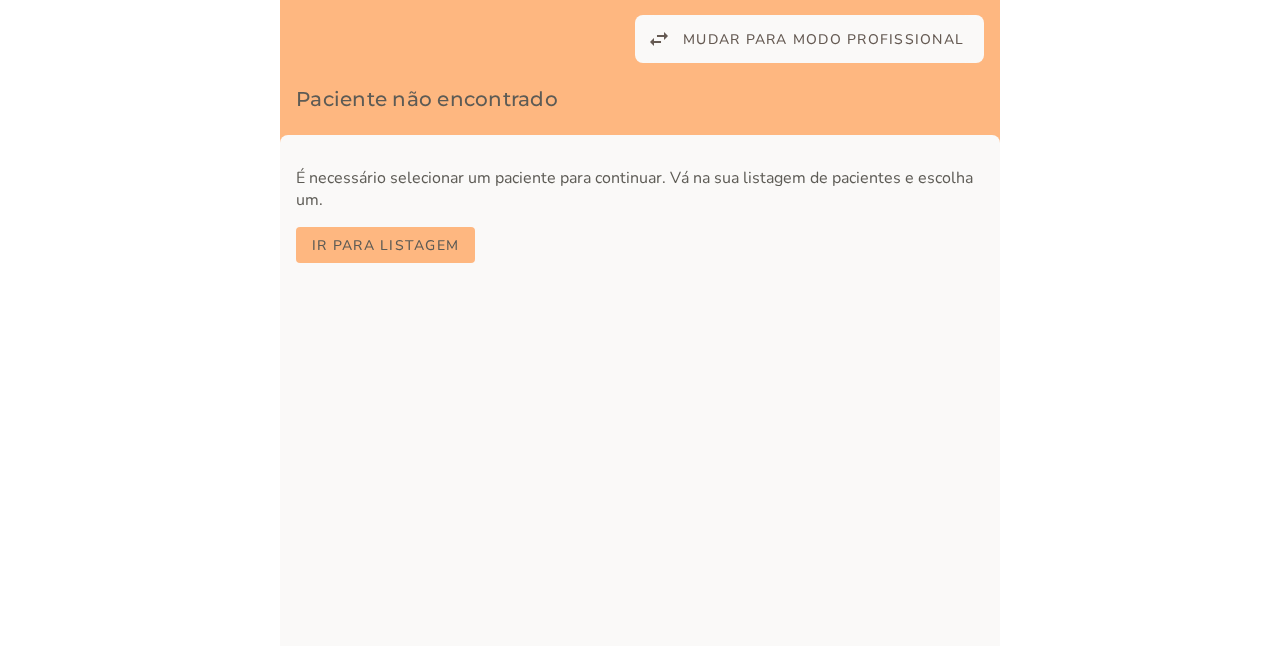 scroll, scrollTop: 0, scrollLeft: 0, axis: both 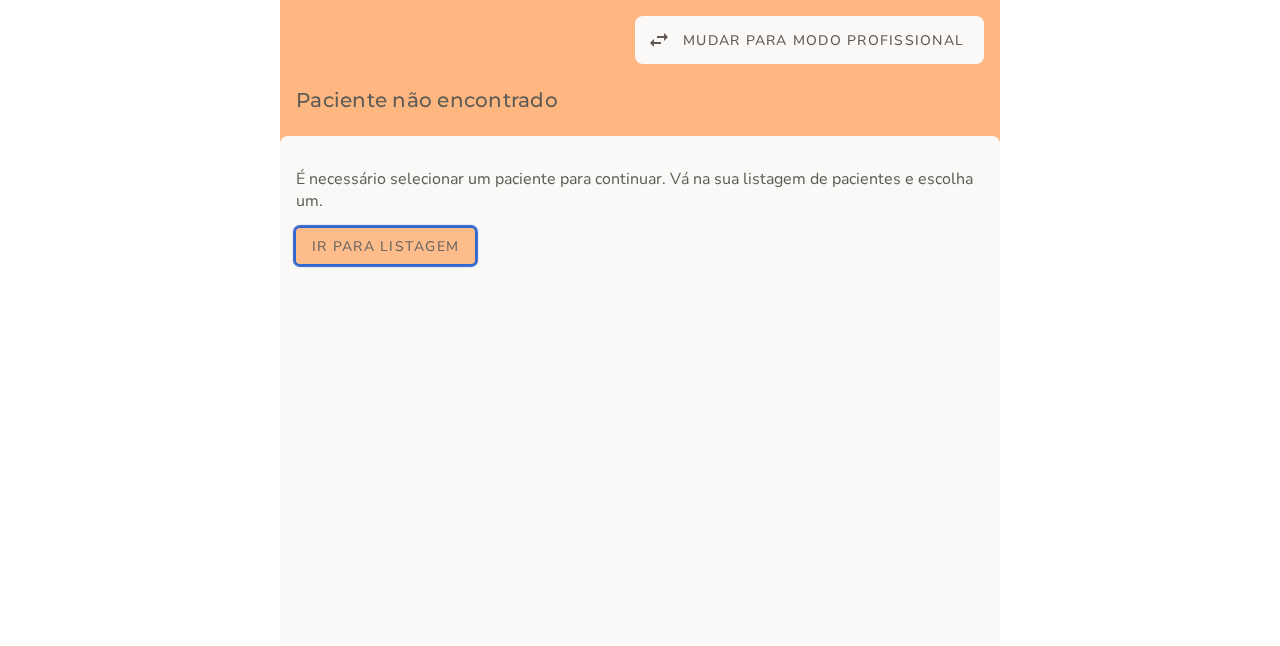 click on "Ir para listagem" at bounding box center [0, 0] 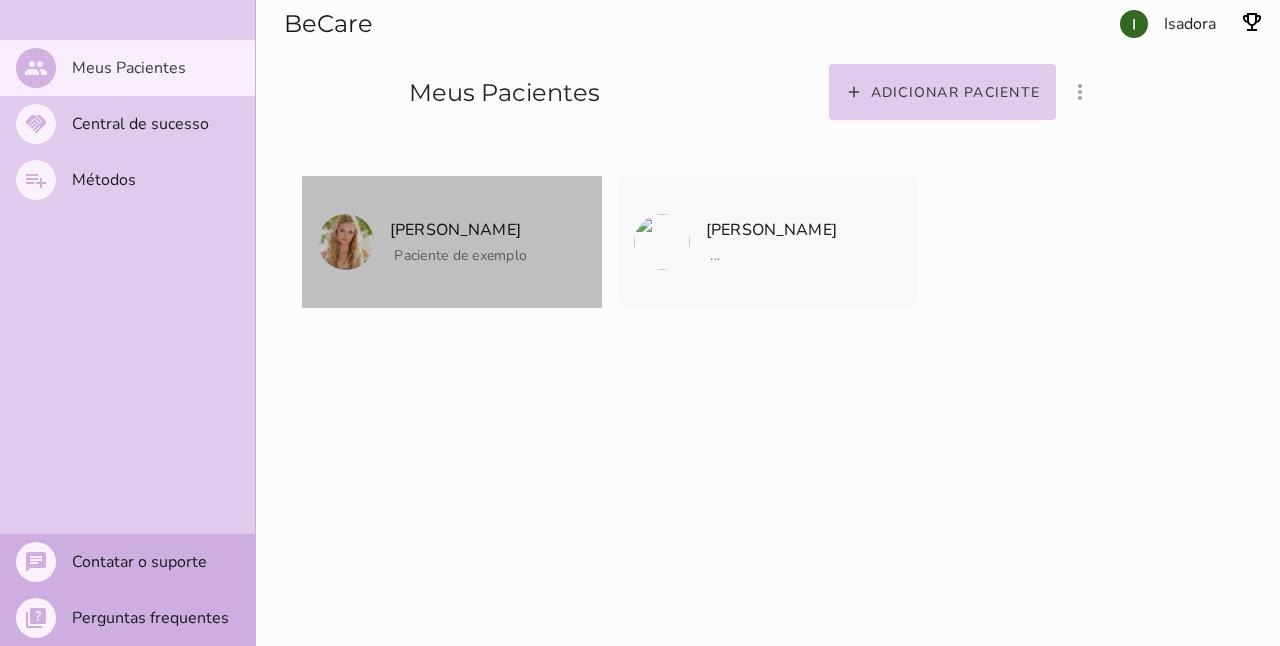 click 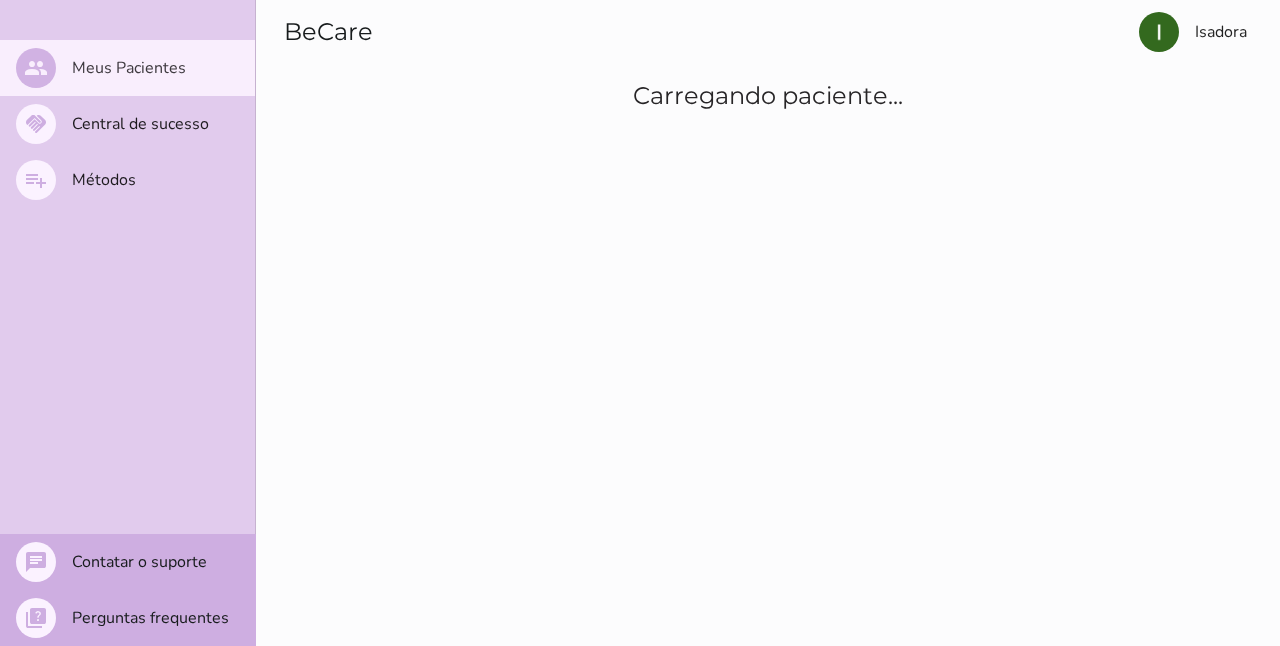 scroll, scrollTop: 0, scrollLeft: 0, axis: both 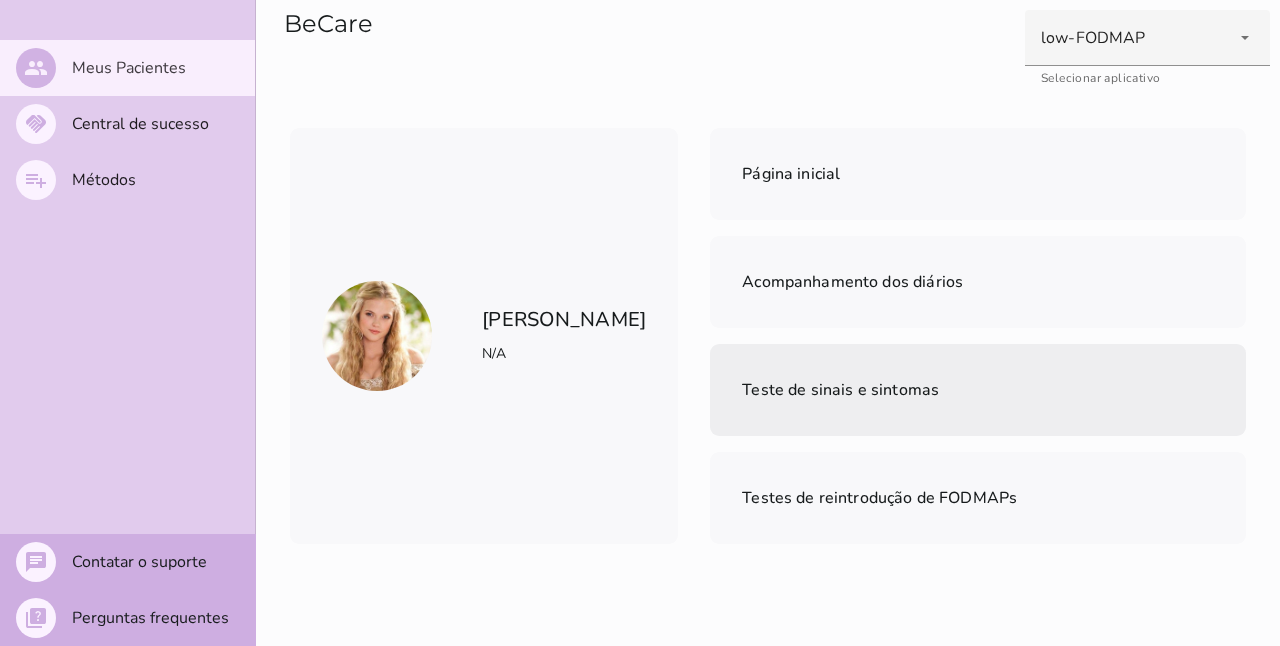 click on "Teste de sinais e sintomas" at bounding box center (840, 390) 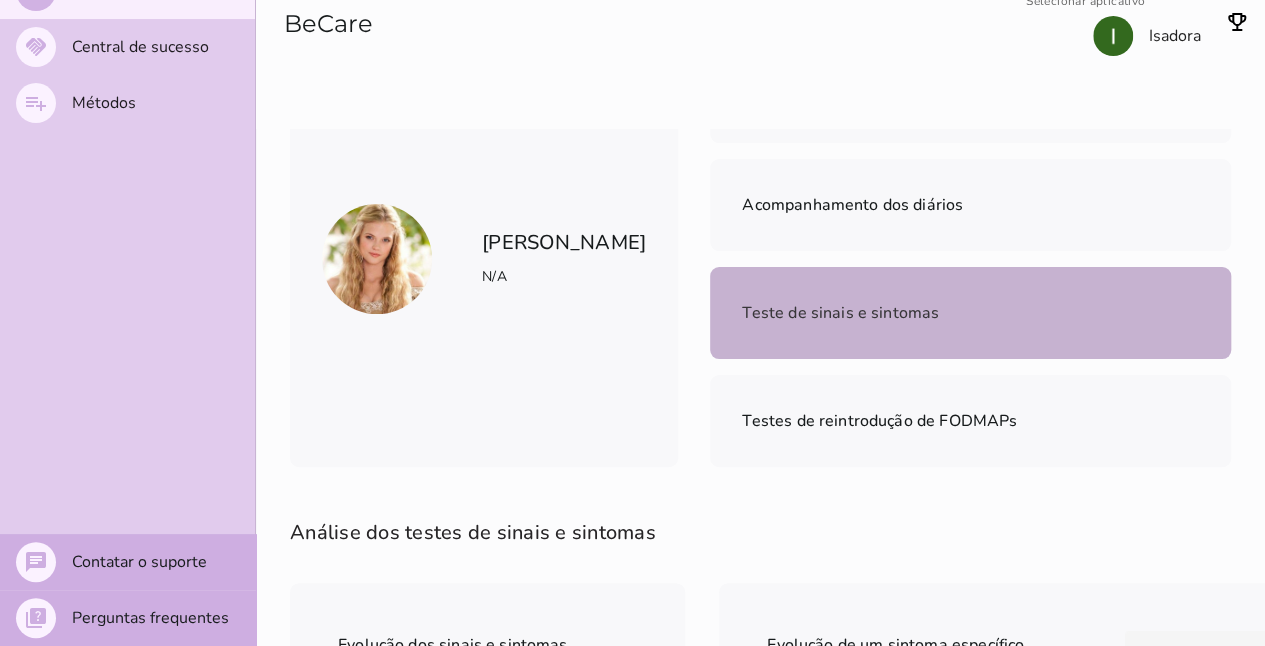 scroll, scrollTop: 0, scrollLeft: 0, axis: both 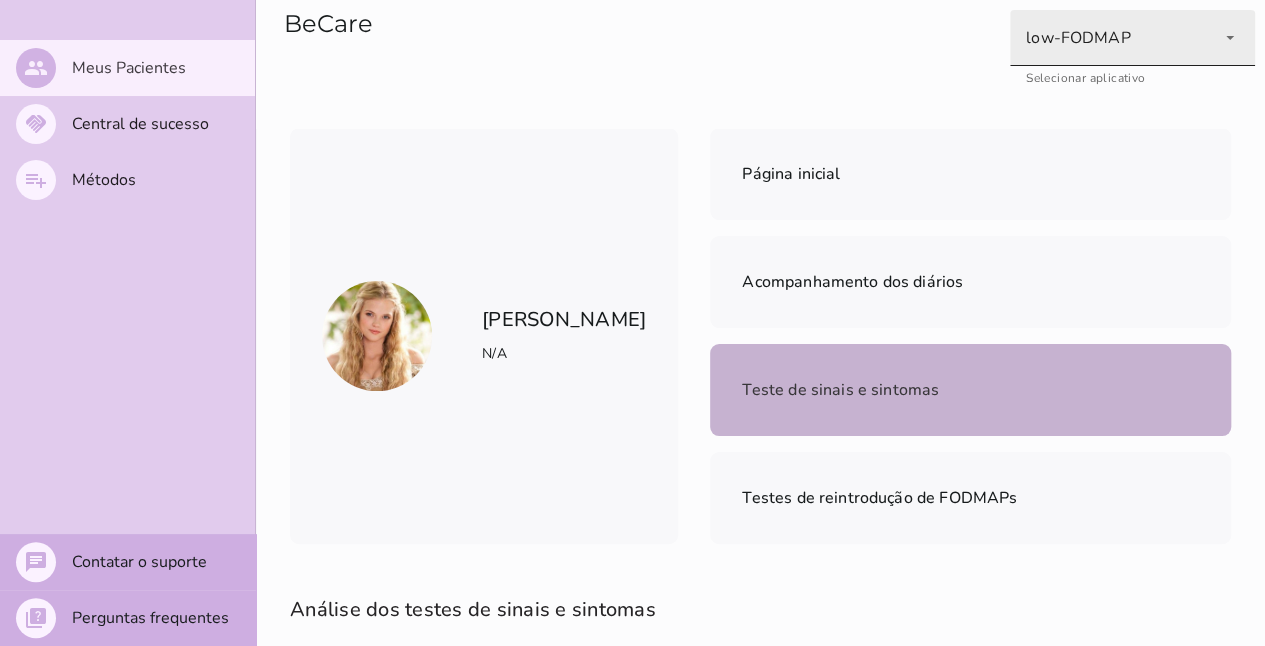 click on "low-FODMAP" at bounding box center (1132, 38) 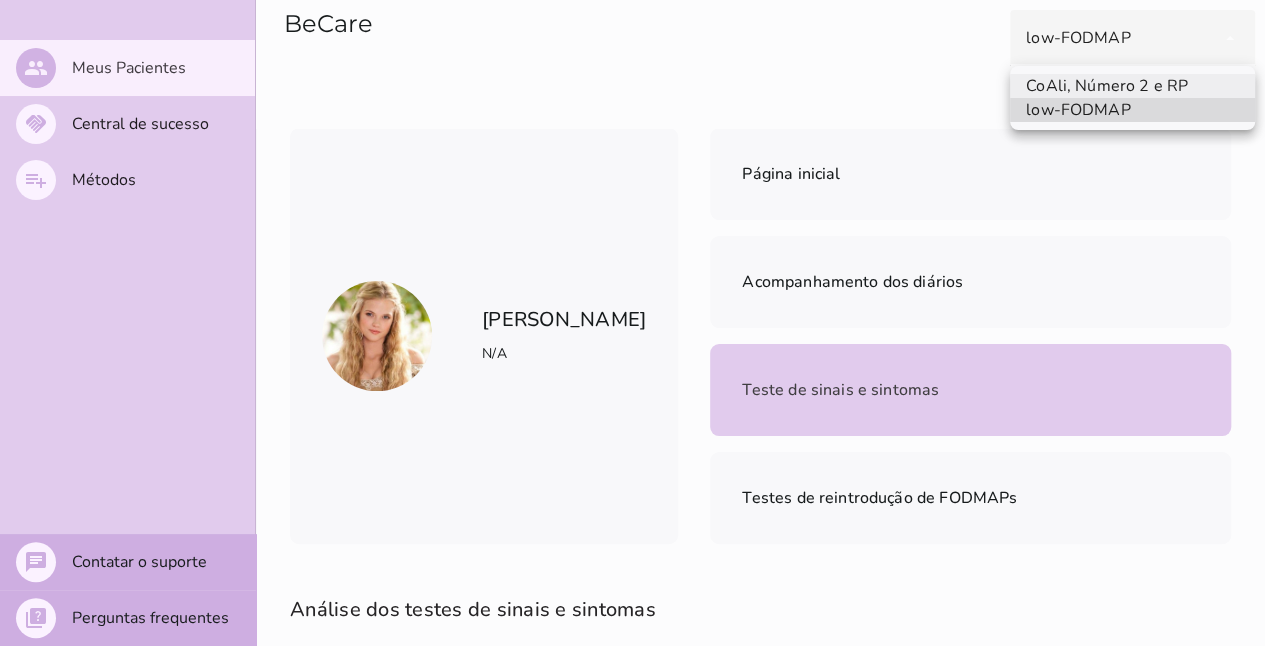 click on "CoAli, Número 2 e RP" at bounding box center (0, 0) 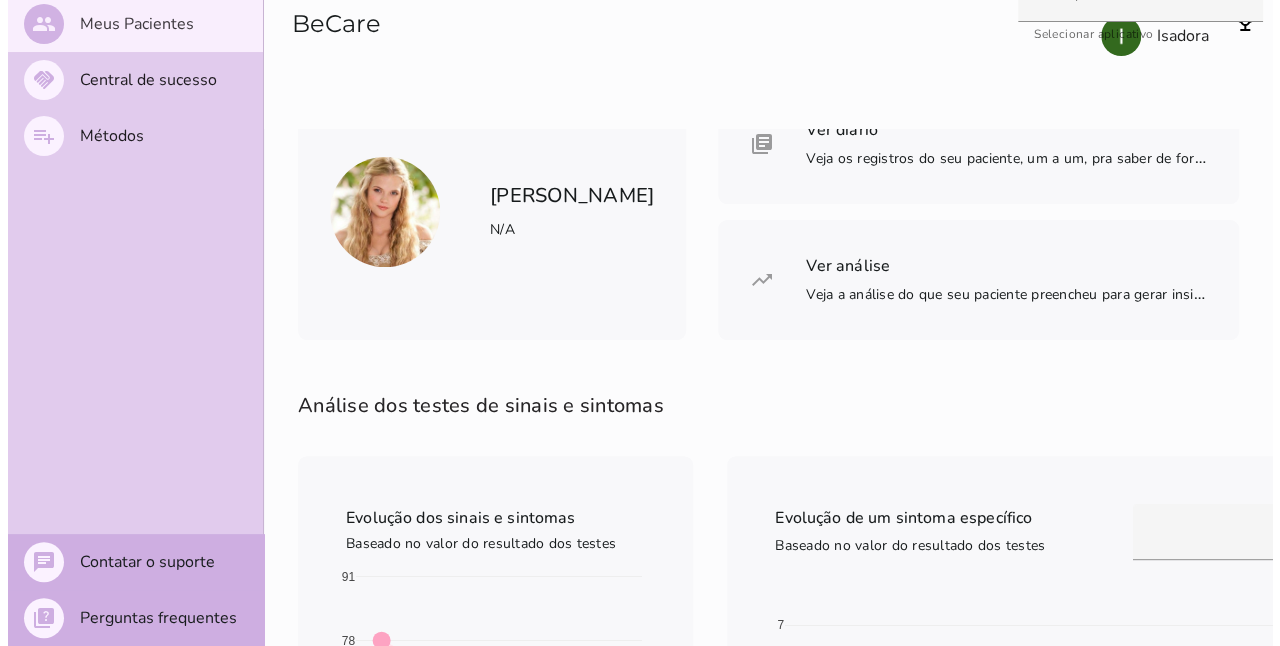scroll, scrollTop: 0, scrollLeft: 0, axis: both 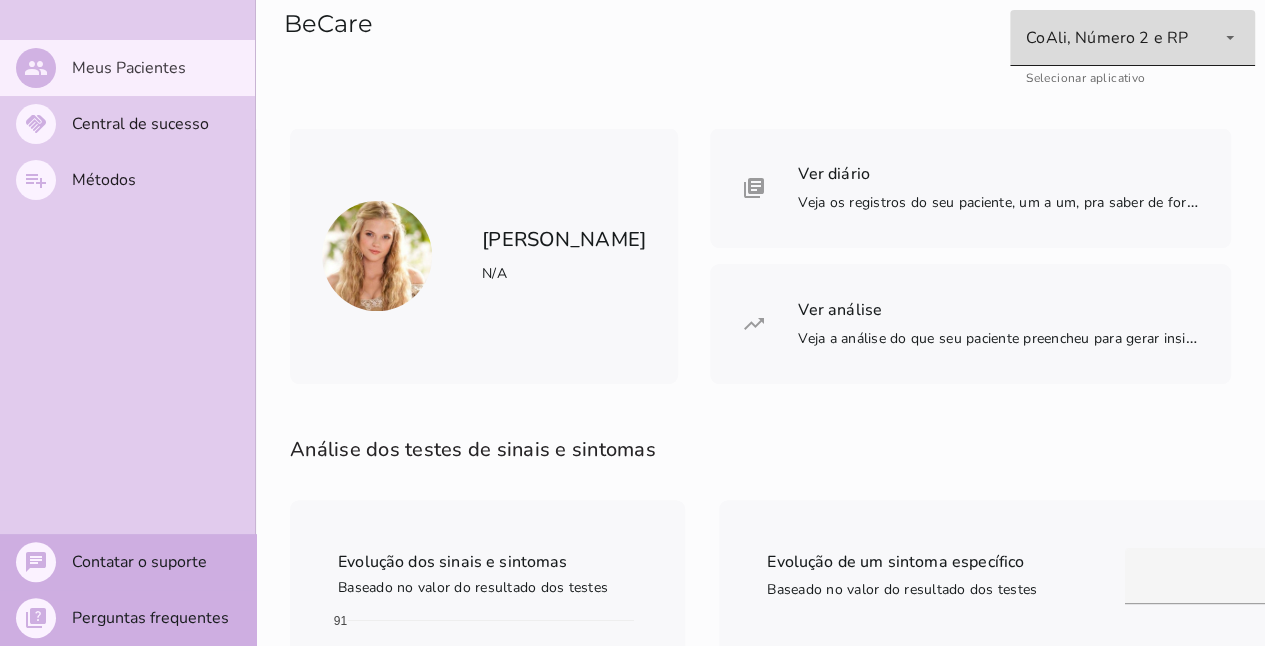 click on "CoAli, Número 2 e RP" at bounding box center (1132, 38) 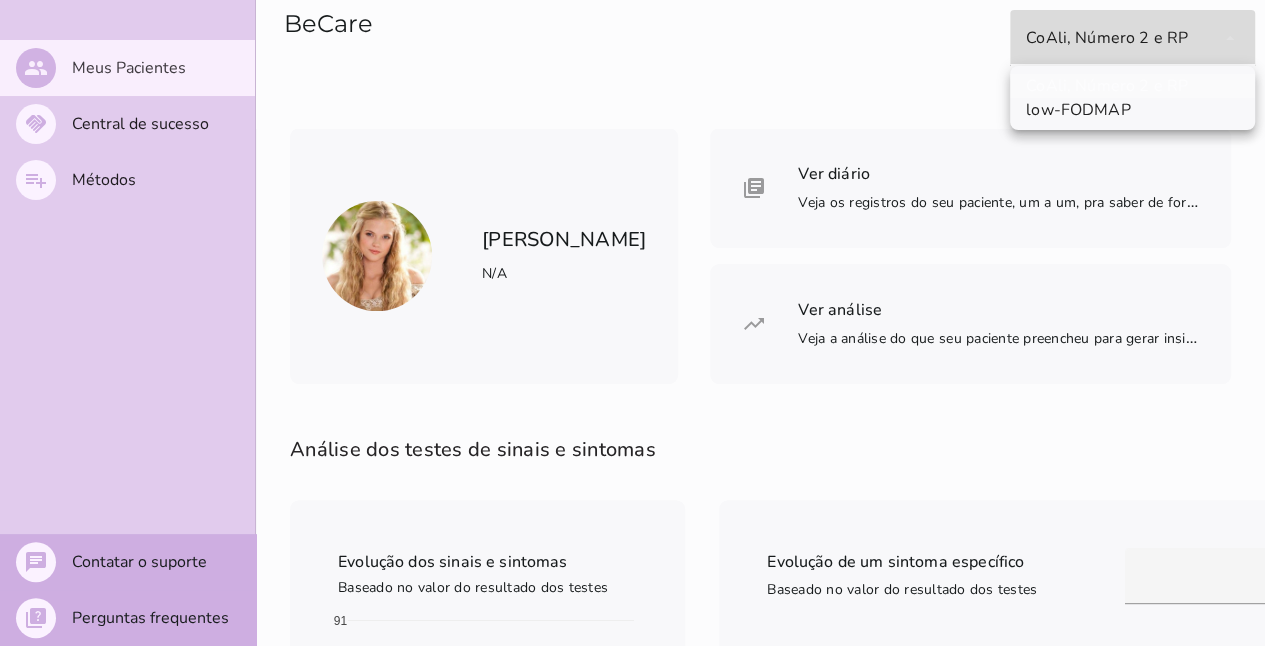 click on "CoAli, Número 2 e RP" at bounding box center [1132, 38] 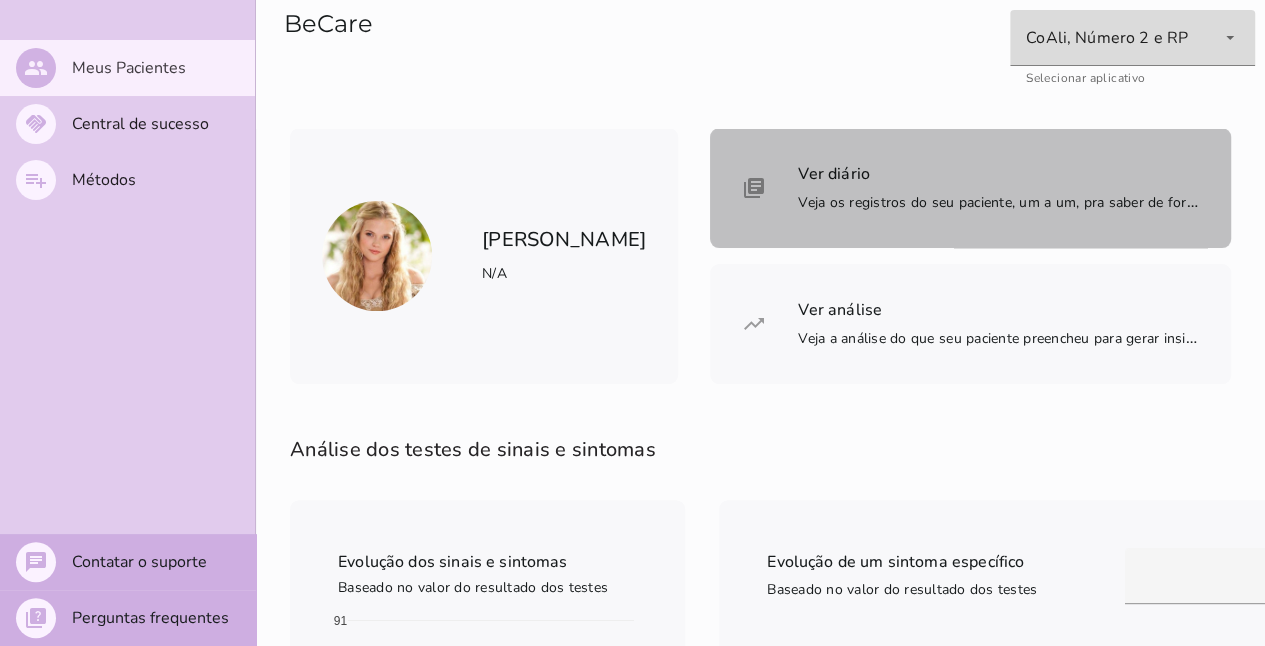 click on "Ver diário
Veja os registros do seu paciente, um a um, pra saber de forma bem detalhada" at bounding box center [998, 188] 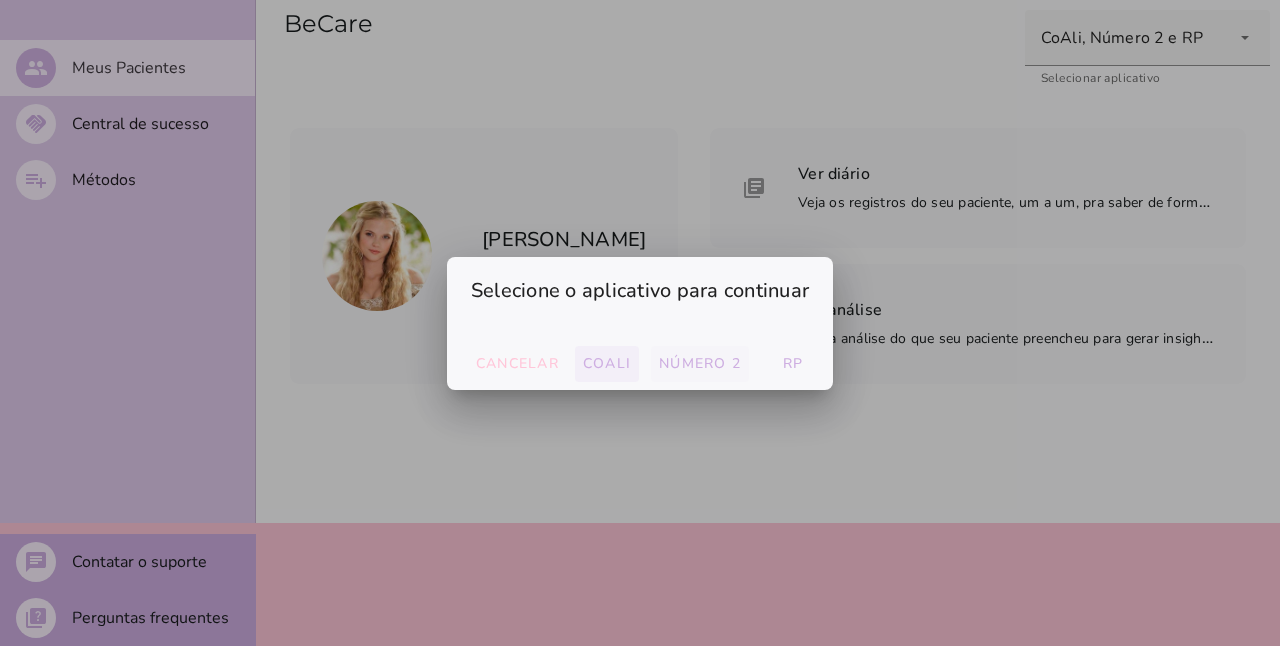 click on "Número 2" at bounding box center (0, 0) 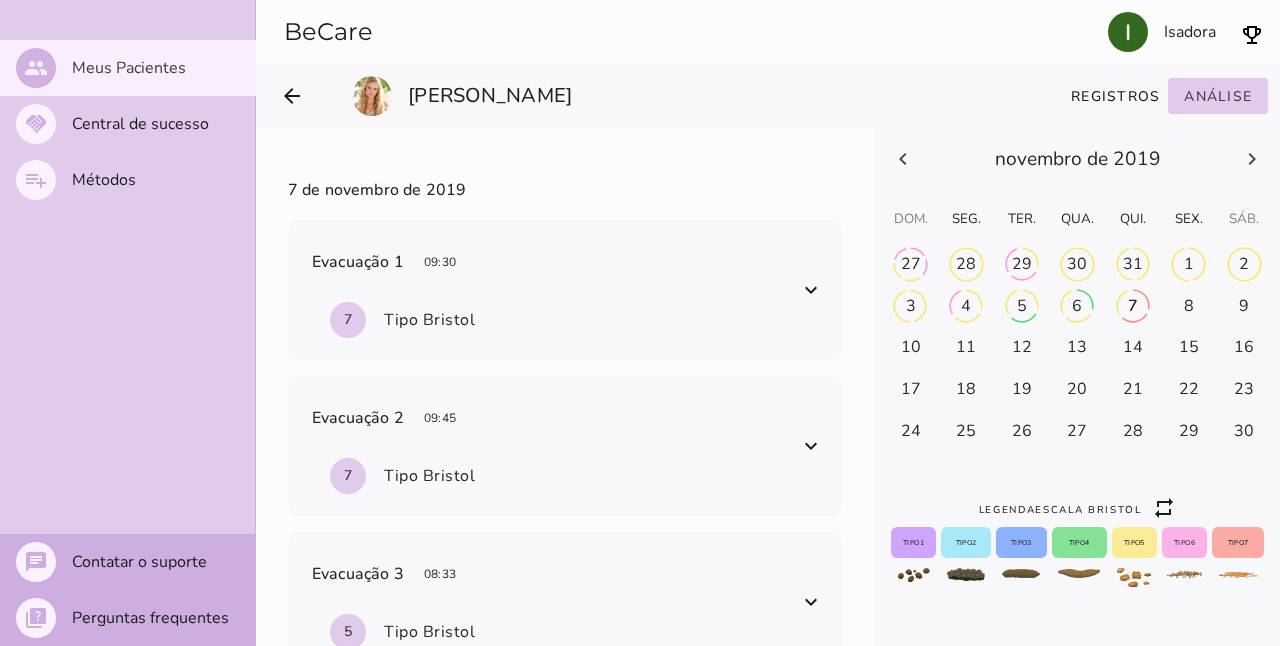 click at bounding box center (1252, 35) 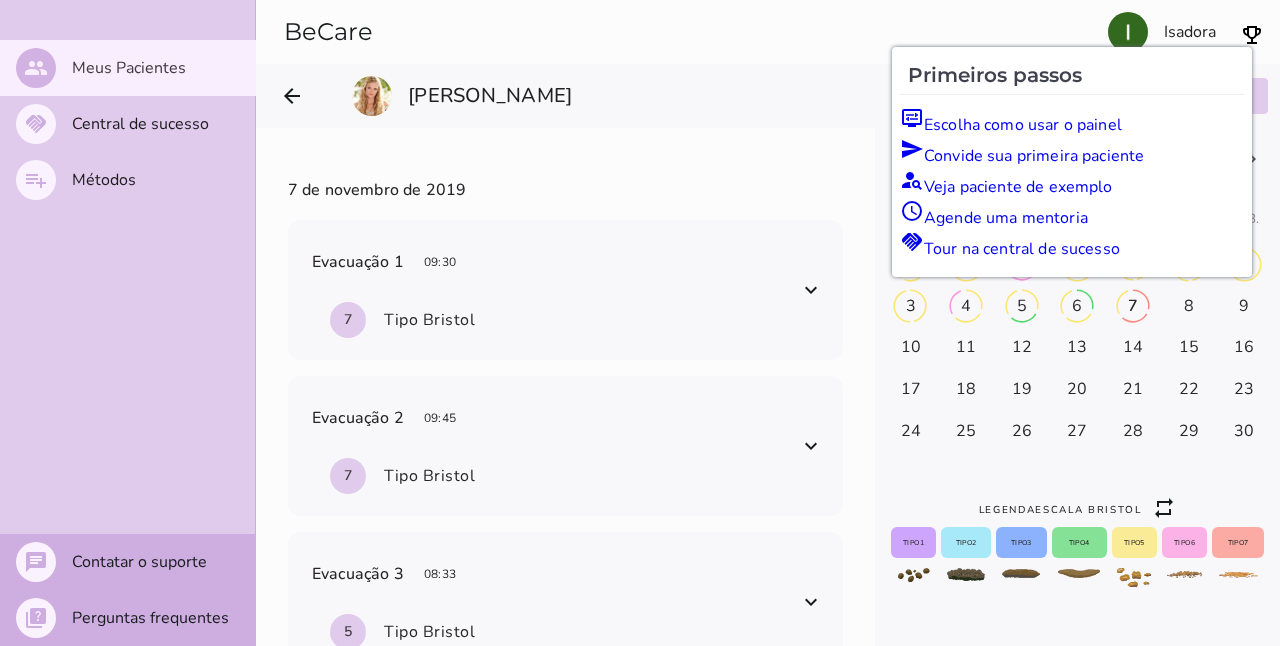 click on "people
Meus Pacientes
handshake
Central de sucesso
playlist_add
Métodos
chat
Contatar o suporte
quiz
Perguntas frequentes" at bounding box center [127, 323] 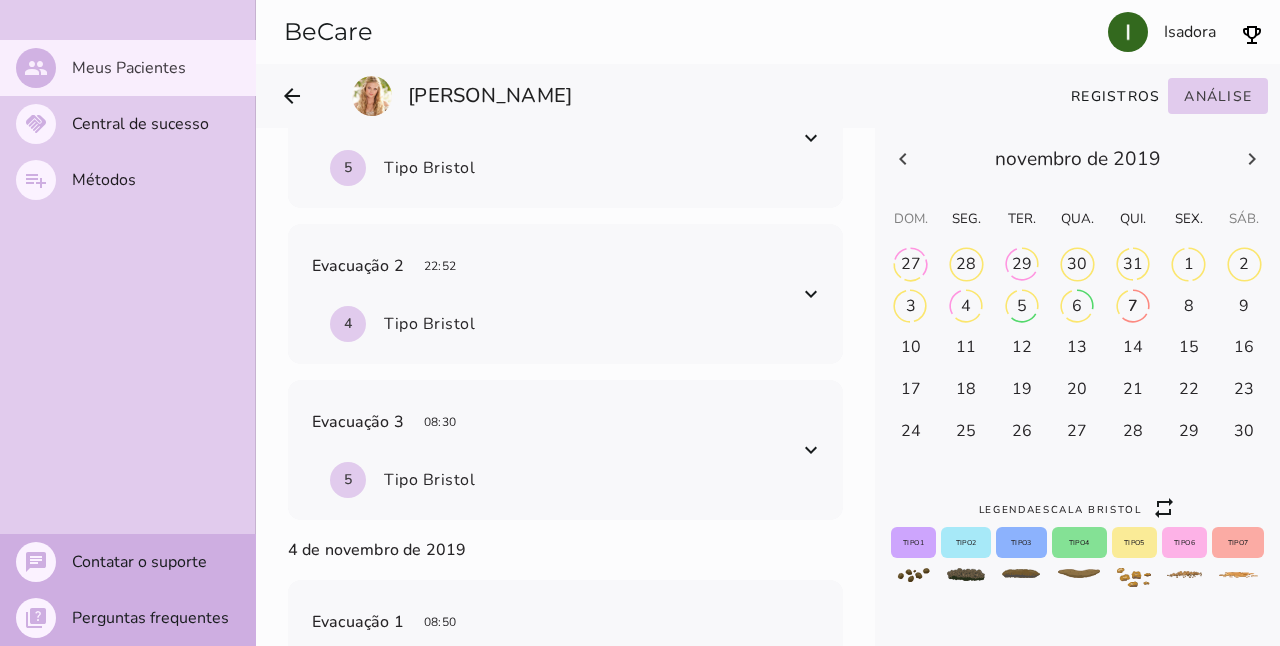 scroll, scrollTop: 1200, scrollLeft: 0, axis: vertical 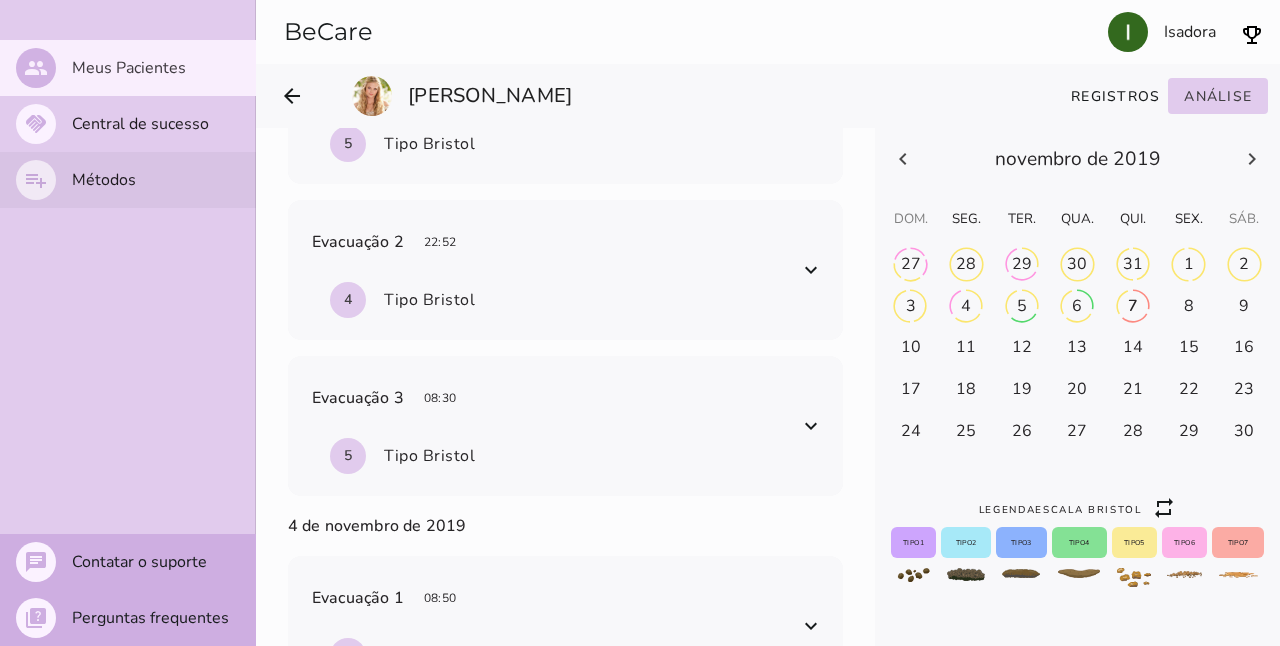 click on "Métodos" at bounding box center [0, 0] 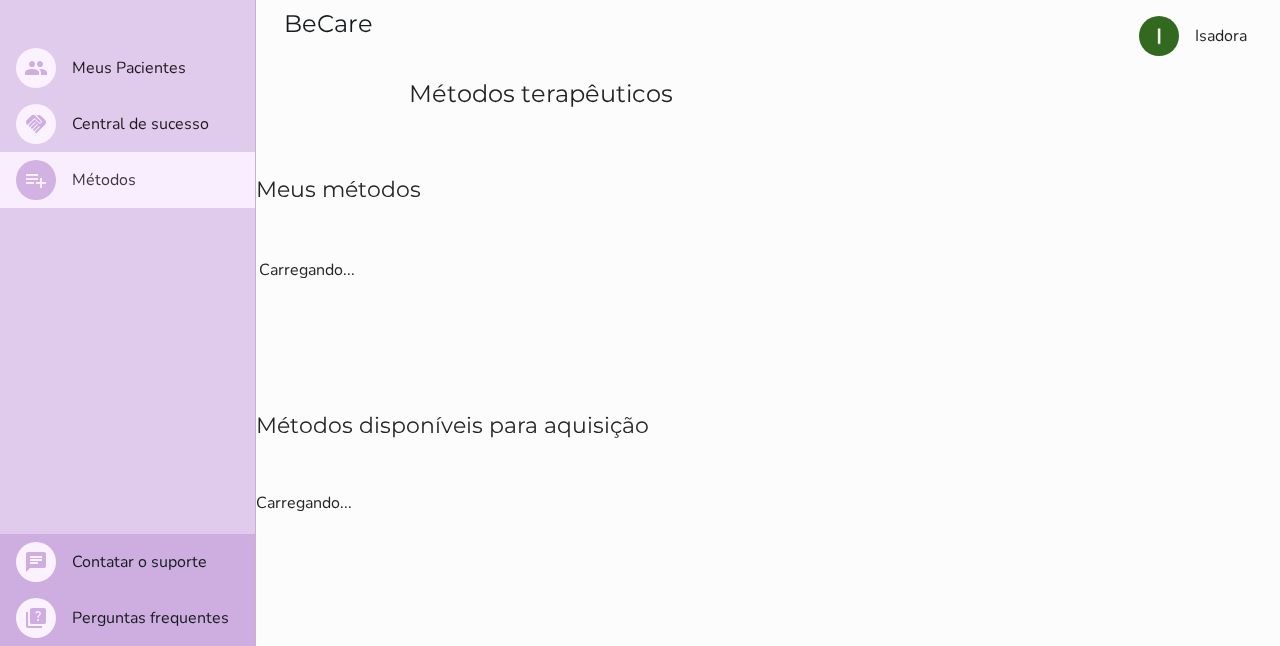 type 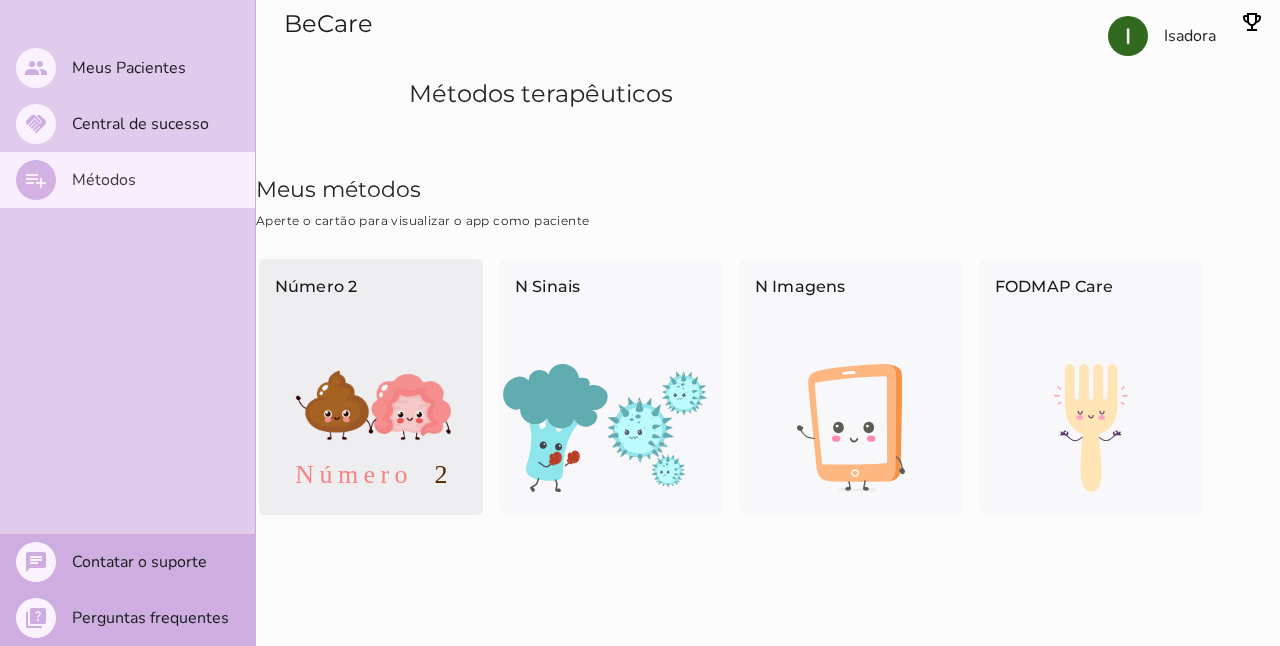 click at bounding box center [371, 428] 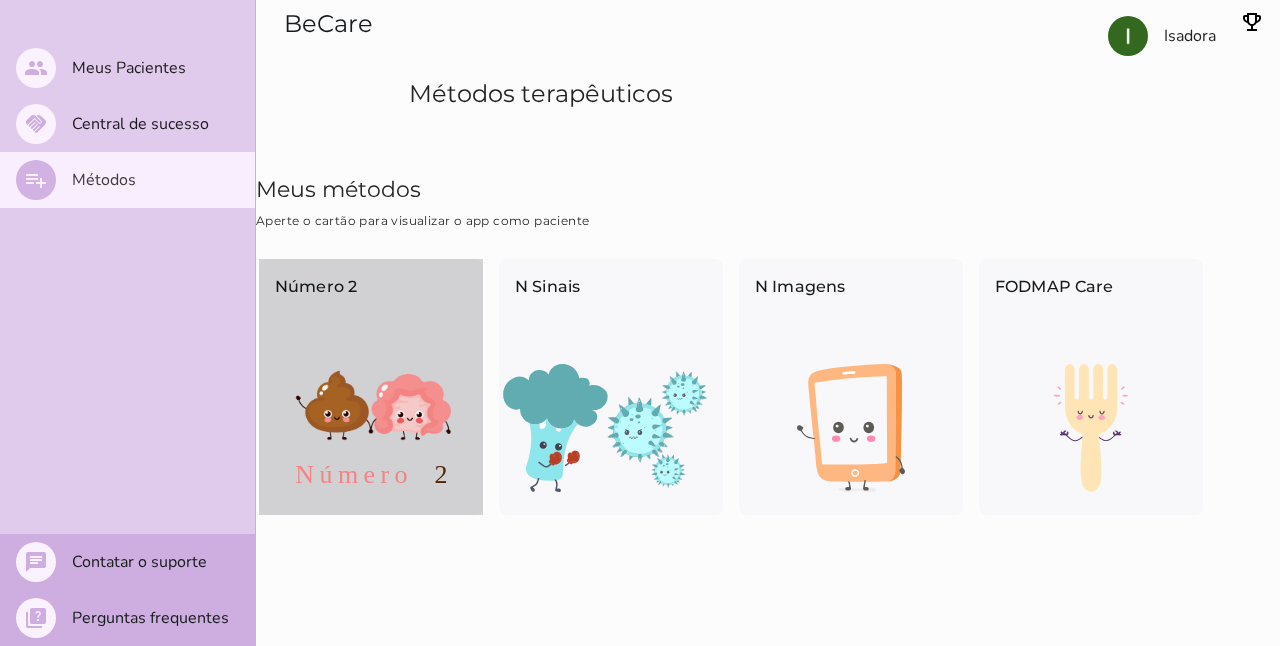 click at bounding box center [371, 428] 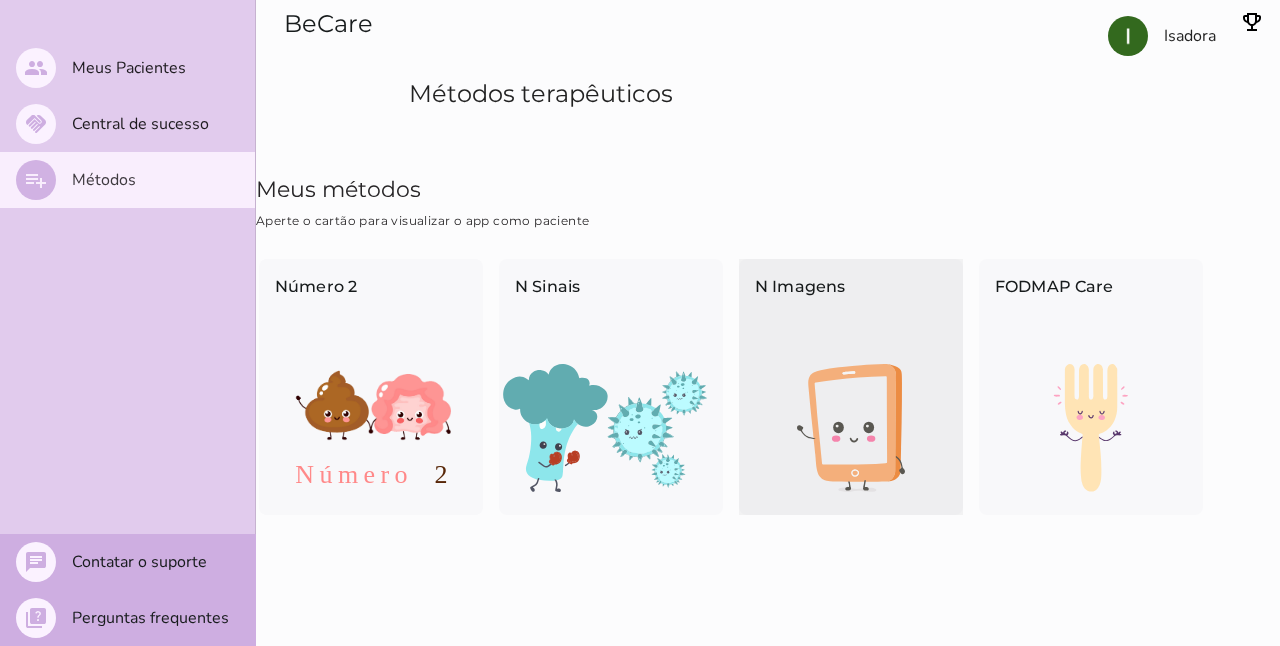scroll, scrollTop: 238, scrollLeft: 0, axis: vertical 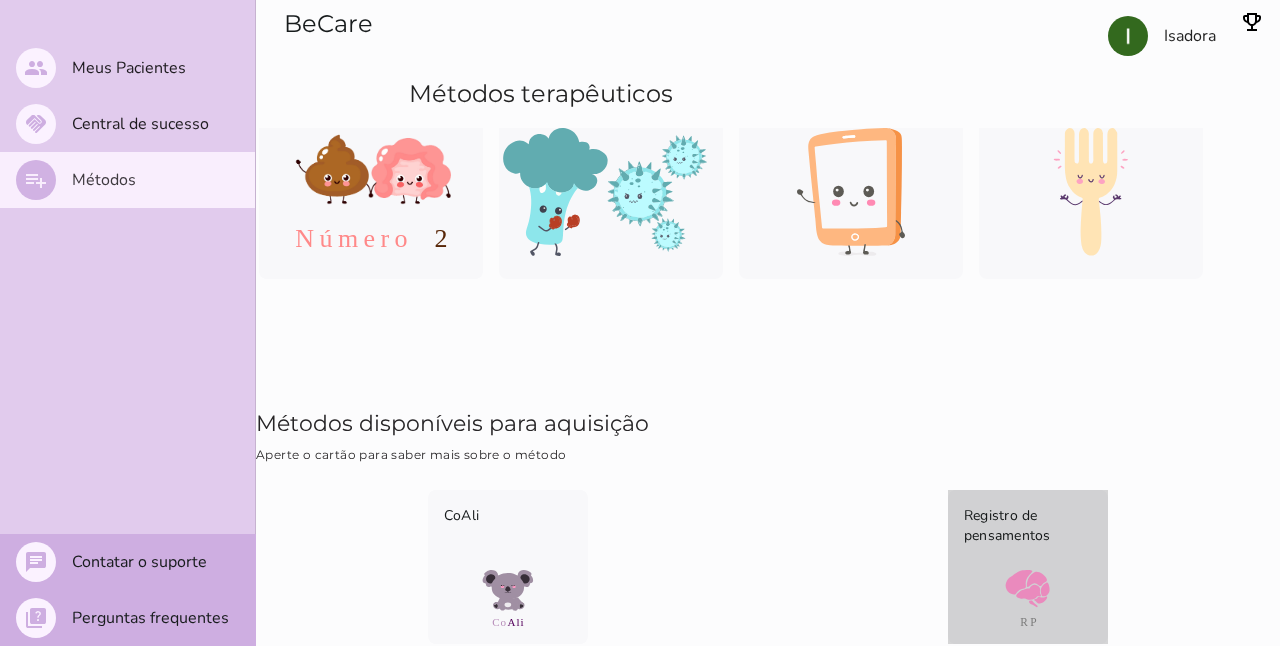 click on "Registro de pensamentos" at bounding box center [1028, 530] 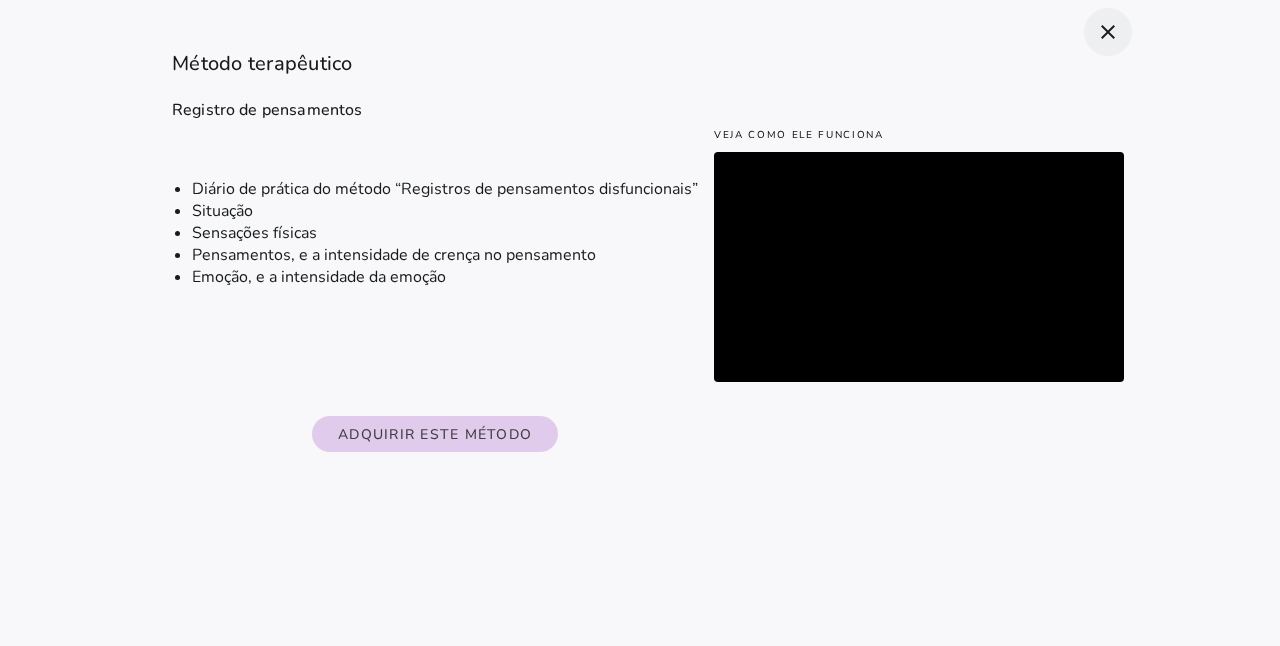 click on "close" 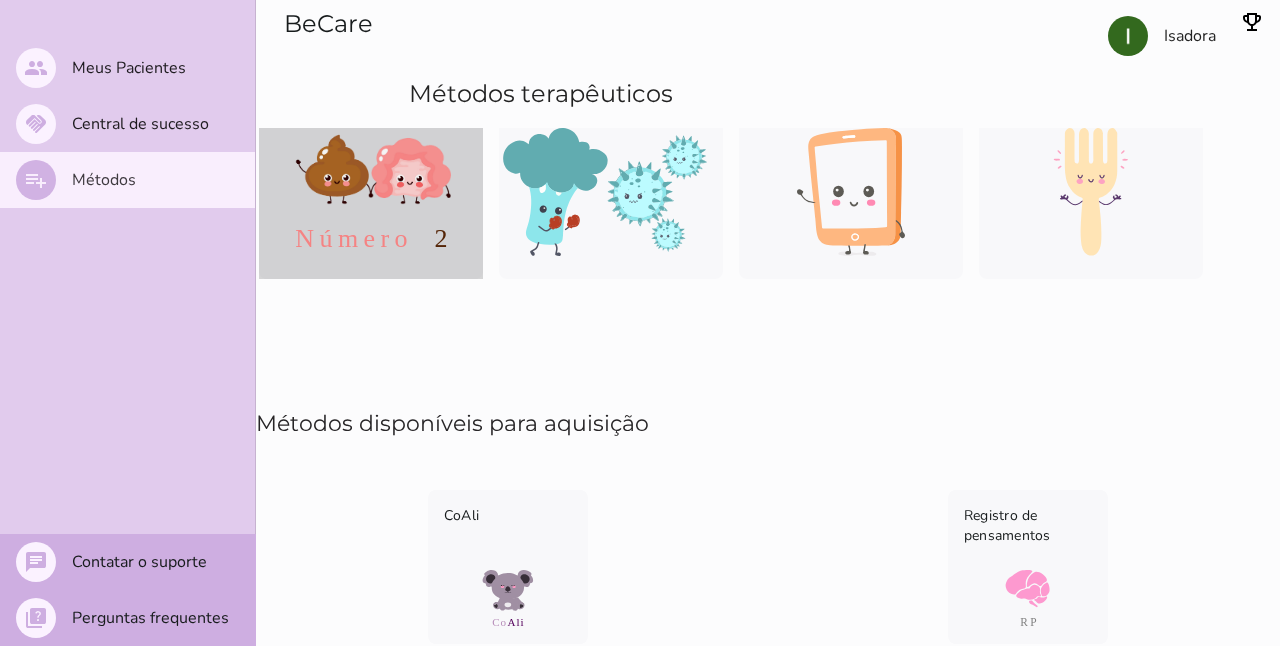 click at bounding box center (371, 192) 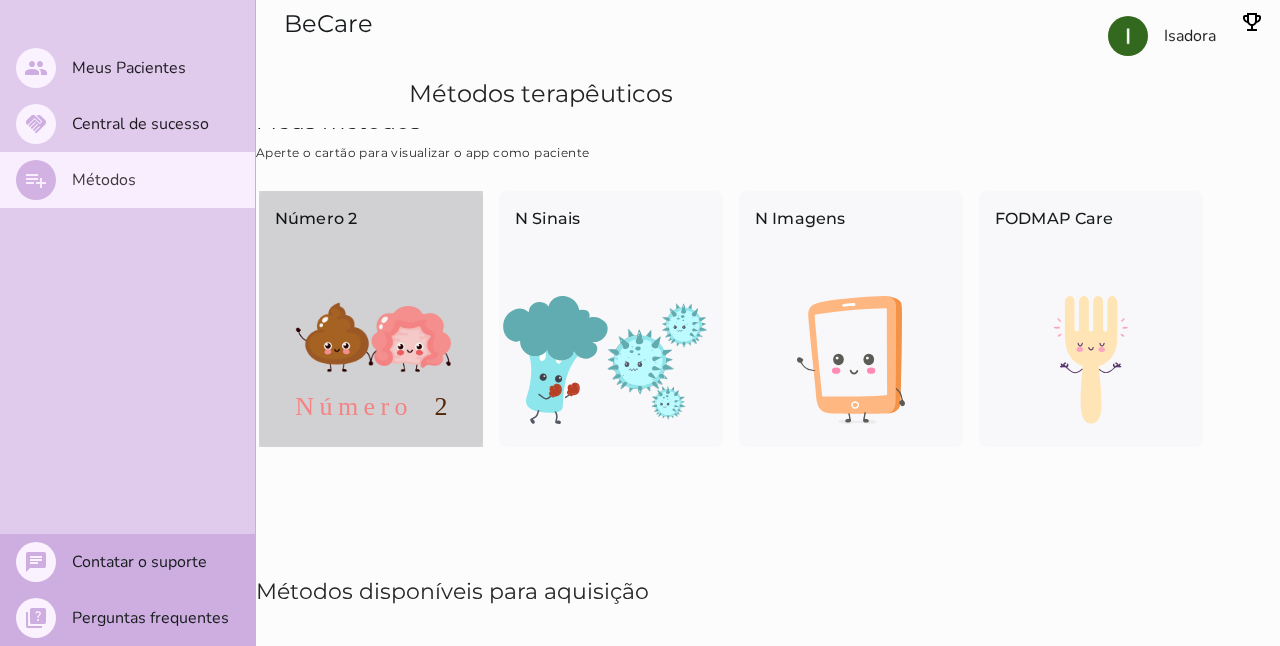 scroll, scrollTop: 0, scrollLeft: 0, axis: both 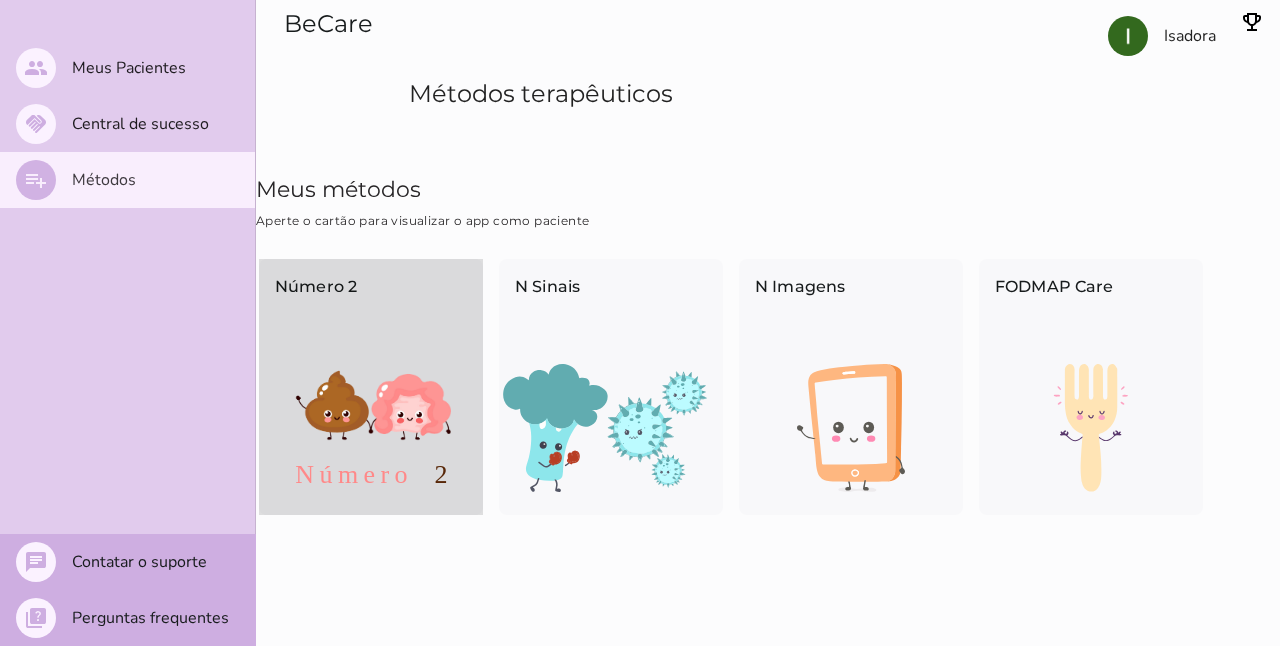 click at bounding box center [371, 428] 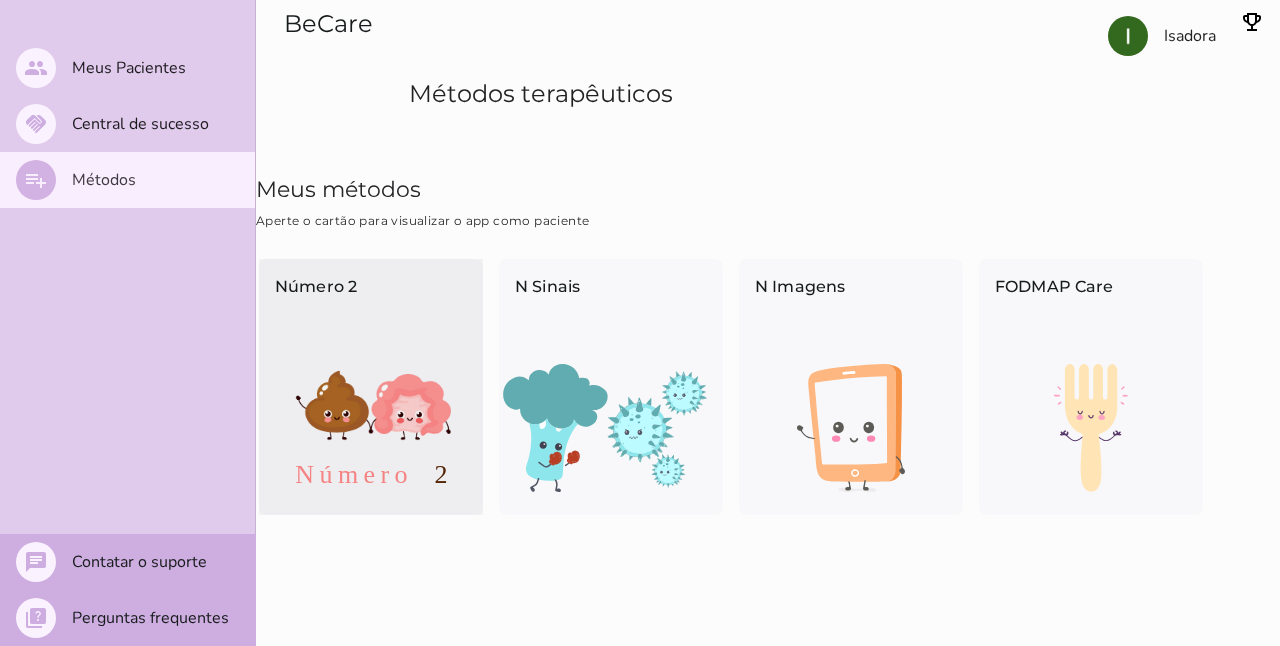 click at bounding box center [371, 428] 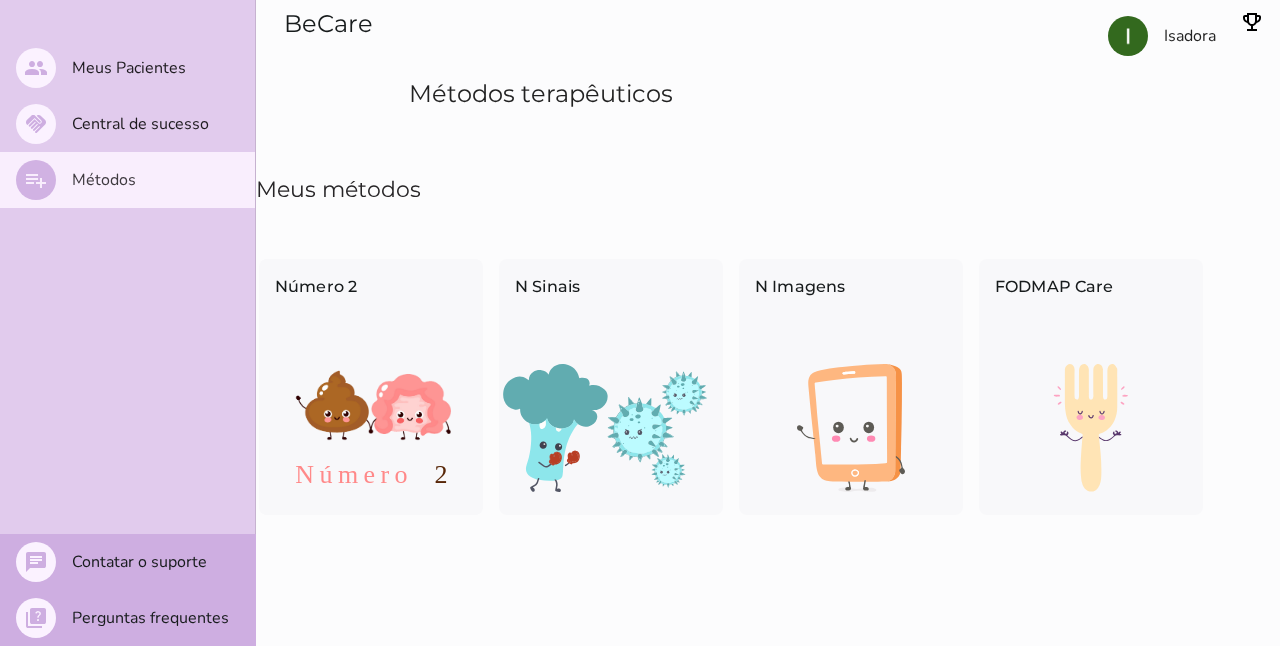 click on "Meus métodos
Aperte o cartão para visualizar o app como paciente
Número 2
N Sinais
N Imagens
FODMAP Care" at bounding box center [768, 441] 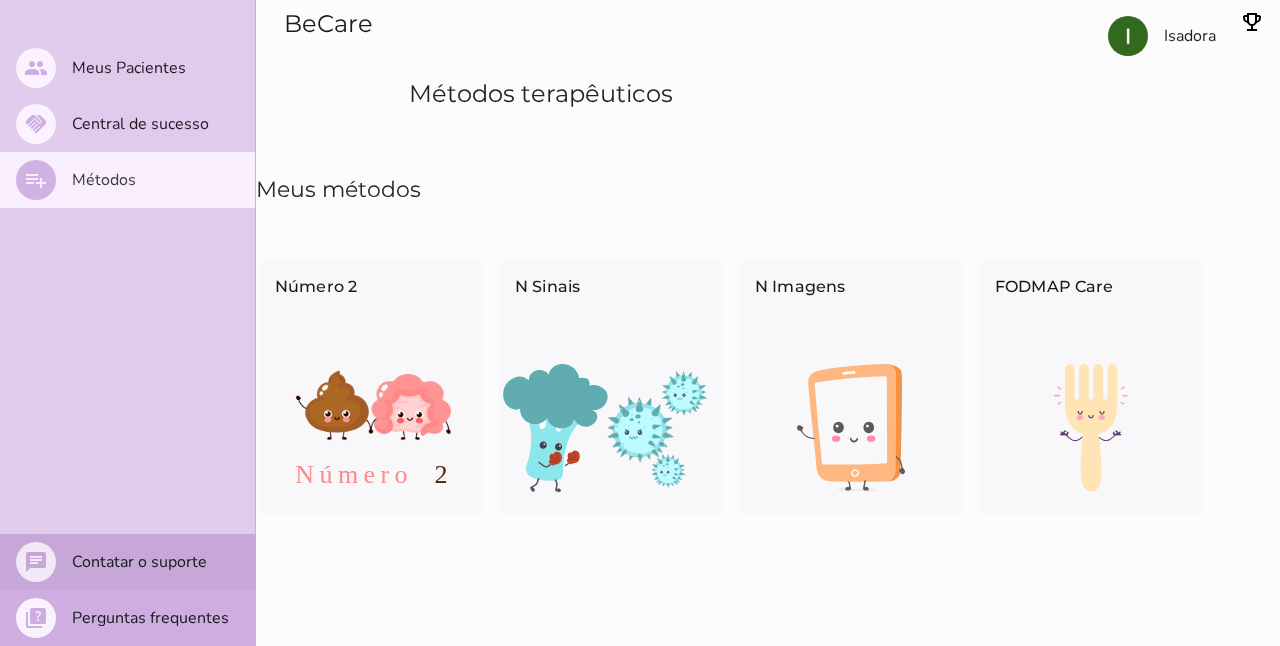 drag, startPoint x: 386, startPoint y: 596, endPoint x: 0, endPoint y: 544, distance: 389.48685 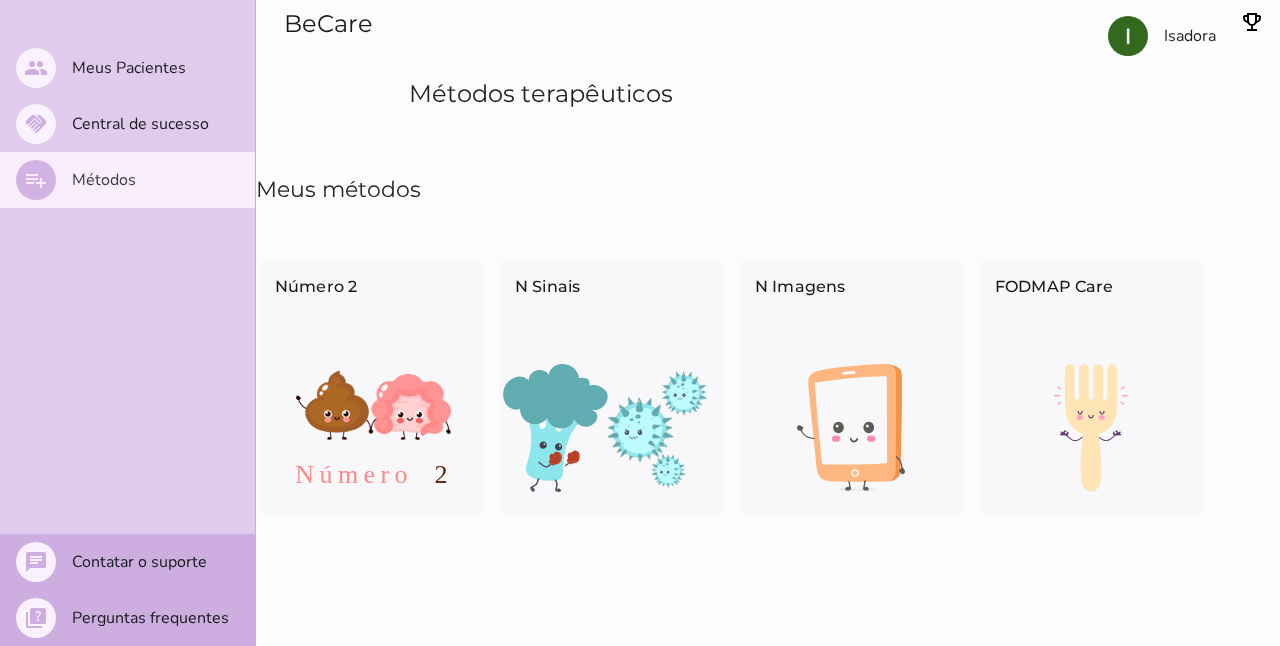 click on "Meus métodos
Aperte o cartão para visualizar o app como paciente
Número 2
N Sinais
N Imagens
FODMAP Care" at bounding box center [768, 441] 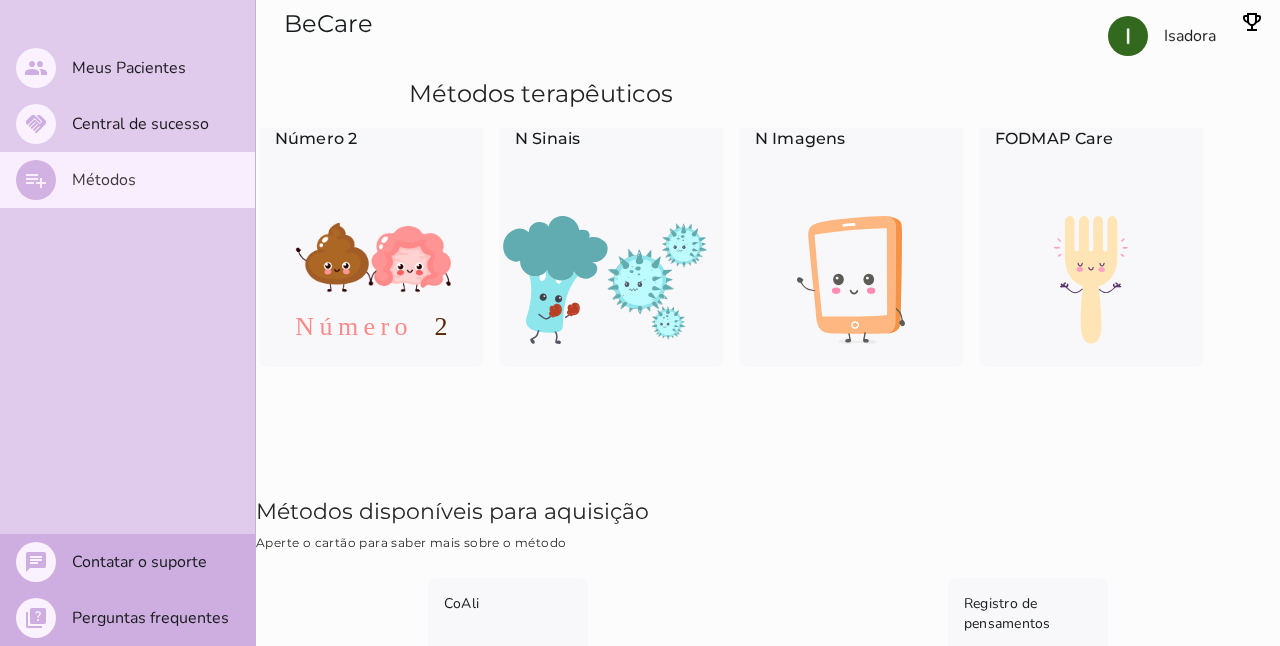 scroll, scrollTop: 238, scrollLeft: 0, axis: vertical 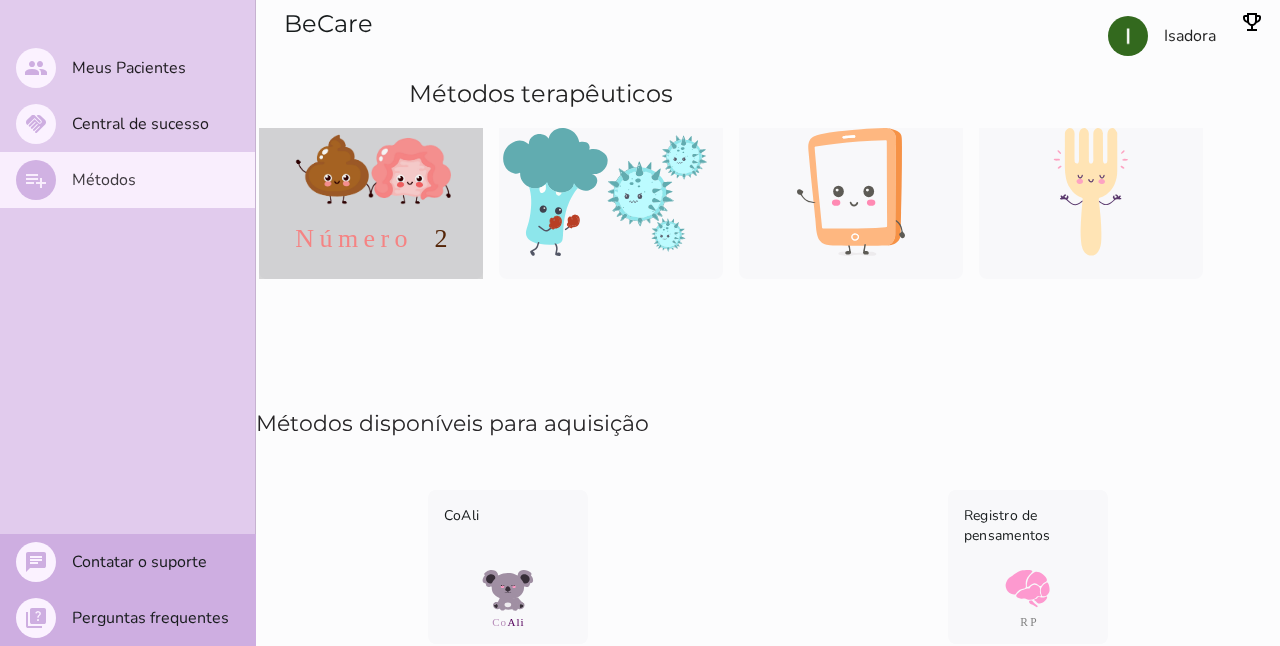 click at bounding box center [371, 192] 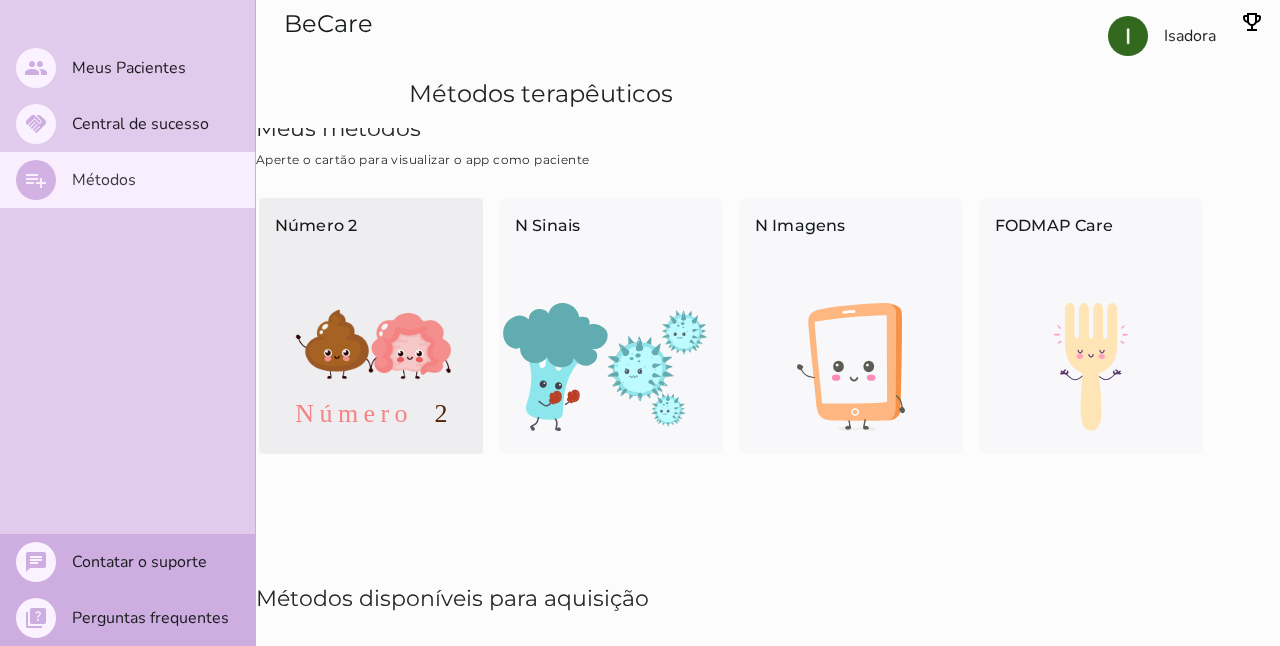 scroll, scrollTop: 0, scrollLeft: 0, axis: both 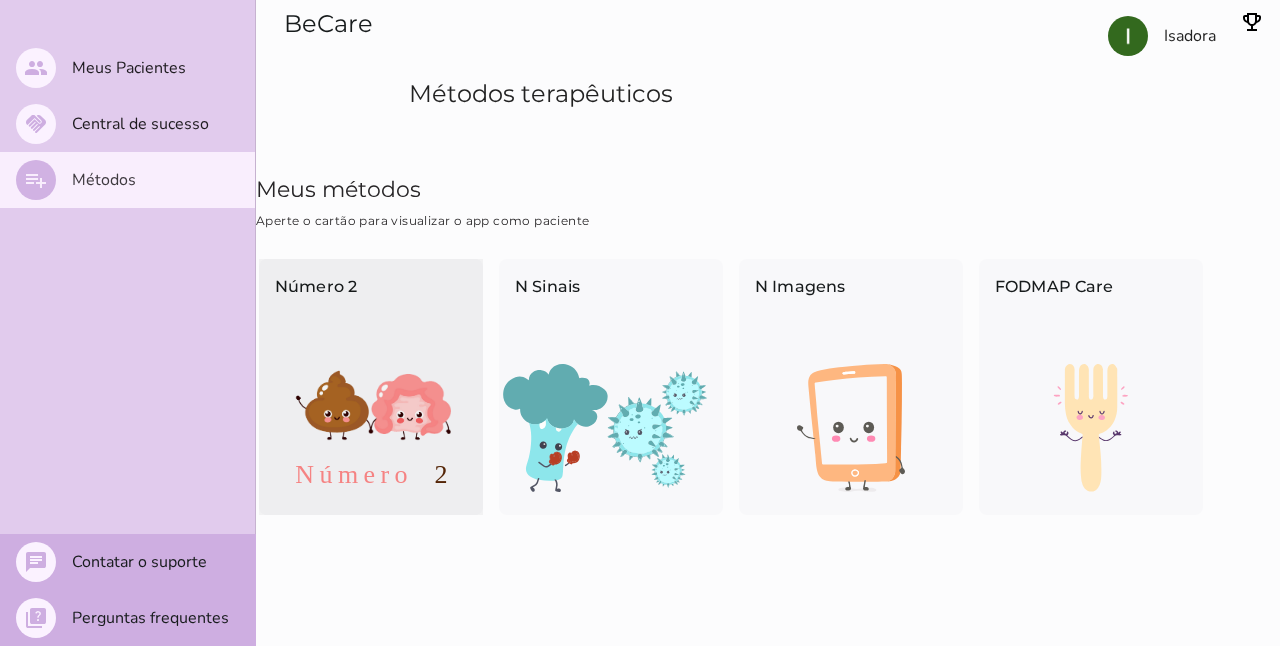 click on "Número 2" at bounding box center (371, 311) 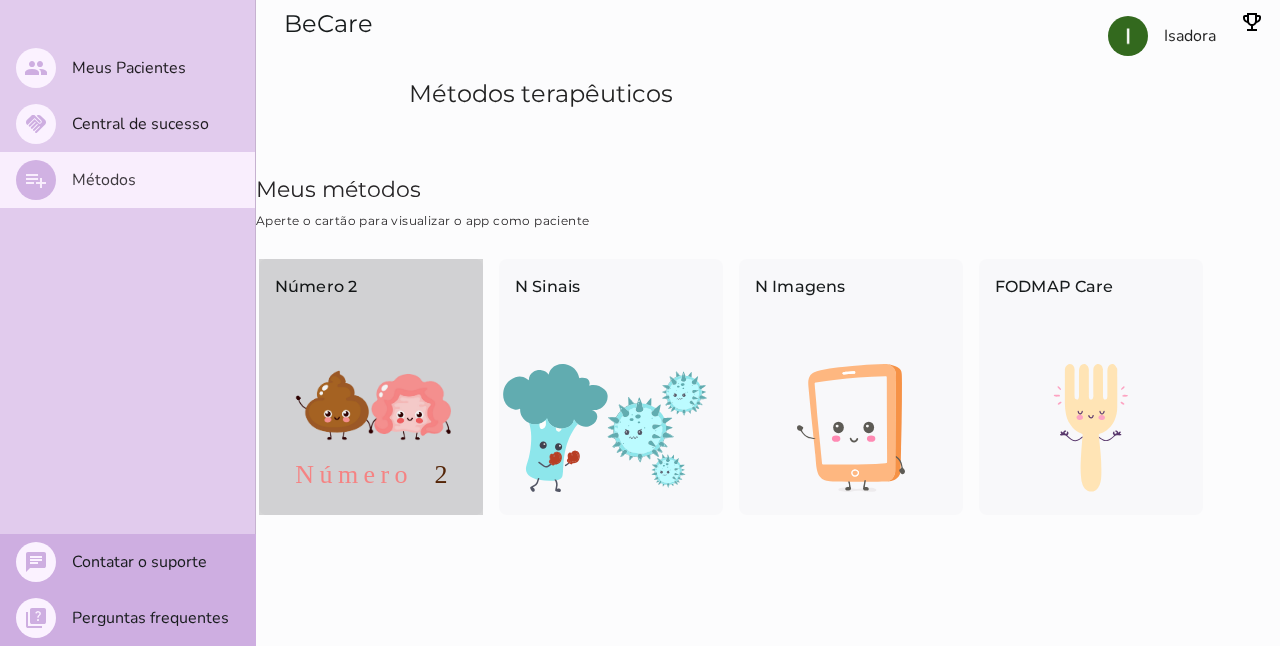 click on "Número 2" at bounding box center (371, 311) 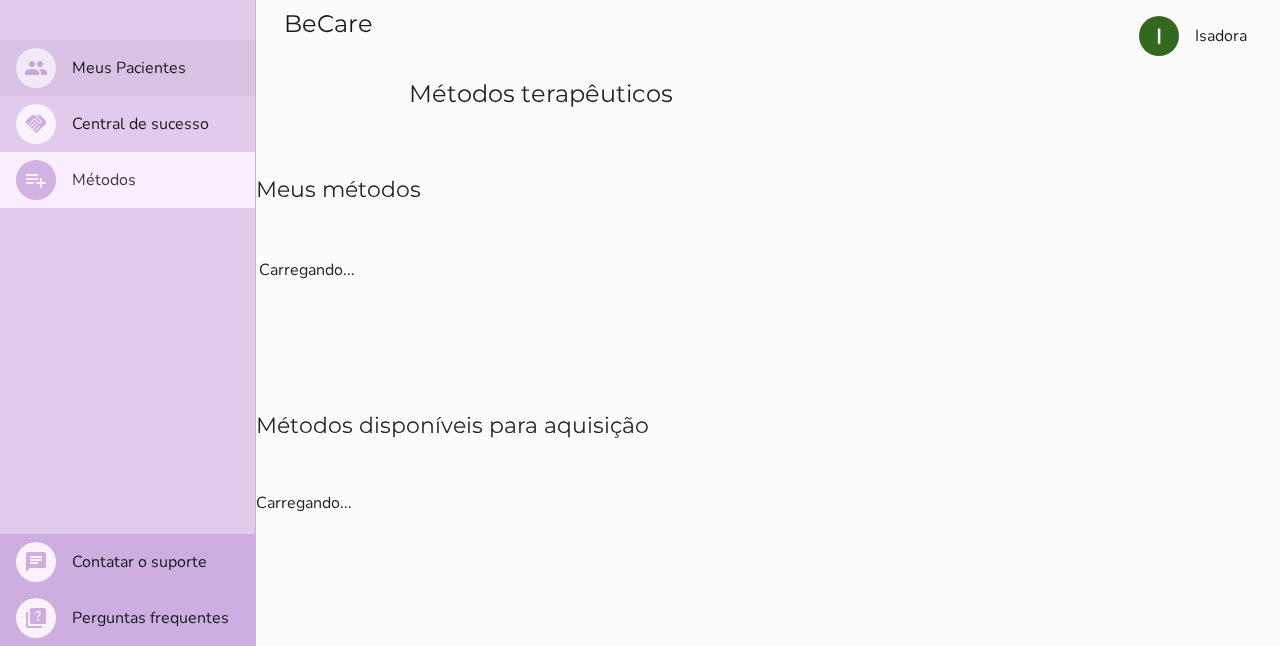 scroll, scrollTop: 0, scrollLeft: 0, axis: both 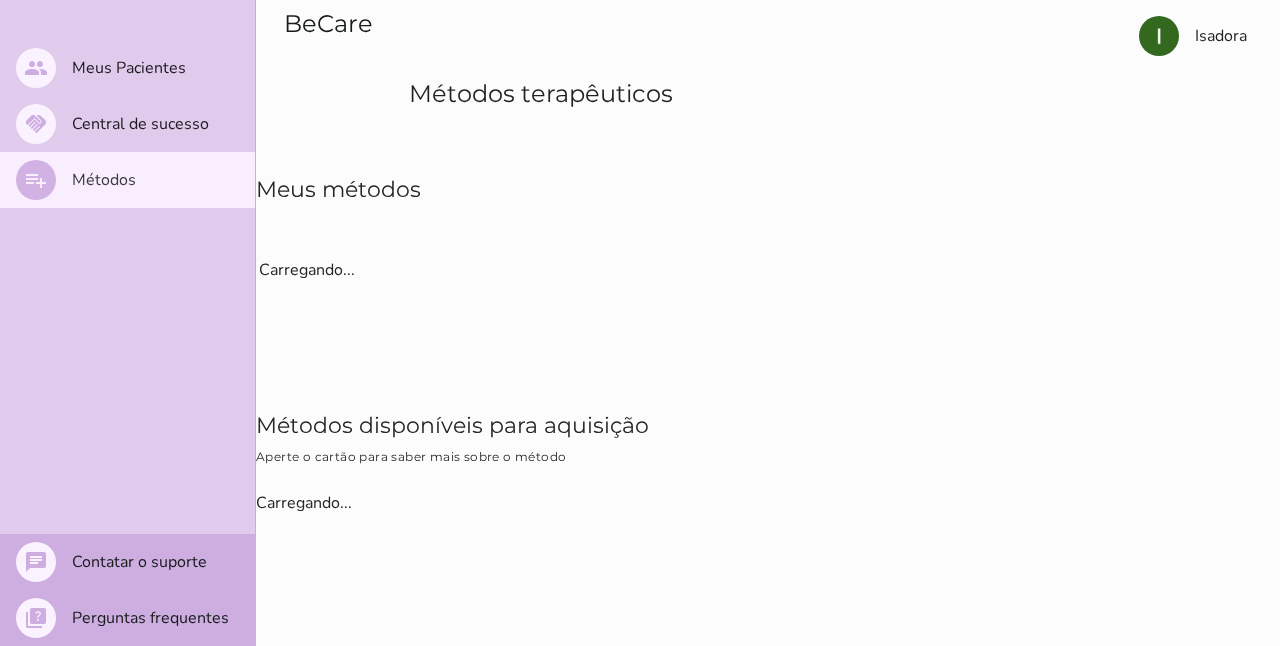 type 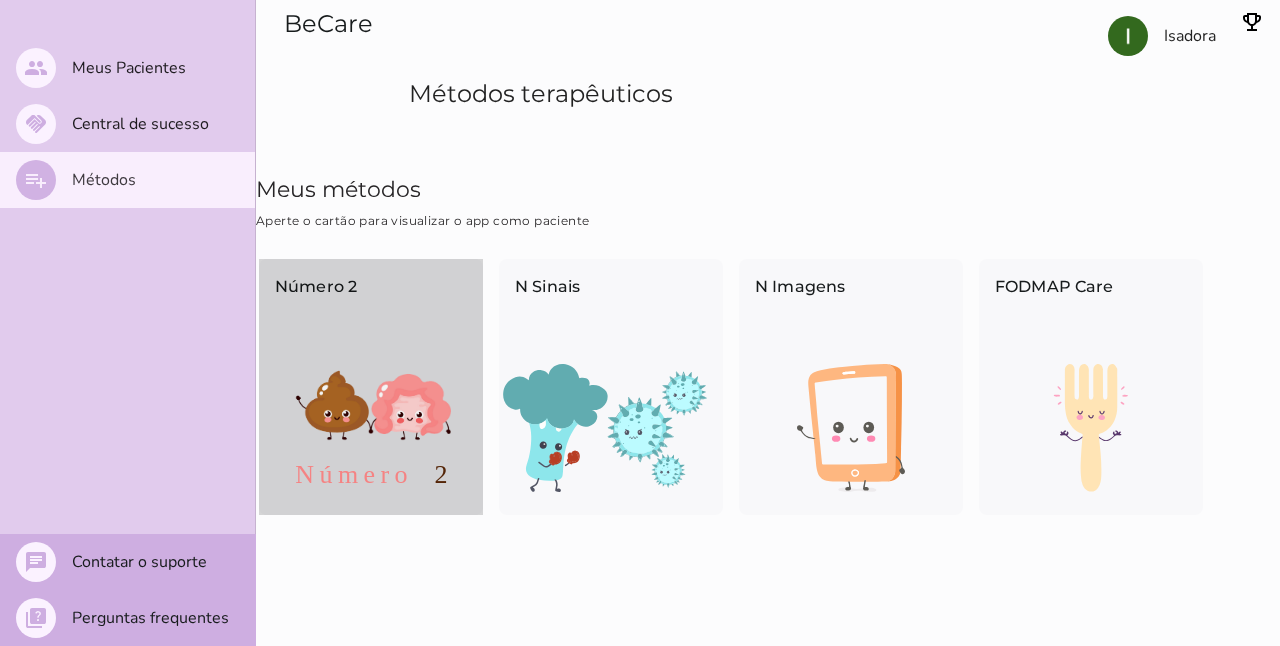 click at bounding box center (371, 428) 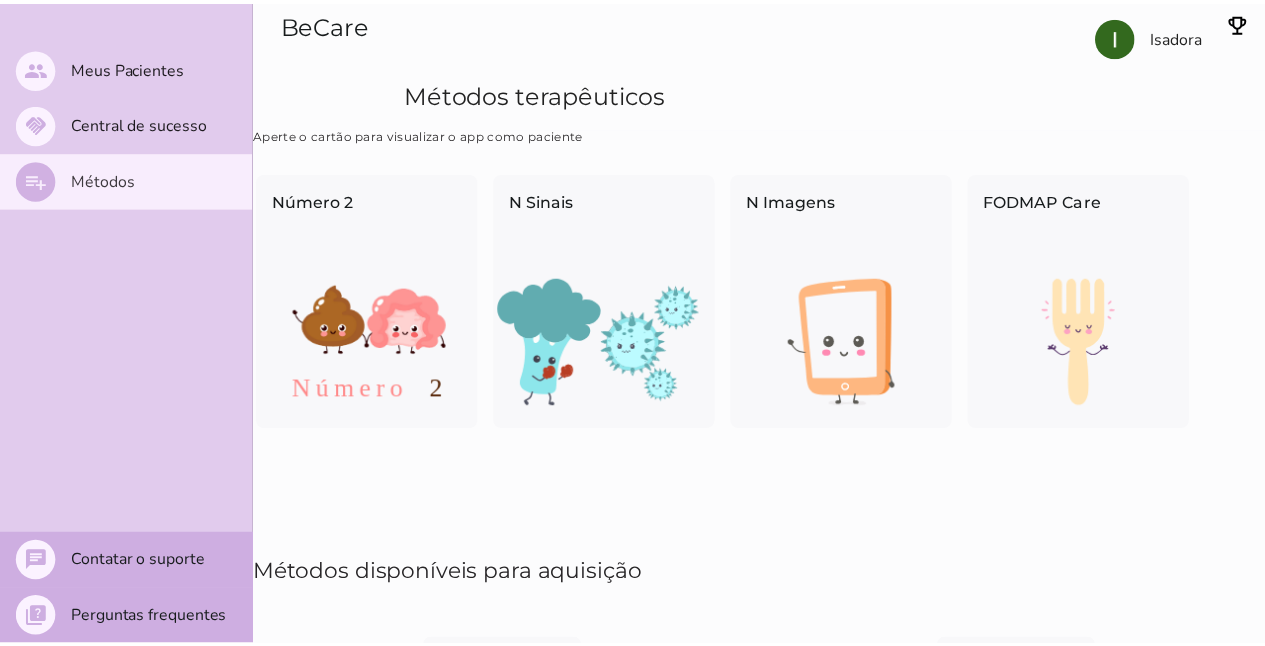 scroll, scrollTop: 0, scrollLeft: 0, axis: both 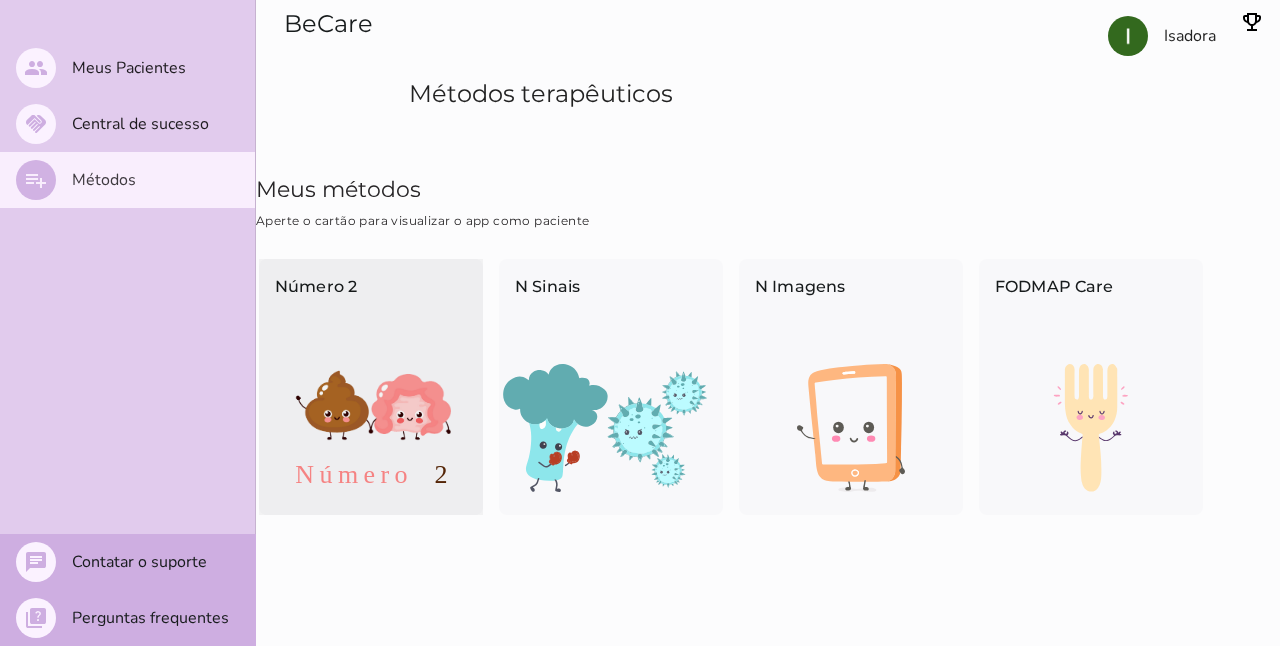 click at bounding box center [371, 428] 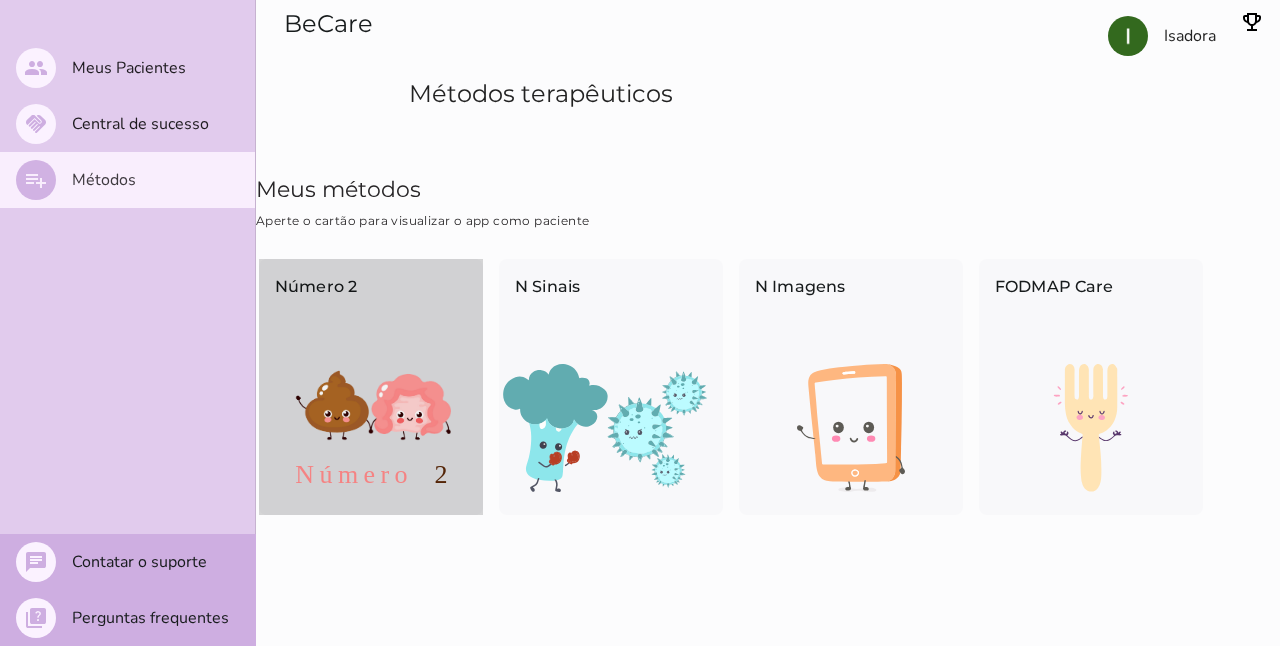 click at bounding box center (371, 428) 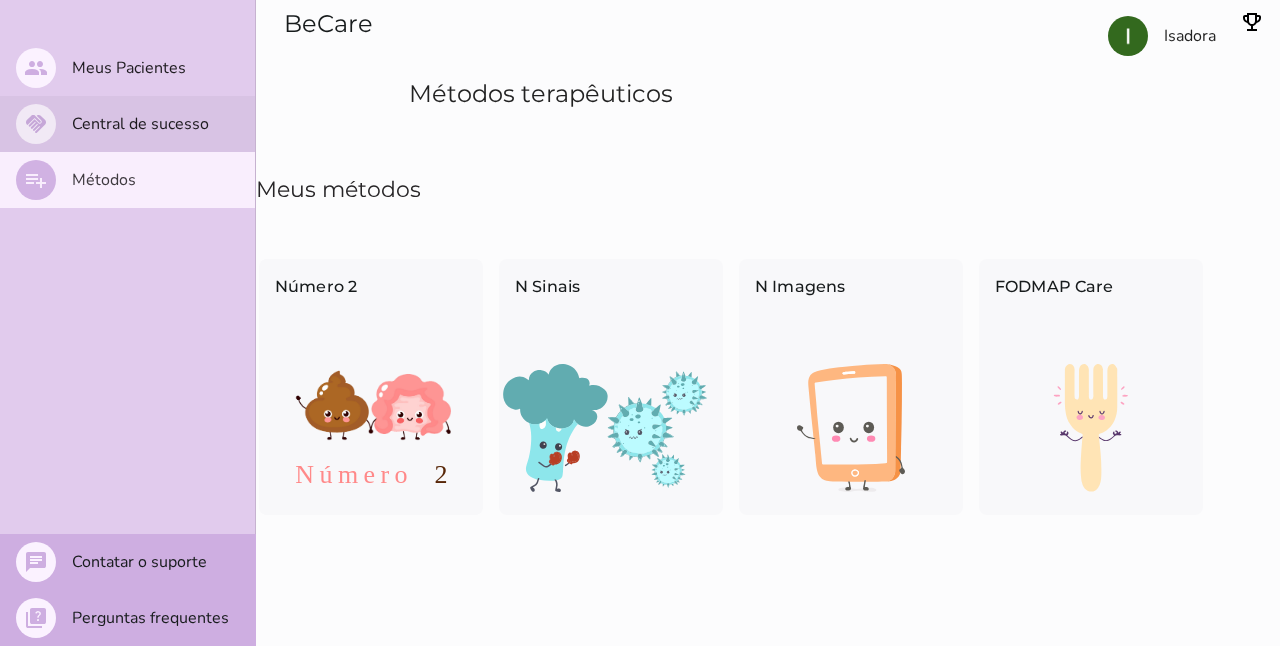 click on "Central de sucesso" at bounding box center (0, 0) 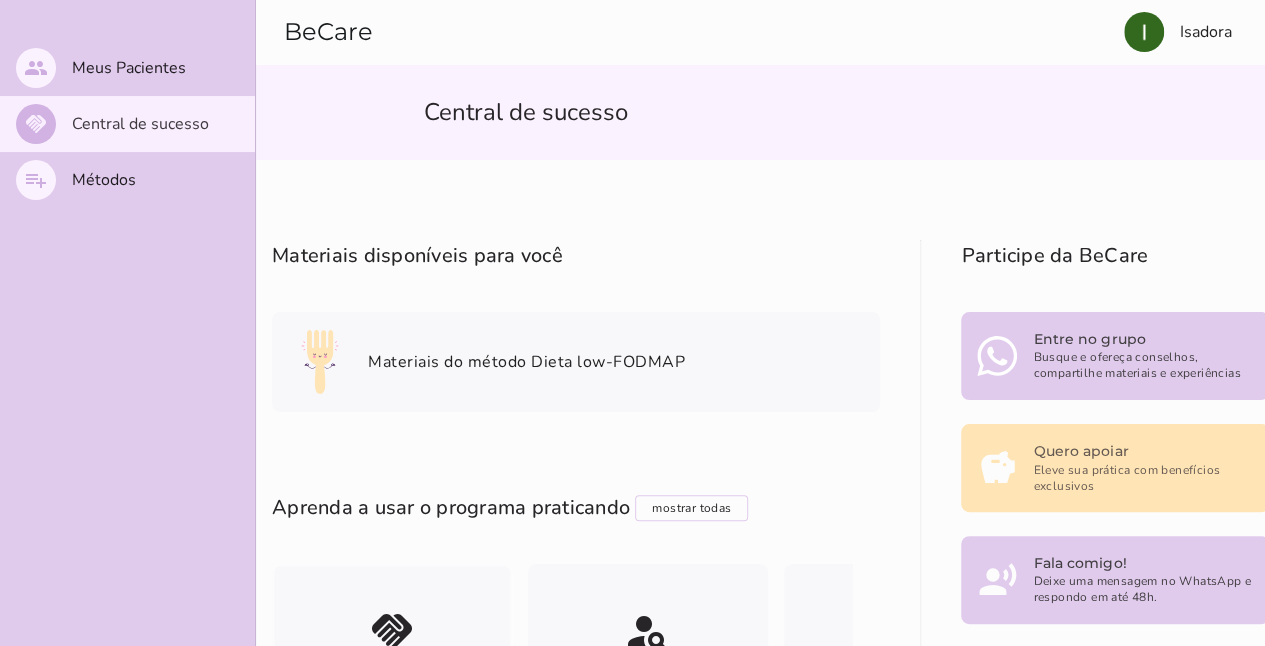 type 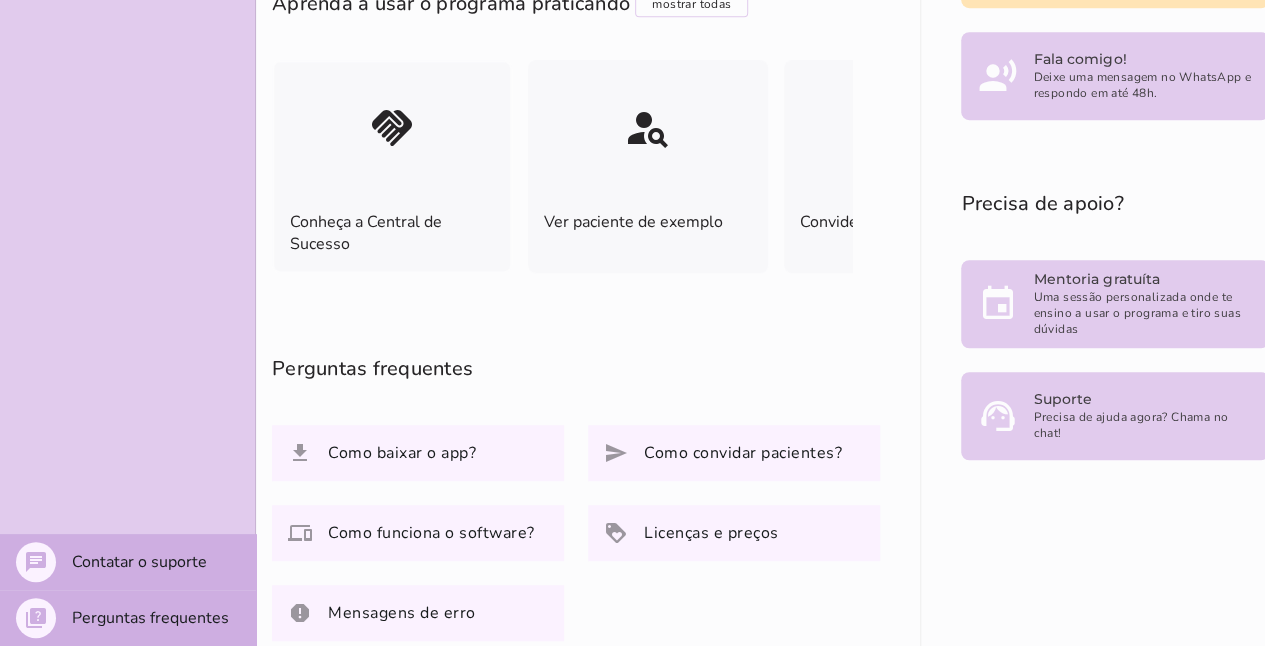 scroll, scrollTop: 400, scrollLeft: 0, axis: vertical 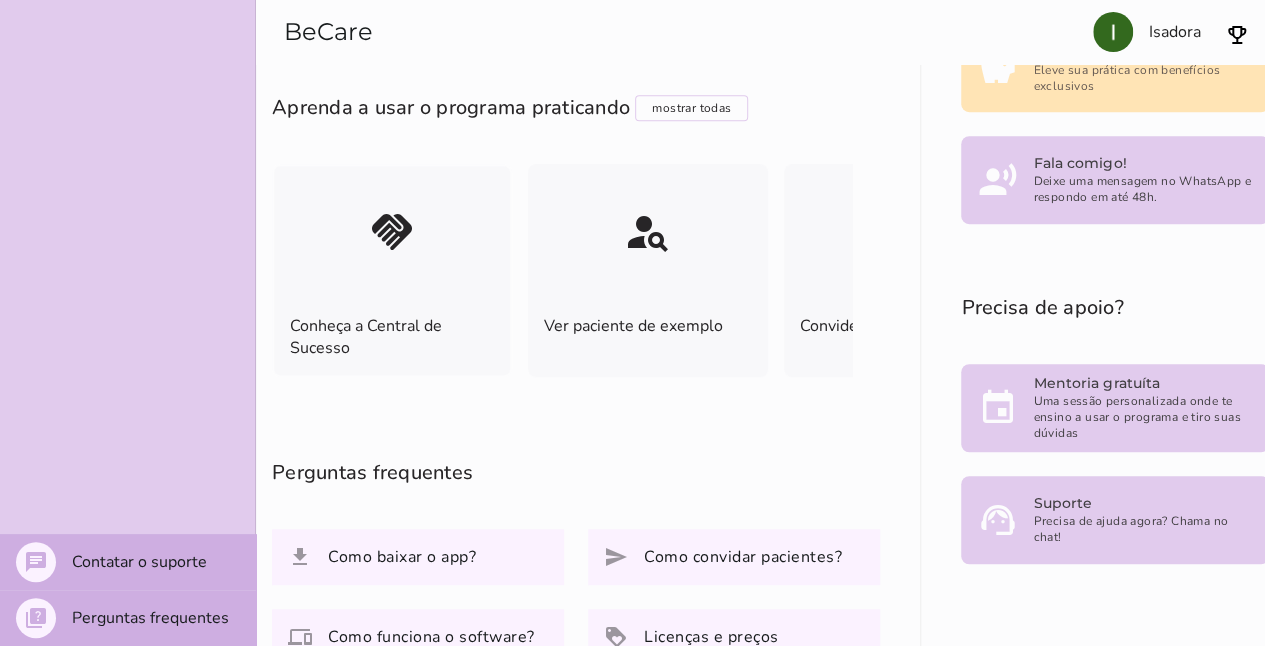 click on "Aprenda a usar o programa
praticando
mostrar todas
Filtrar atividades
Aperte o botão para exibir somente atividades que você já completou ou
todas atividades disponíveis, caso queira fazer novamente alguma
atividade prática." at bounding box center [576, 108] 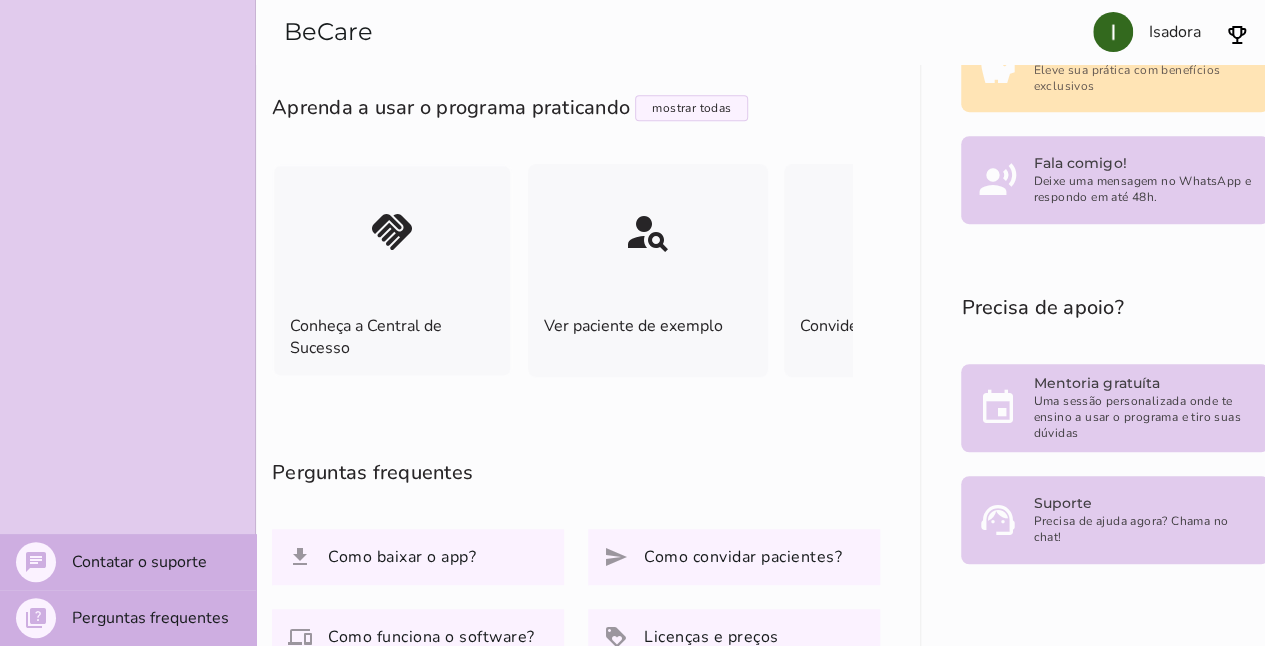 click on "mostrar todas
Filtrar atividades
Aperte o botão para exibir somente atividades que você já completou ou
todas atividades disponíveis, caso queira fazer novamente alguma
atividade prática." at bounding box center (691, 108) 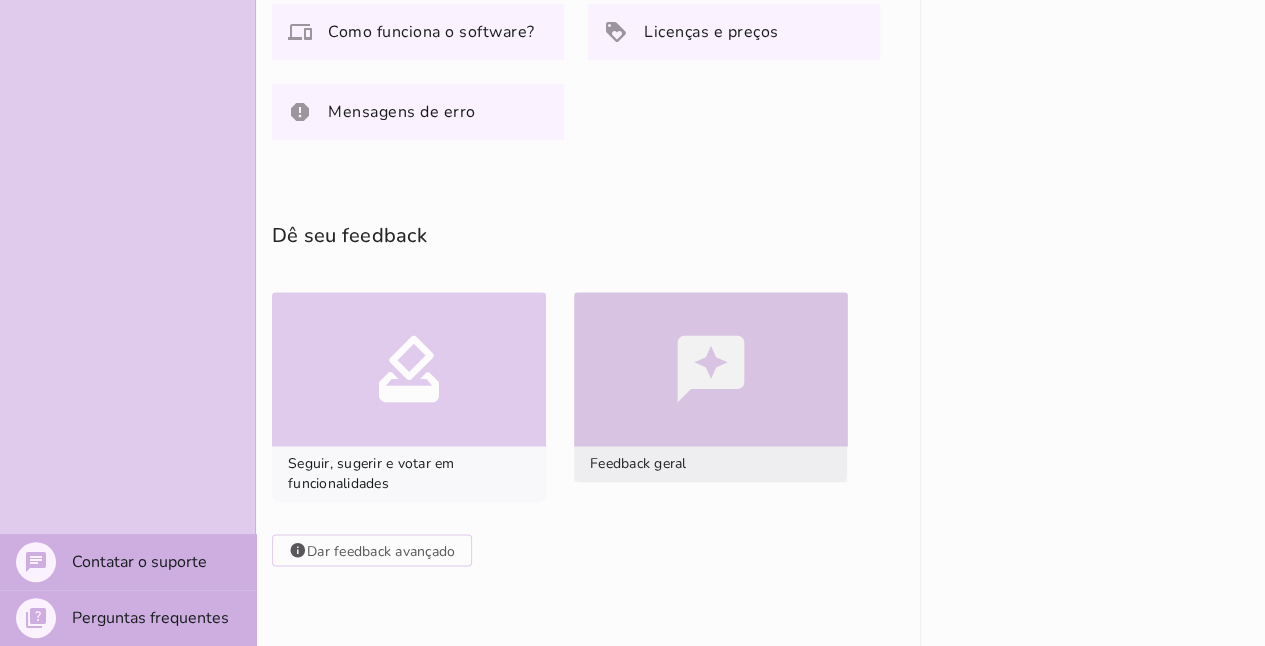 scroll, scrollTop: 1017, scrollLeft: 0, axis: vertical 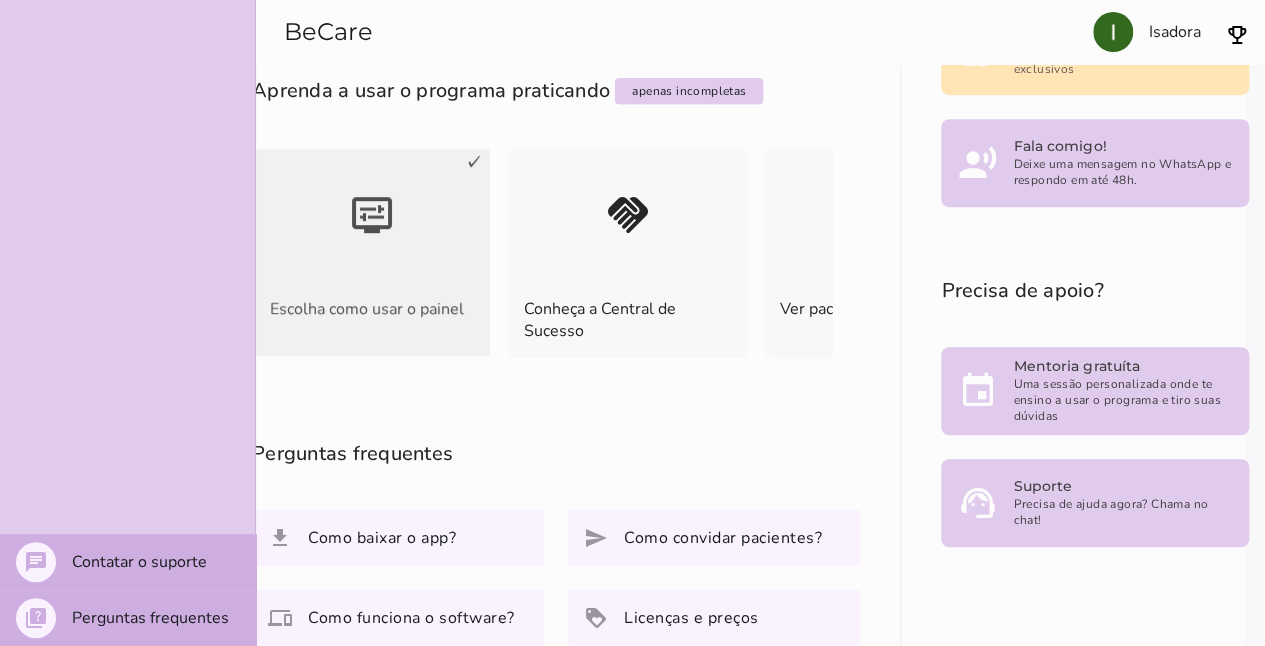 click on "display_settings" at bounding box center (0, 0) 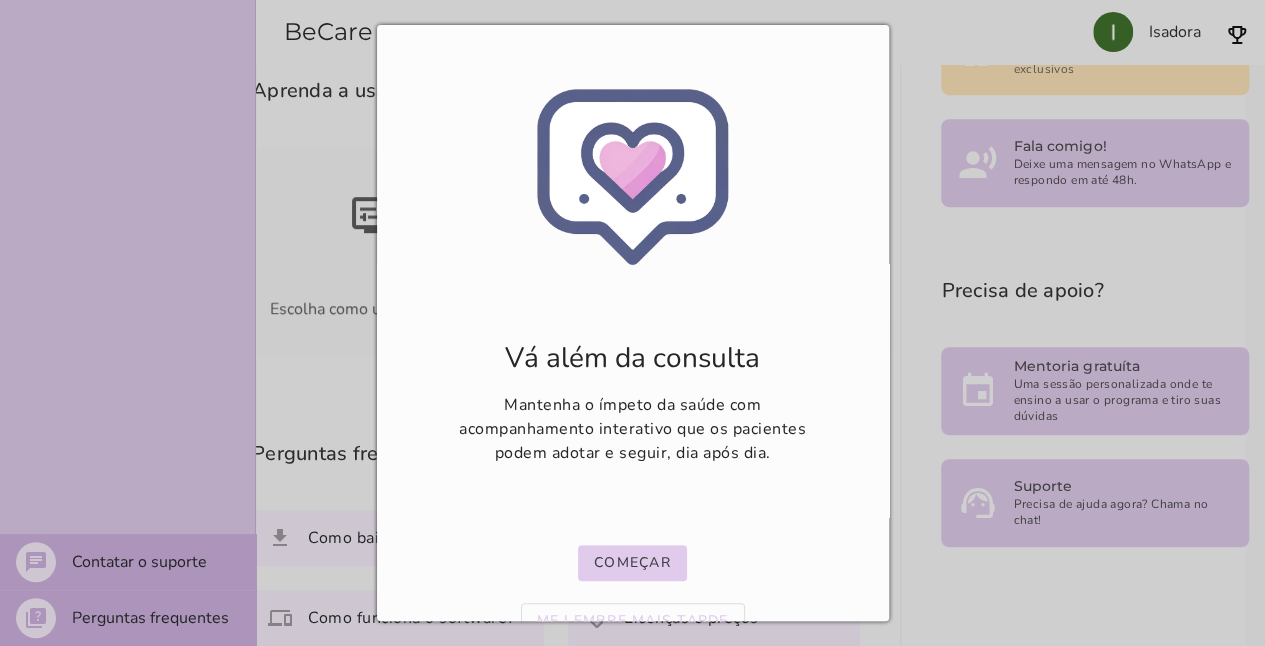 scroll, scrollTop: 63, scrollLeft: 0, axis: vertical 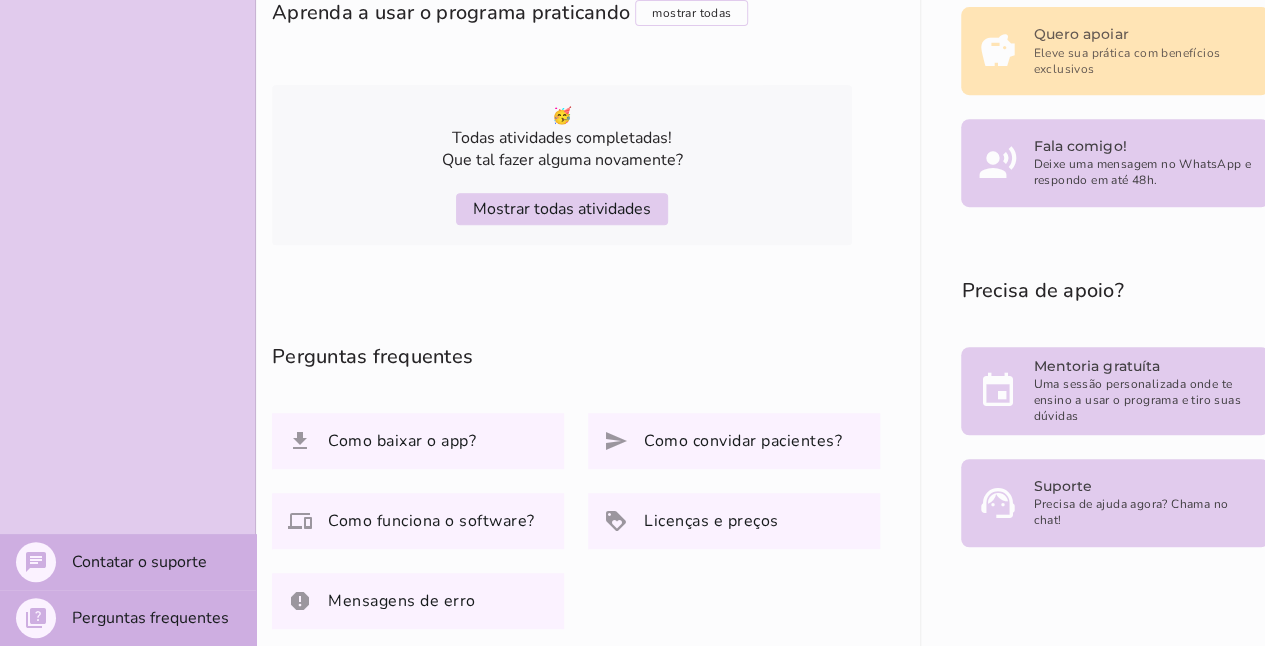 type 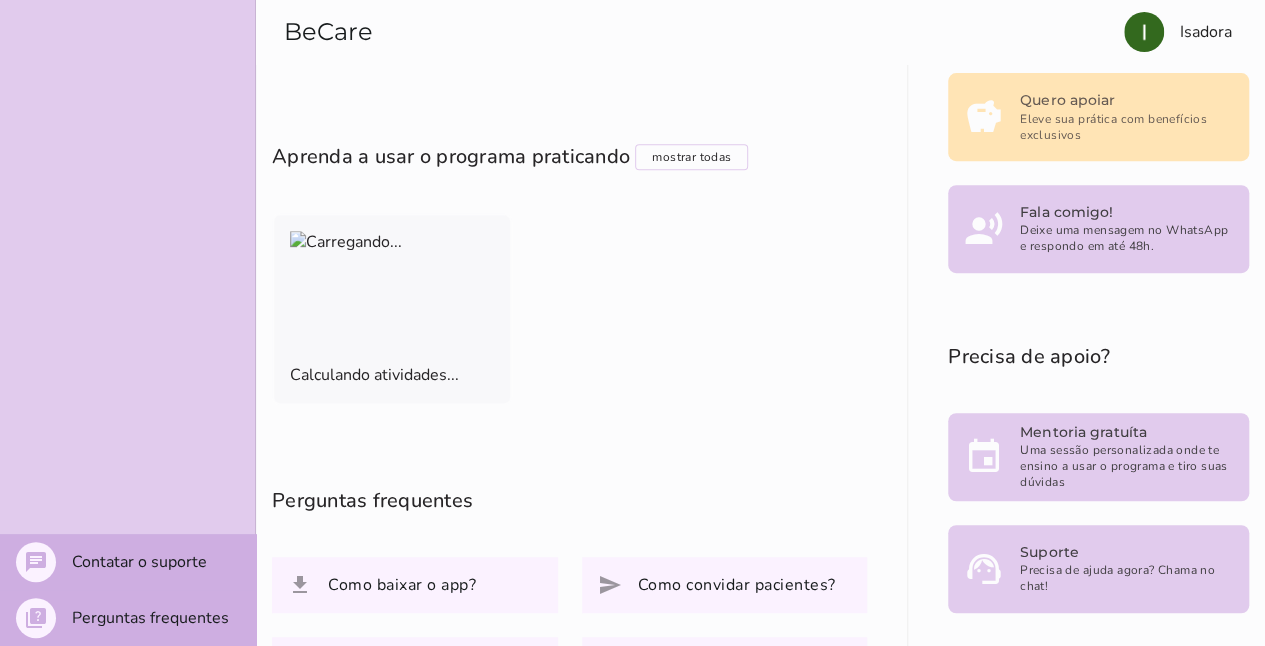 scroll, scrollTop: 196, scrollLeft: 0, axis: vertical 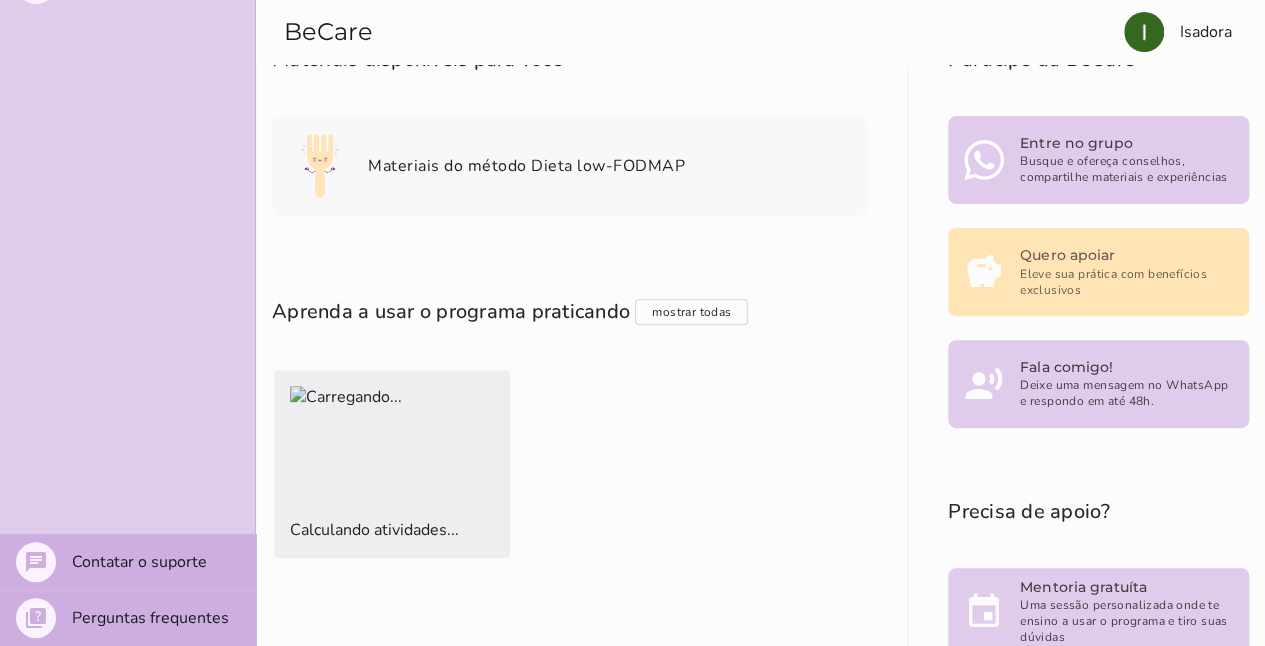click at bounding box center [392, 436] 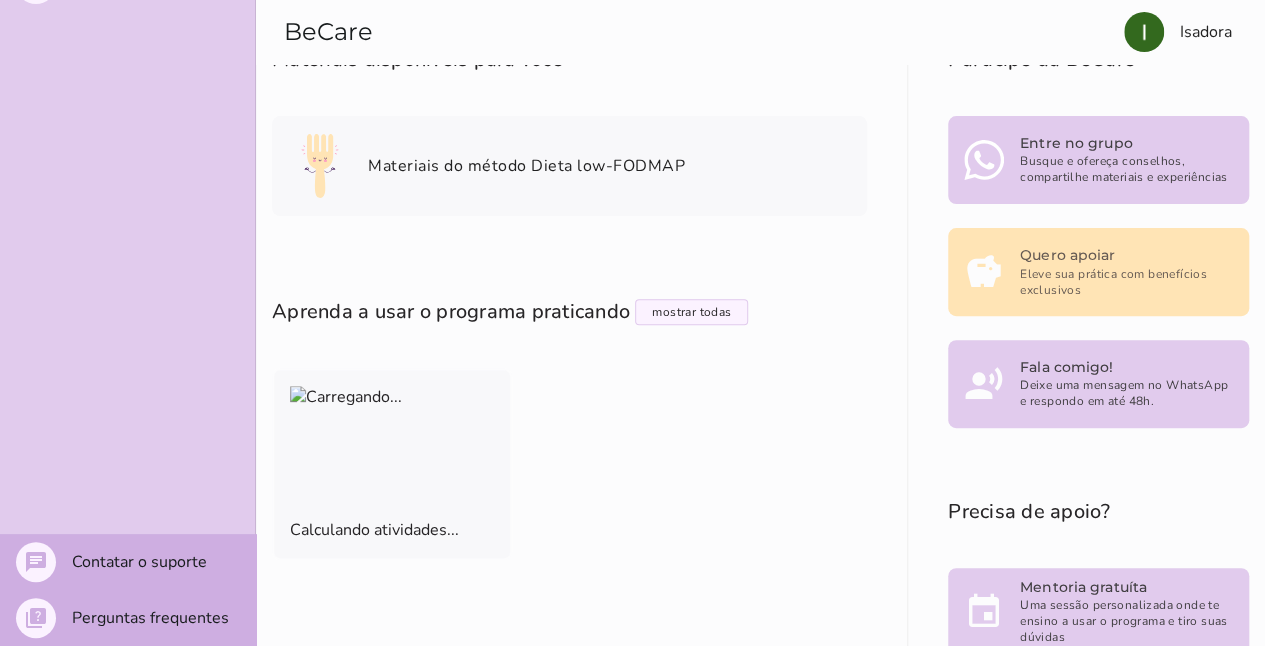 click on "mostrar todas
Filtrar atividades
Aperte o botão para exibir somente atividades que você já completou ou
todas atividades disponíveis, caso queira fazer novamente alguma
atividade prática." at bounding box center (691, 312) 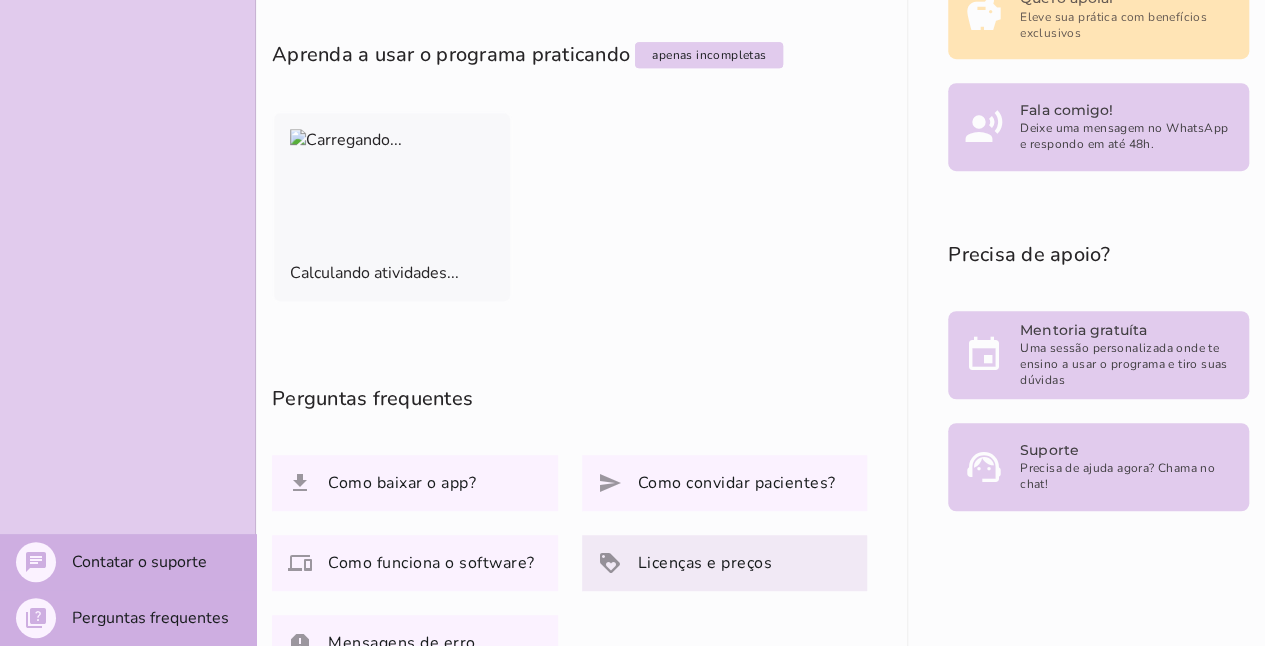 scroll, scrollTop: 480, scrollLeft: 0, axis: vertical 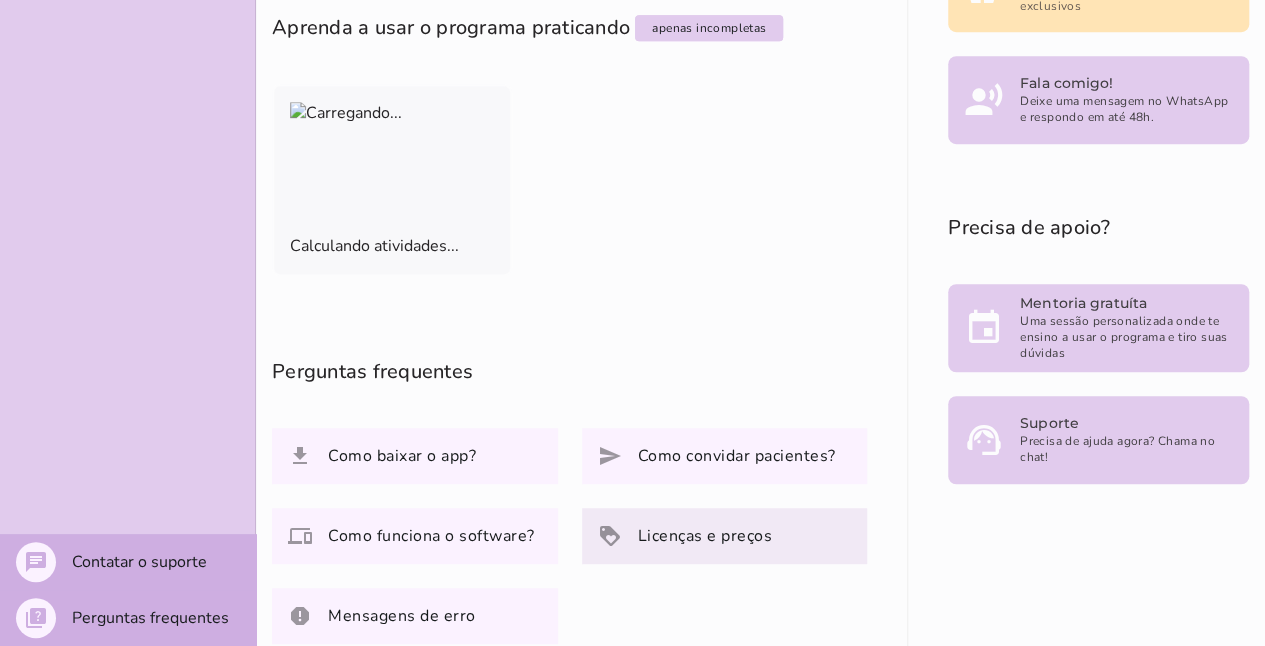 click on "Licenças e preços" at bounding box center [0, 0] 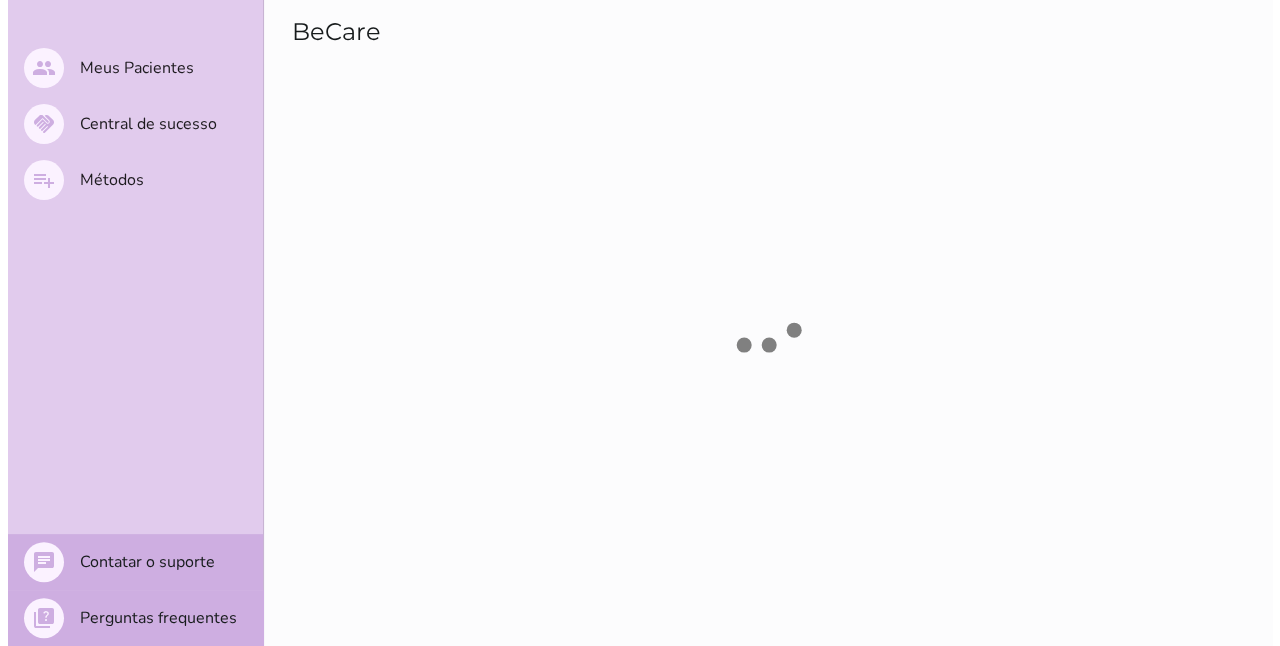 scroll, scrollTop: 0, scrollLeft: 0, axis: both 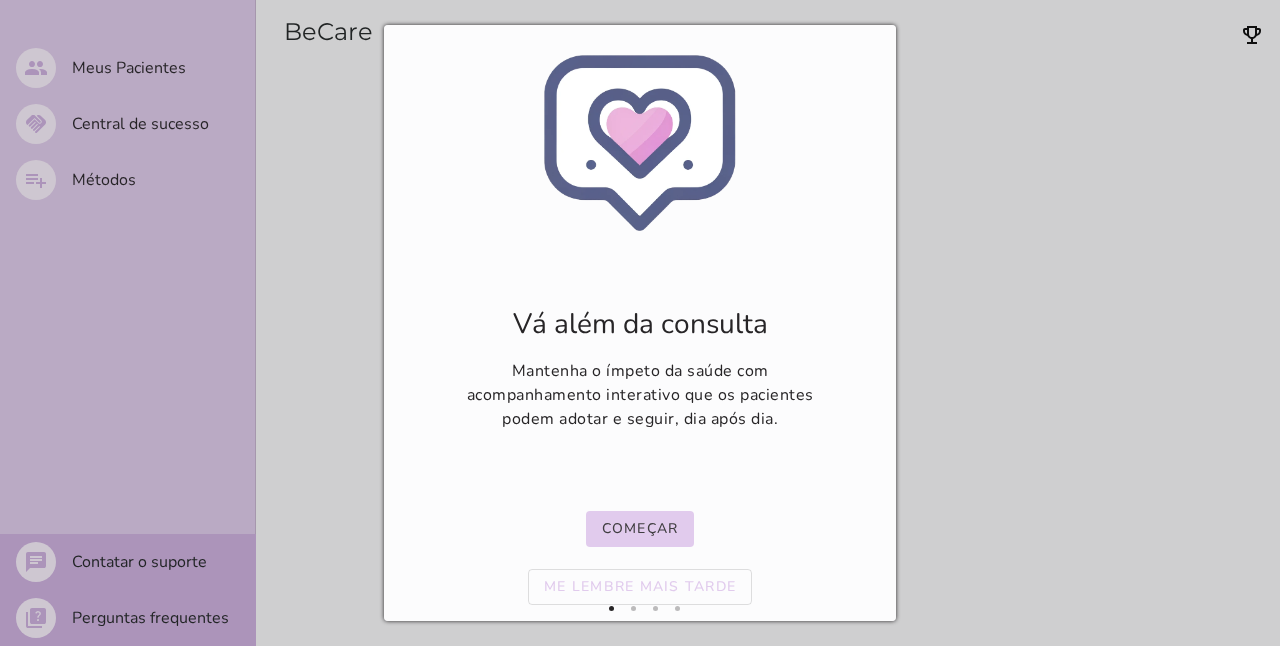 click at bounding box center (642, 608) 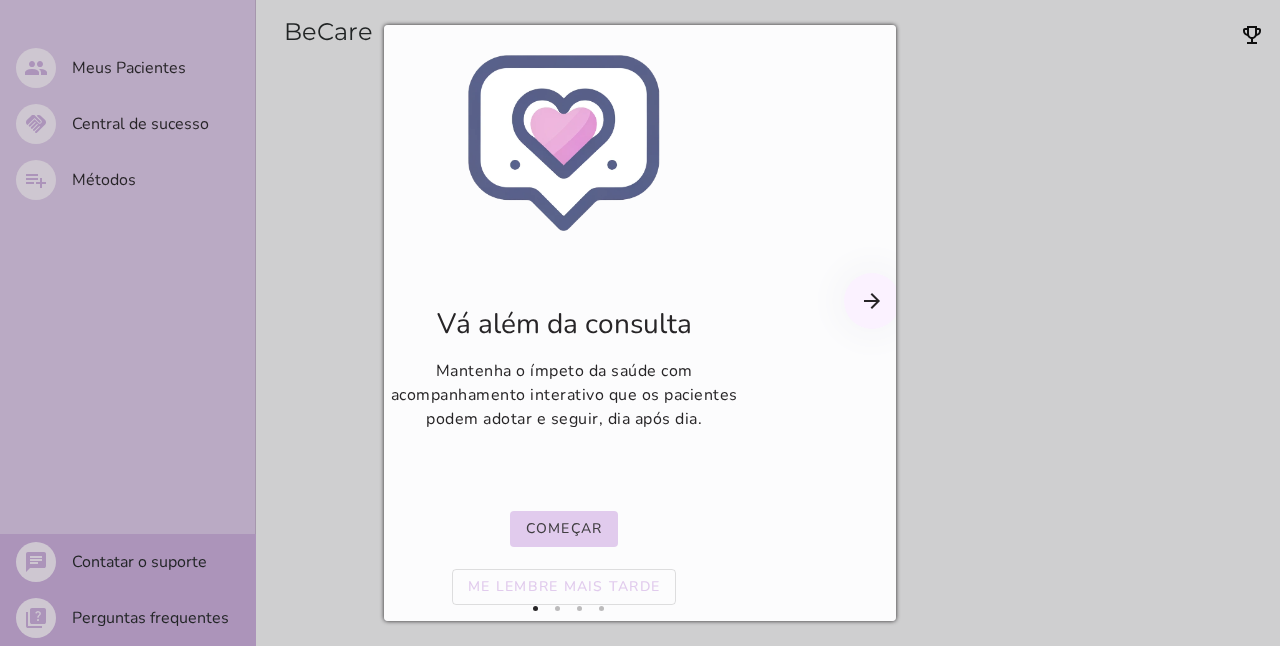 scroll, scrollTop: 63, scrollLeft: 76, axis: both 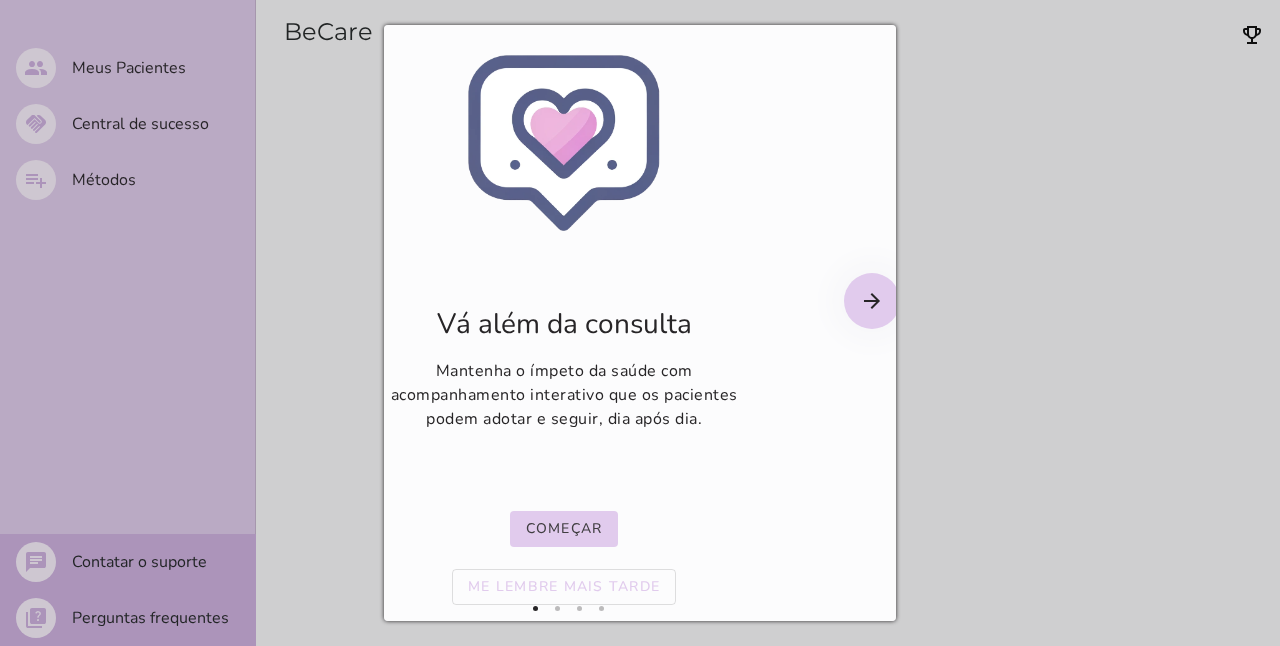 click on "arrow_forward" at bounding box center (872, 301) 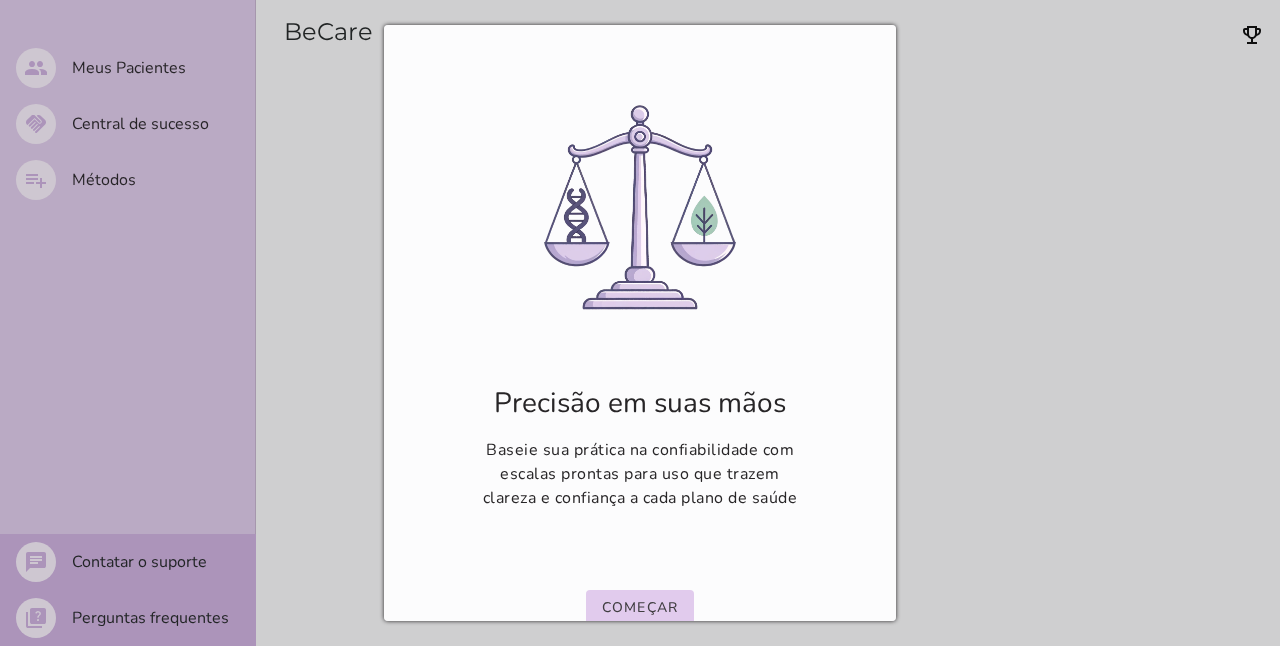 scroll, scrollTop: 48, scrollLeft: 0, axis: vertical 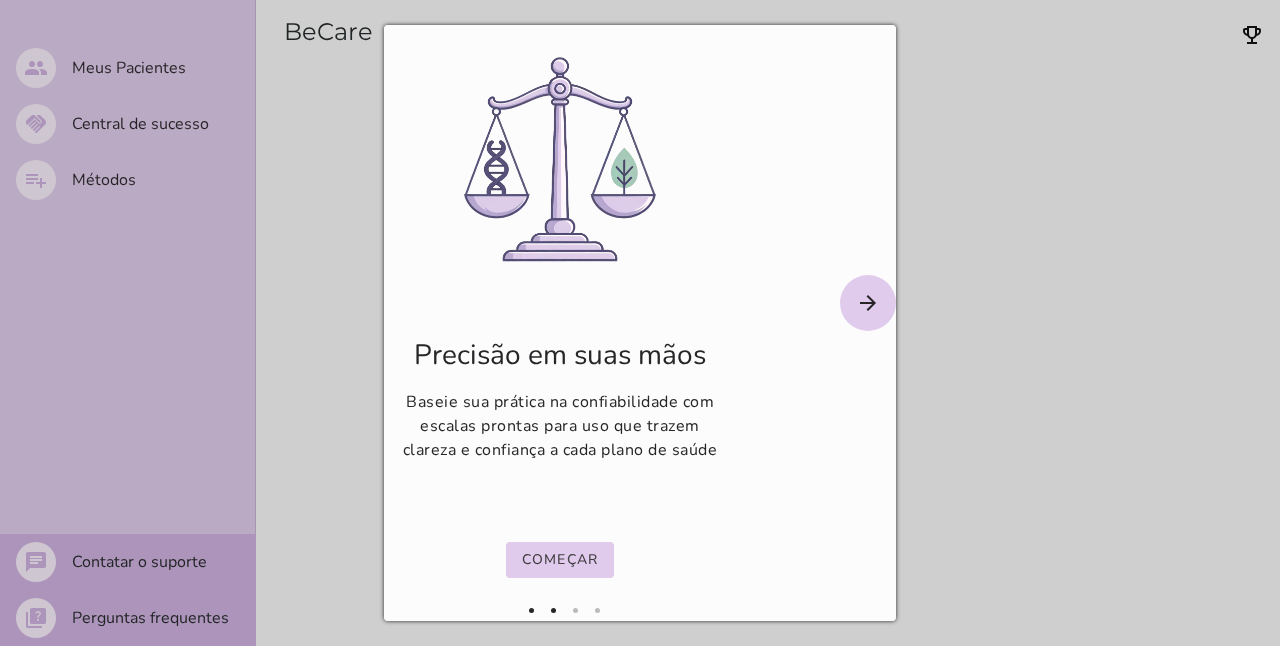 click on "arrow_forward" at bounding box center (868, 303) 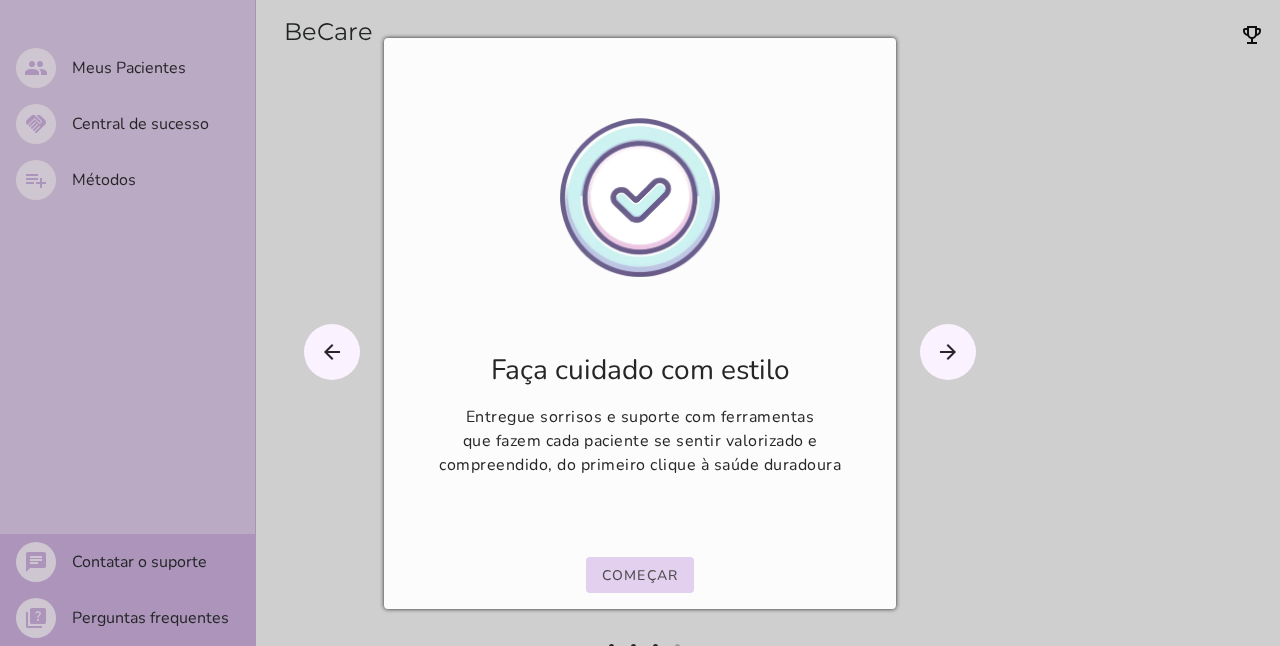 click on "Começar" at bounding box center (0, 0) 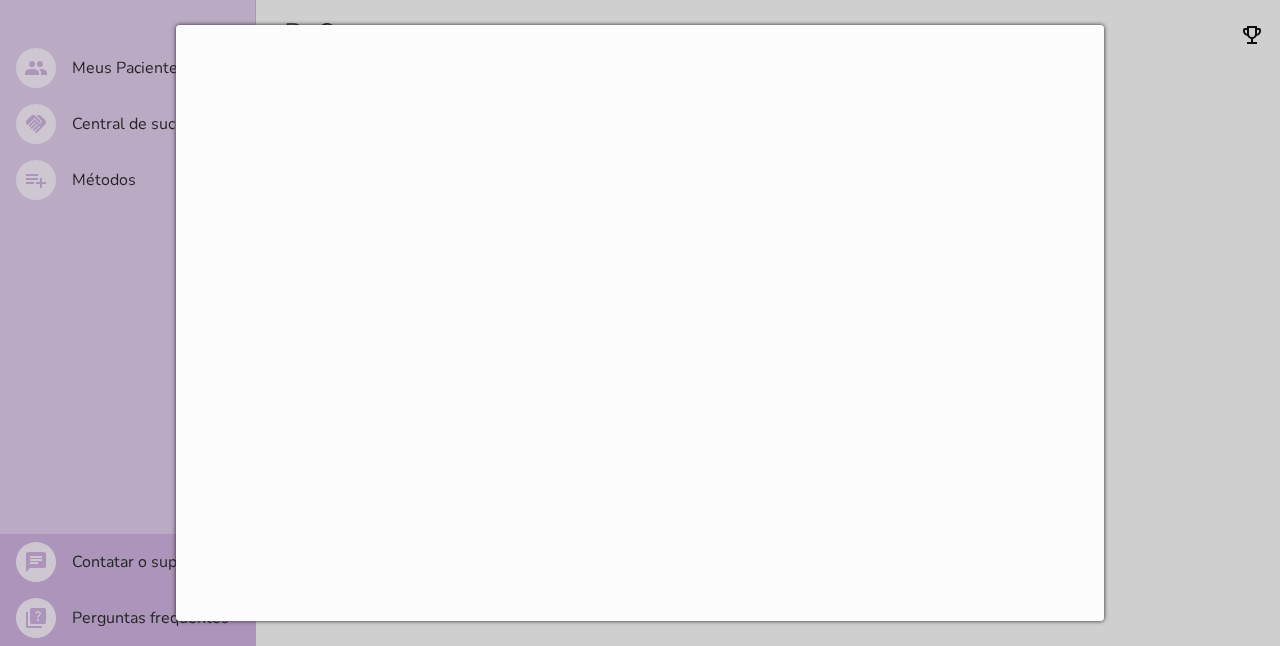scroll, scrollTop: 154, scrollLeft: 0, axis: vertical 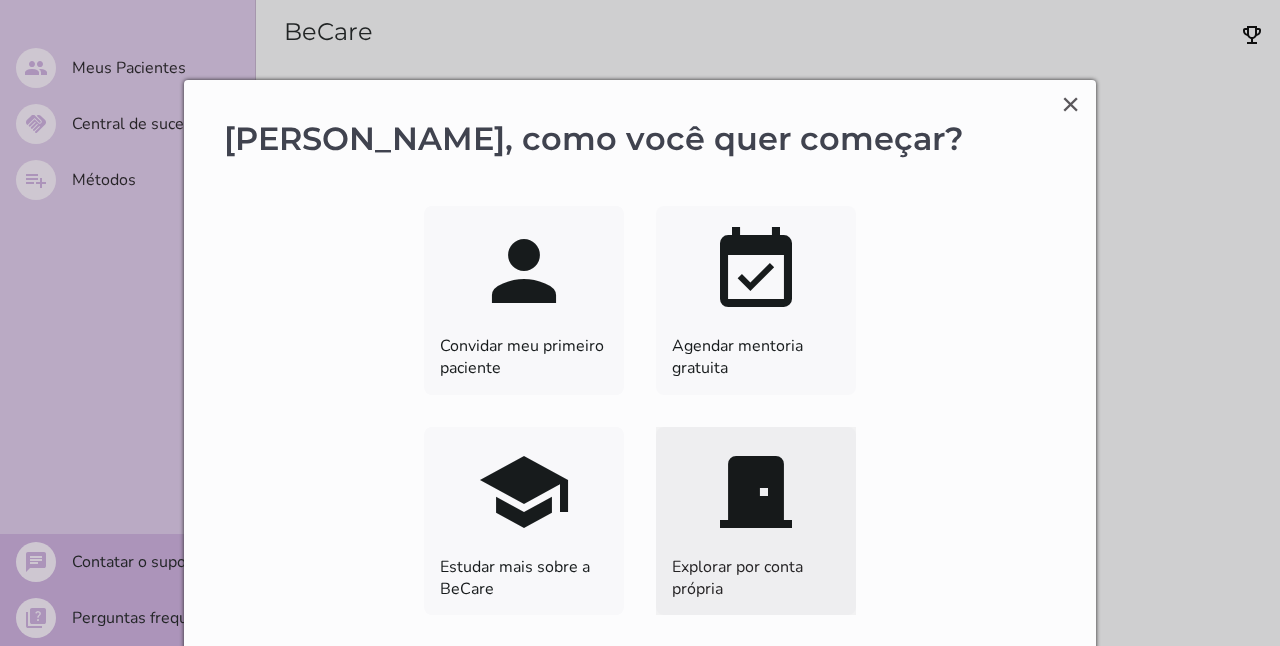 click on "door_front" at bounding box center (0, 0) 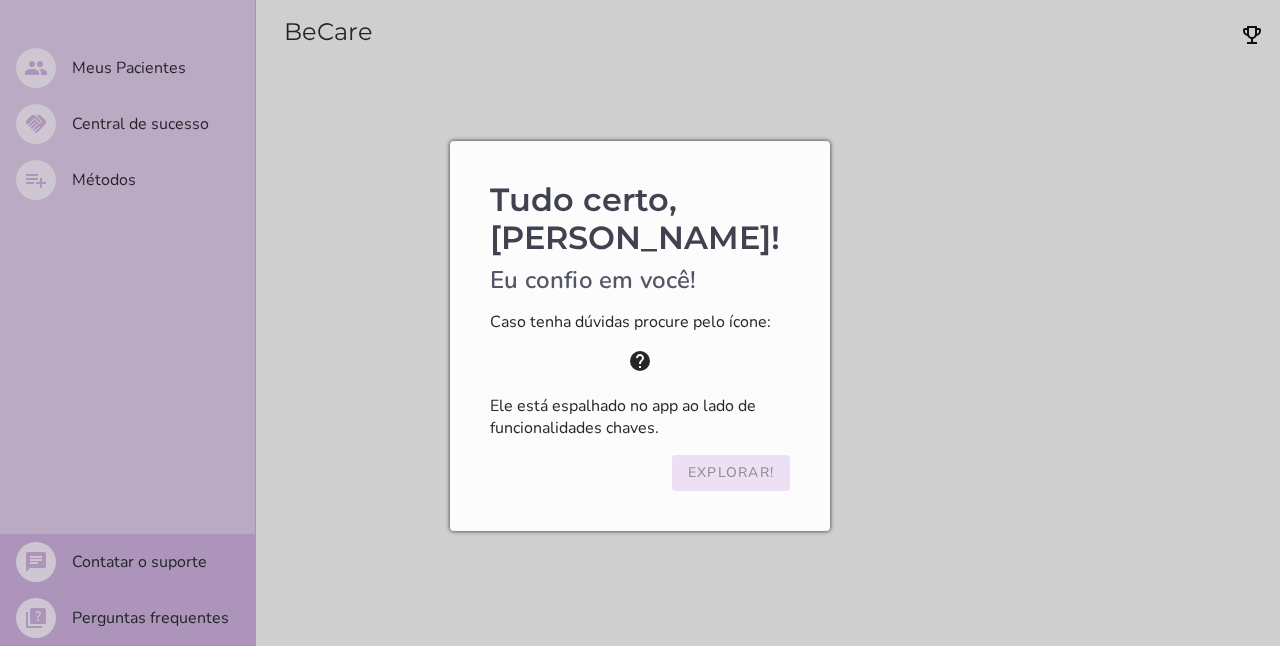 click on "Explorar!" at bounding box center [0, 0] 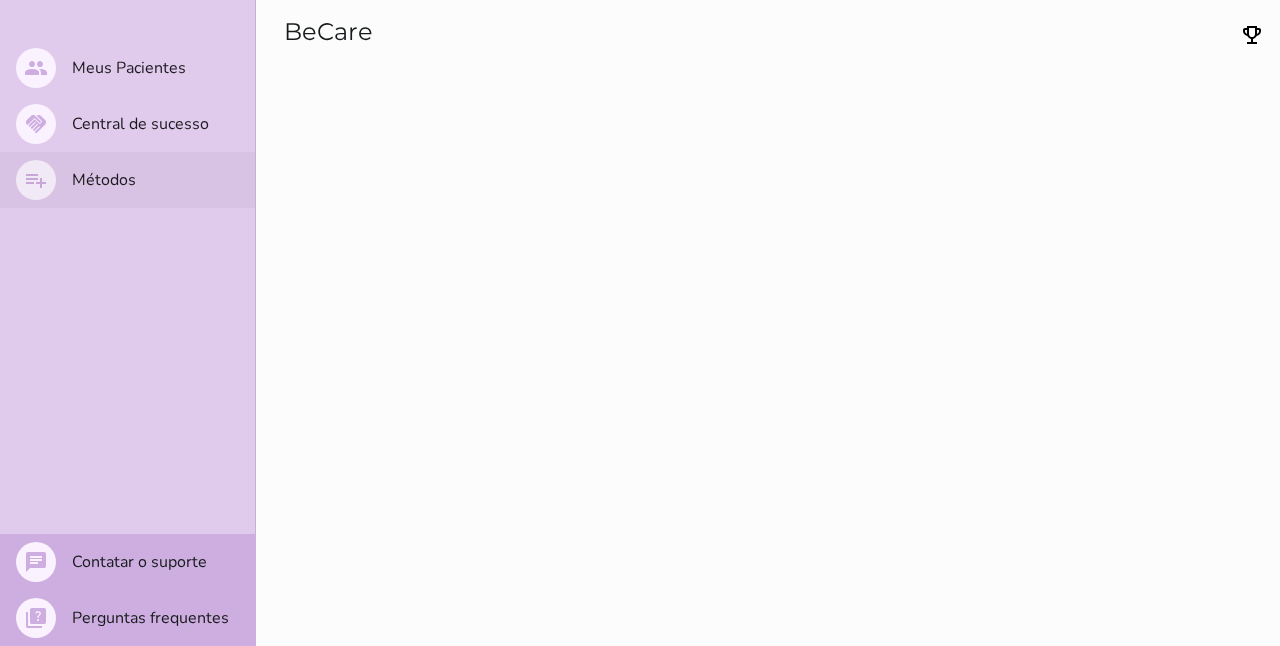 click on "playlist_add
Métodos" at bounding box center [127, 180] 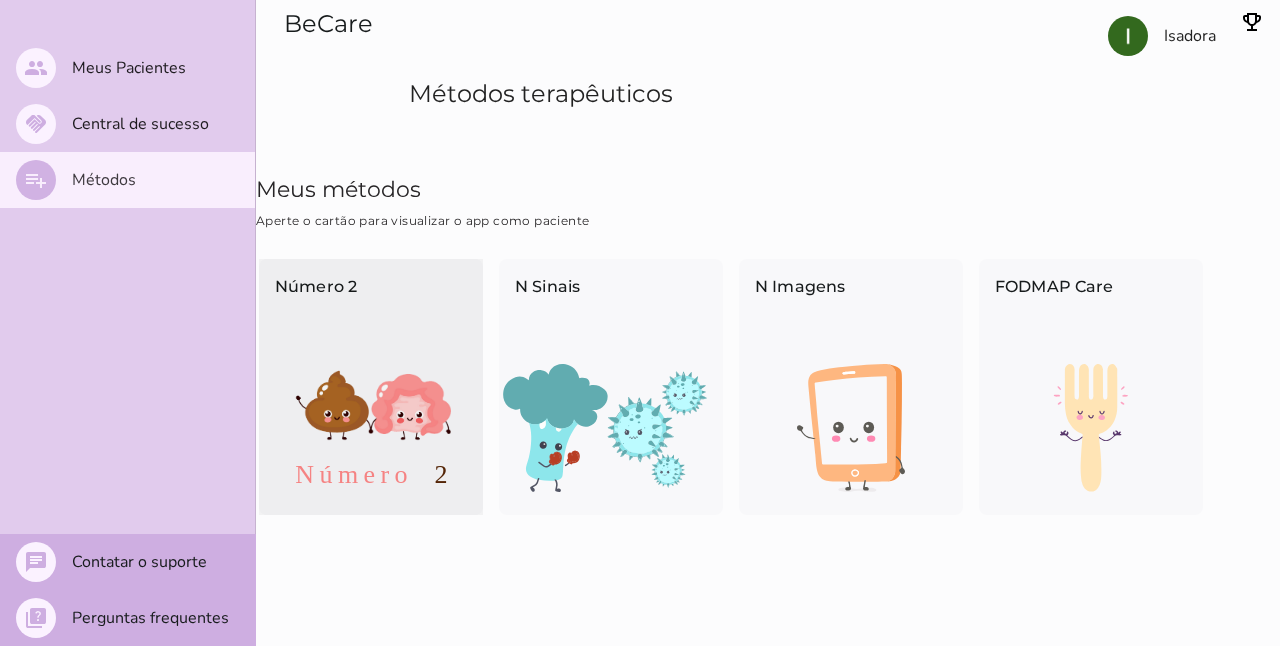 click at bounding box center (371, 428) 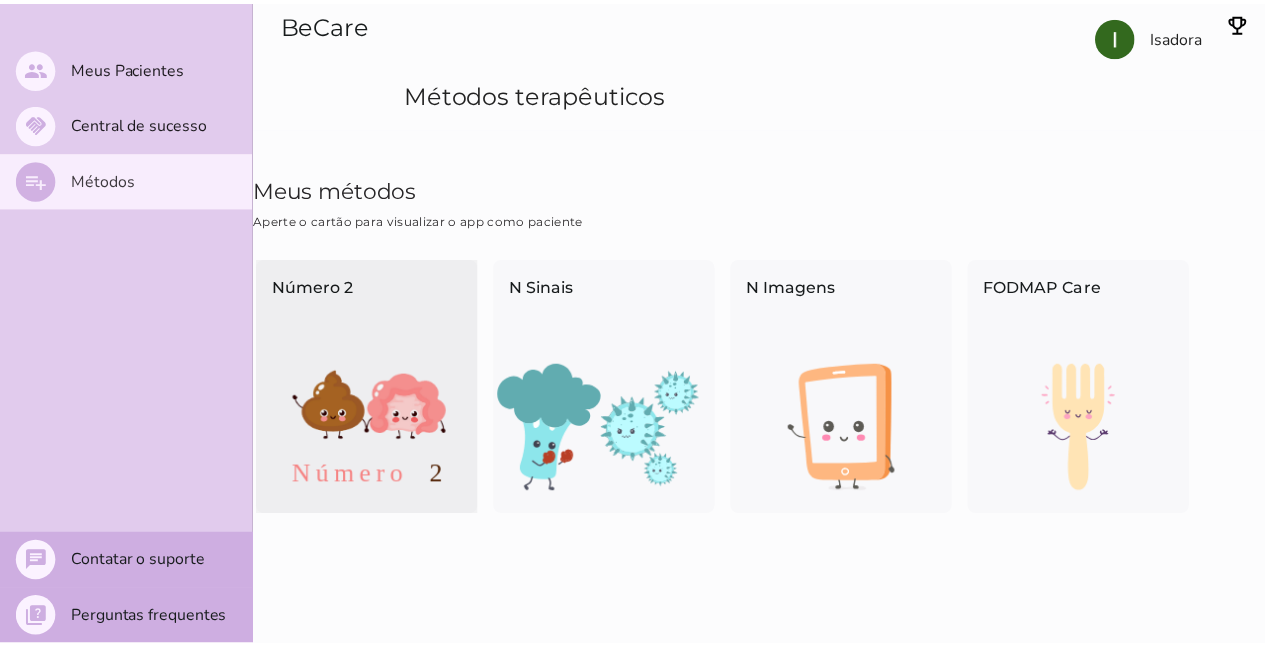 scroll, scrollTop: 238, scrollLeft: 0, axis: vertical 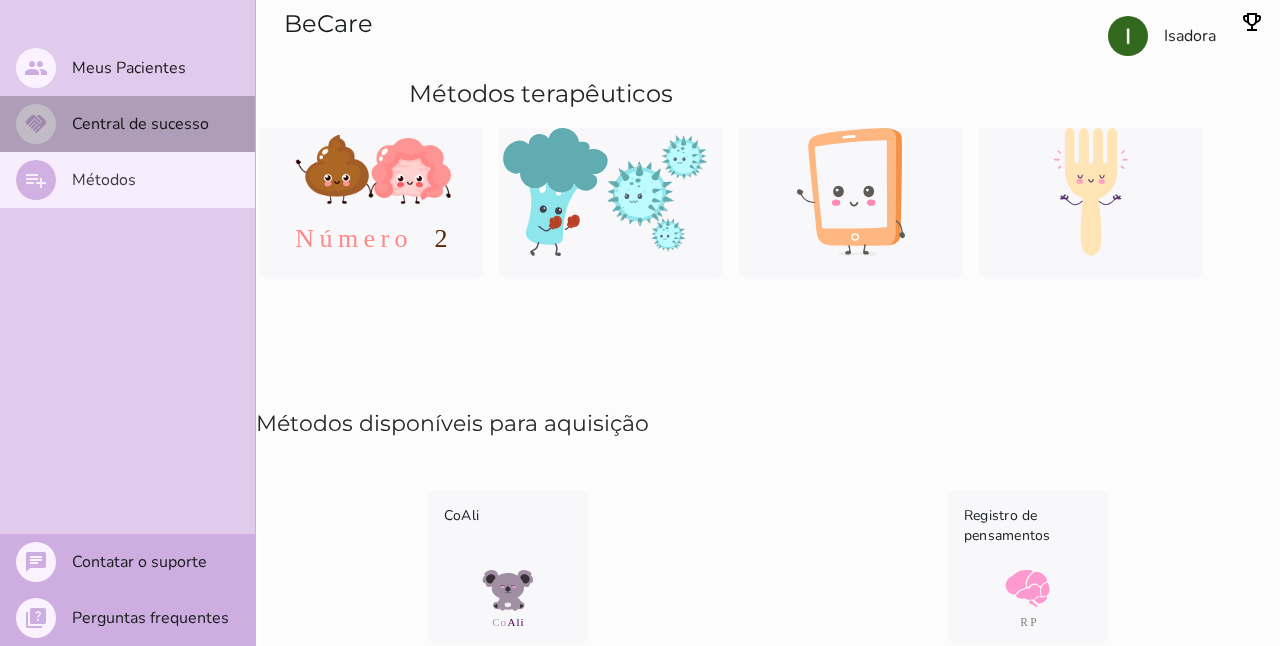 click on "Central de sucesso" at bounding box center (0, 0) 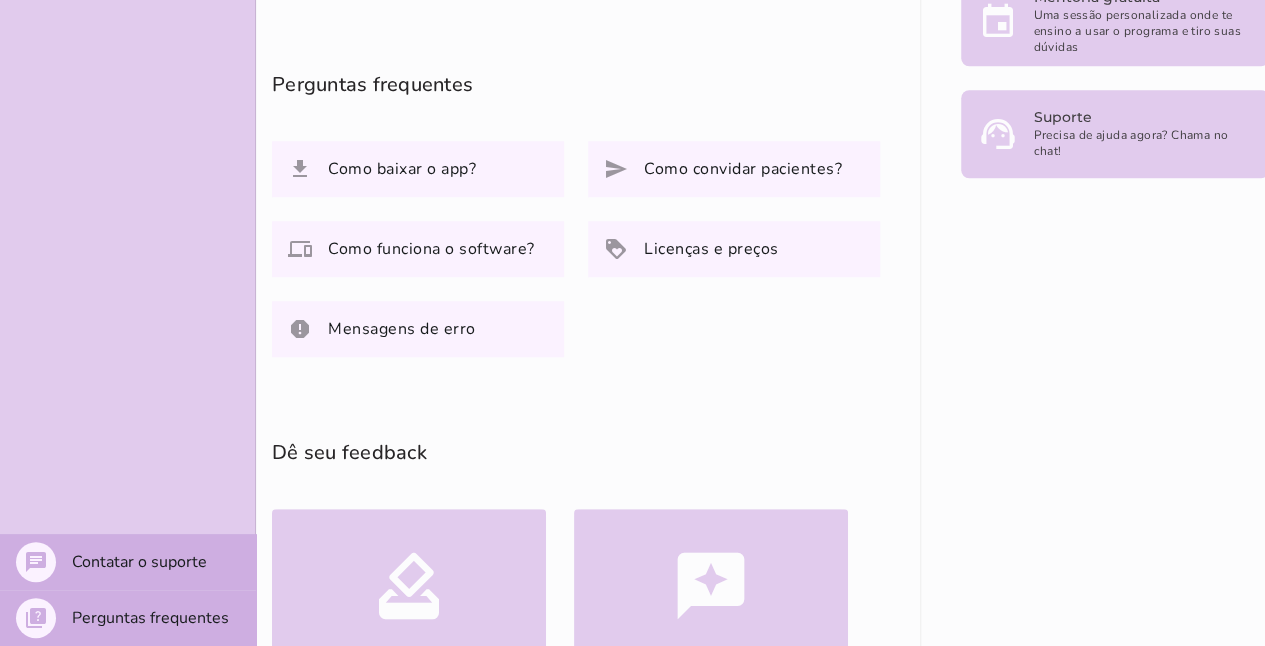 scroll, scrollTop: 1017, scrollLeft: 0, axis: vertical 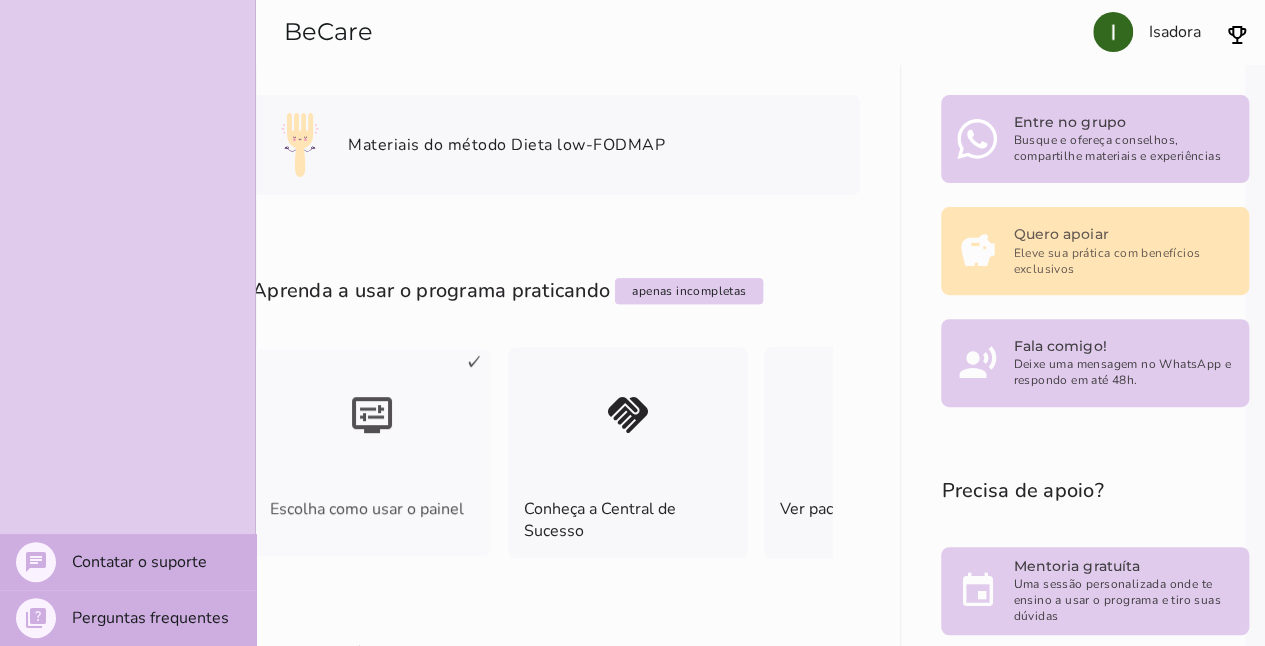 click on "Materiais disponíveis para você
Materiais do método Dieta low-FODMAP
Aprenda a usar o programa
praticando
apenas incompletas
Filtrar atividades
Aperte o botão para exibir somente atividades que você já completou ou
todas atividades disponíveis, caso queira fazer novamente alguma
atividade prática.
display_settings
Escolha como usar o painel
handshake
Conheça a Central de Sucesso
person_search
send" at bounding box center (750, 727) 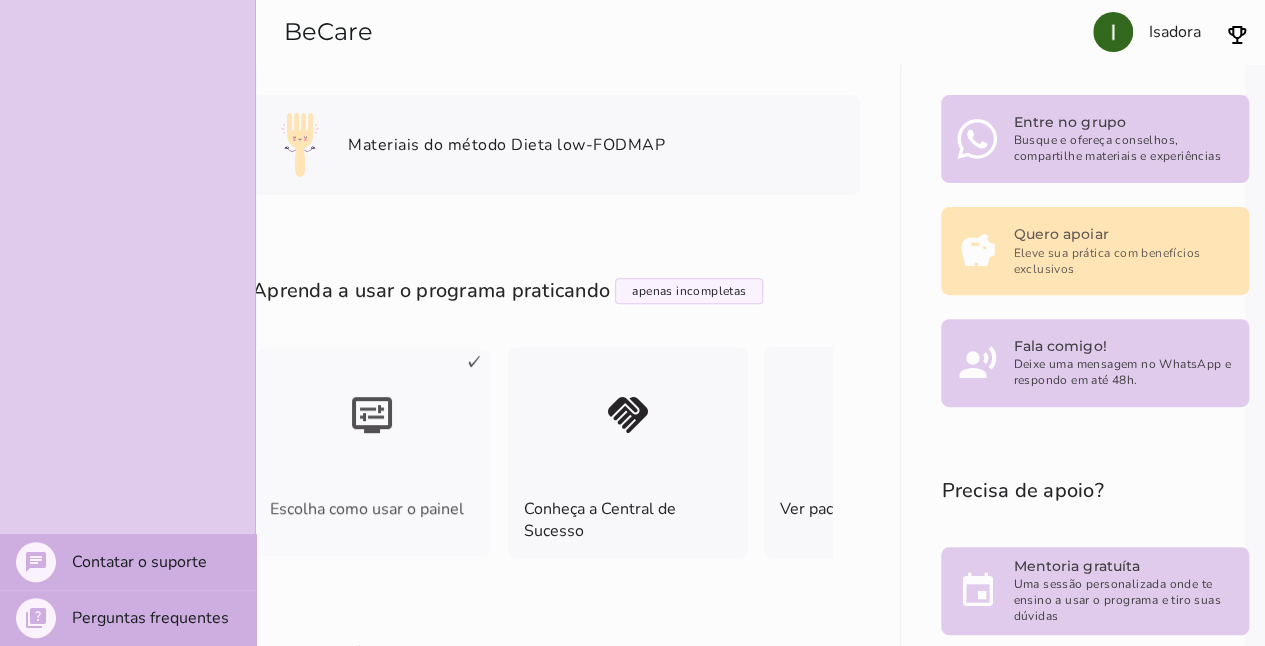click on "apenas incompletas
Filtrar atividades
Aperte o botão para exibir somente atividades que você já completou ou
todas atividades disponíveis, caso queira fazer novamente alguma
atividade prática." at bounding box center (689, 291) 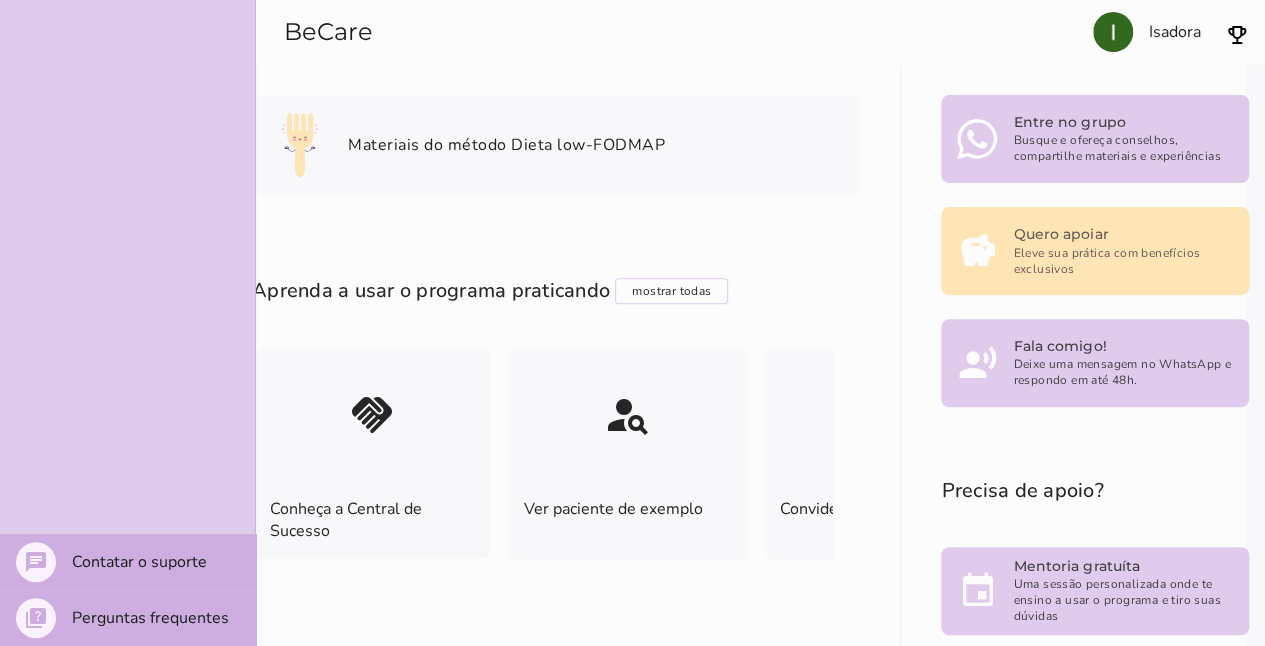 scroll, scrollTop: 0, scrollLeft: 0, axis: both 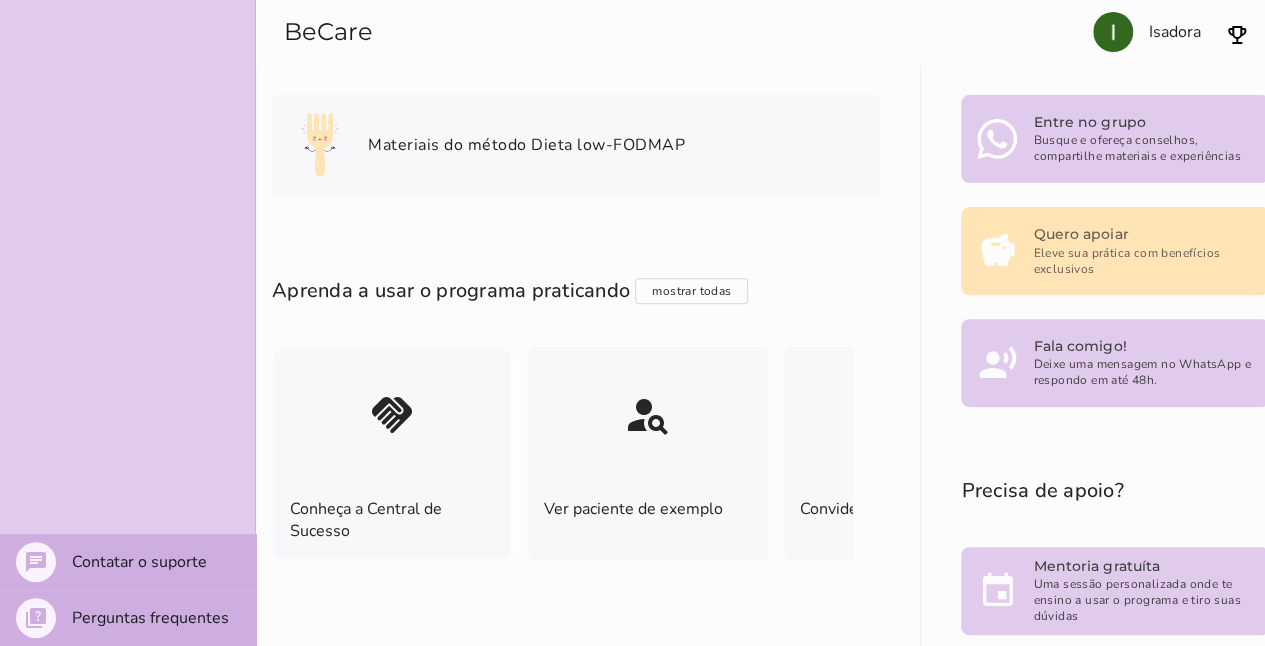 click on "mostrar todas
Filtrar atividades
Aperte o botão para exibir somente atividades que você já completou ou
todas atividades disponíveis, caso queira fazer novamente alguma
atividade prática." at bounding box center (691, 291) 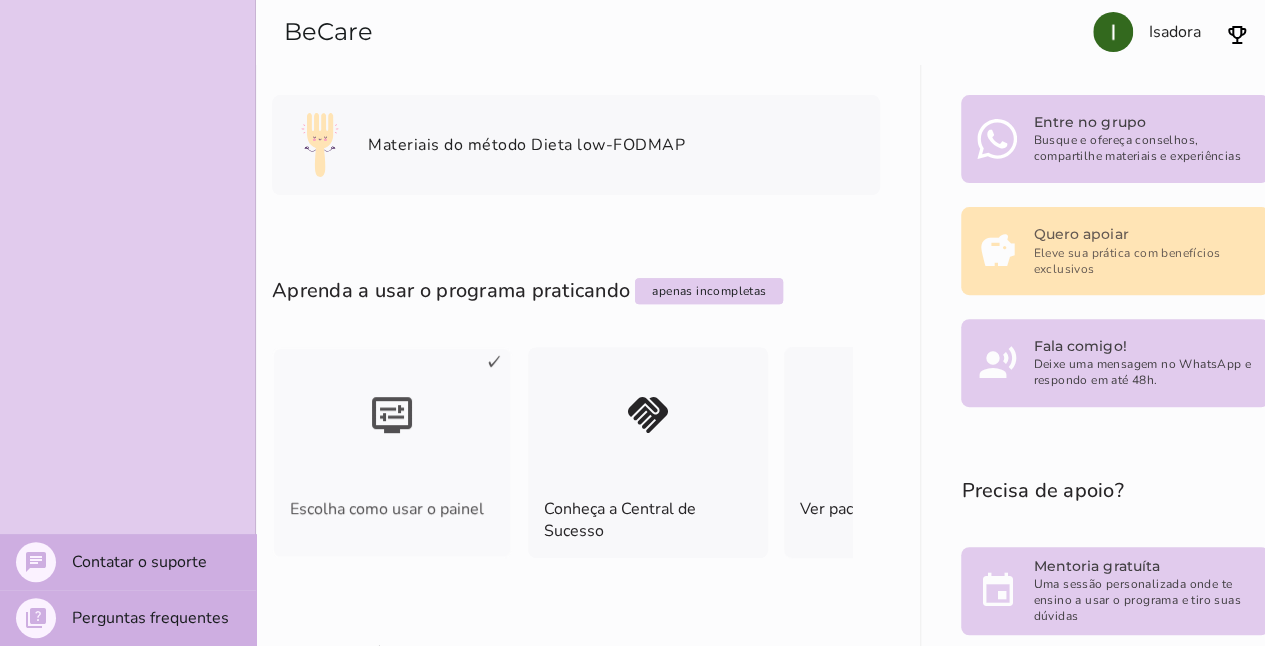 drag, startPoint x: 902, startPoint y: 484, endPoint x: 940, endPoint y: 482, distance: 38.052597 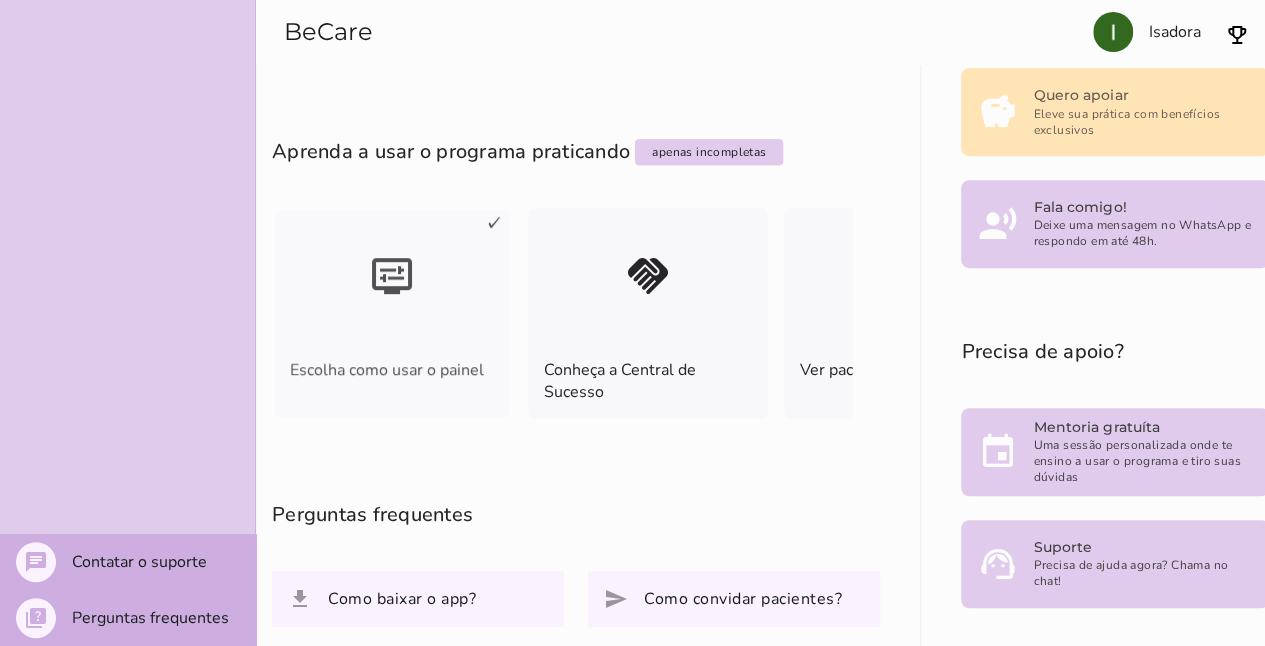 scroll, scrollTop: 217, scrollLeft: 0, axis: vertical 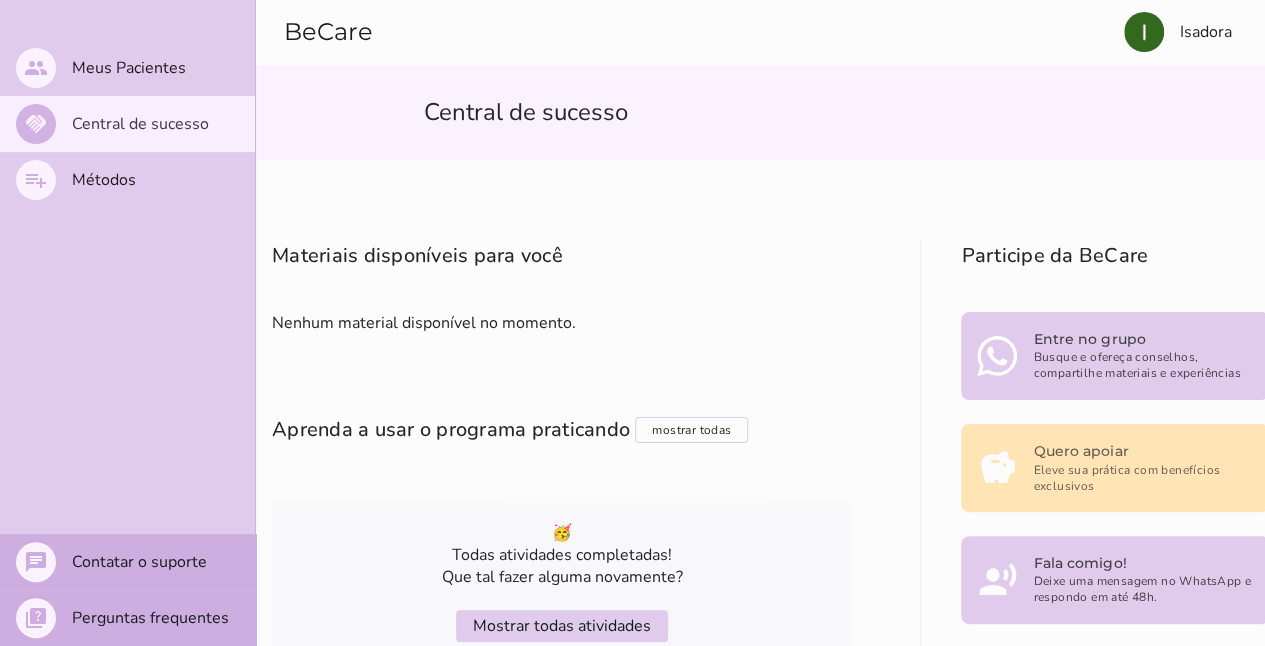 type 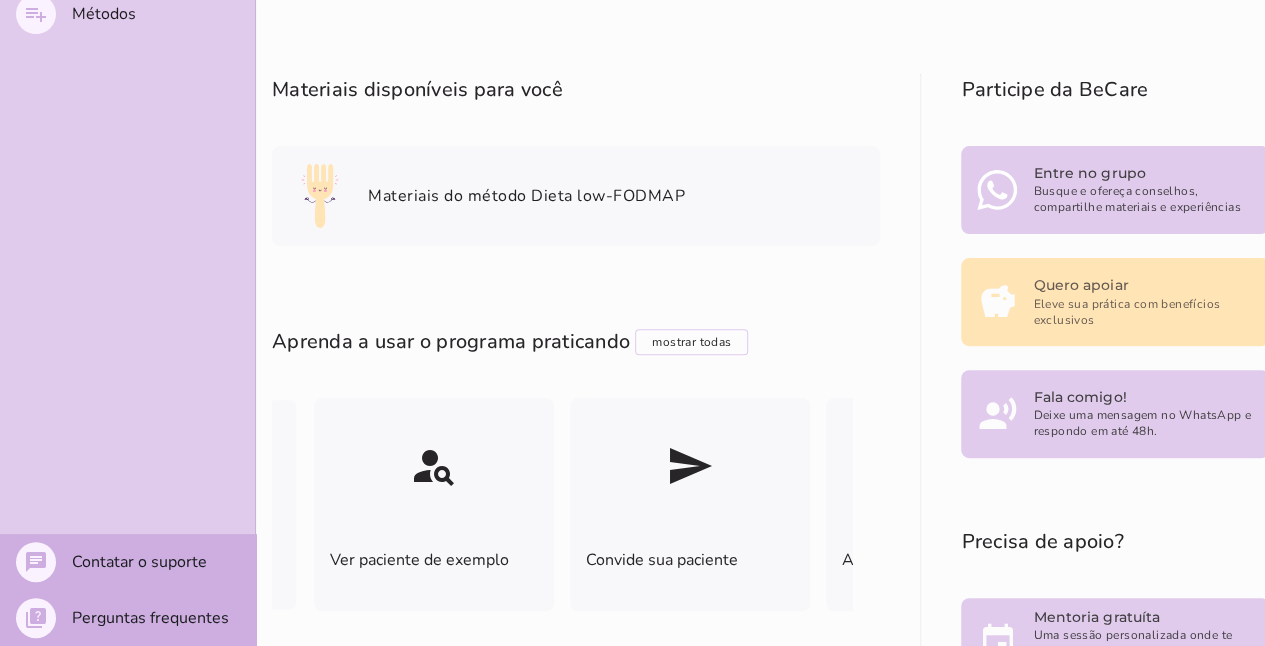 scroll, scrollTop: 217, scrollLeft: 0, axis: vertical 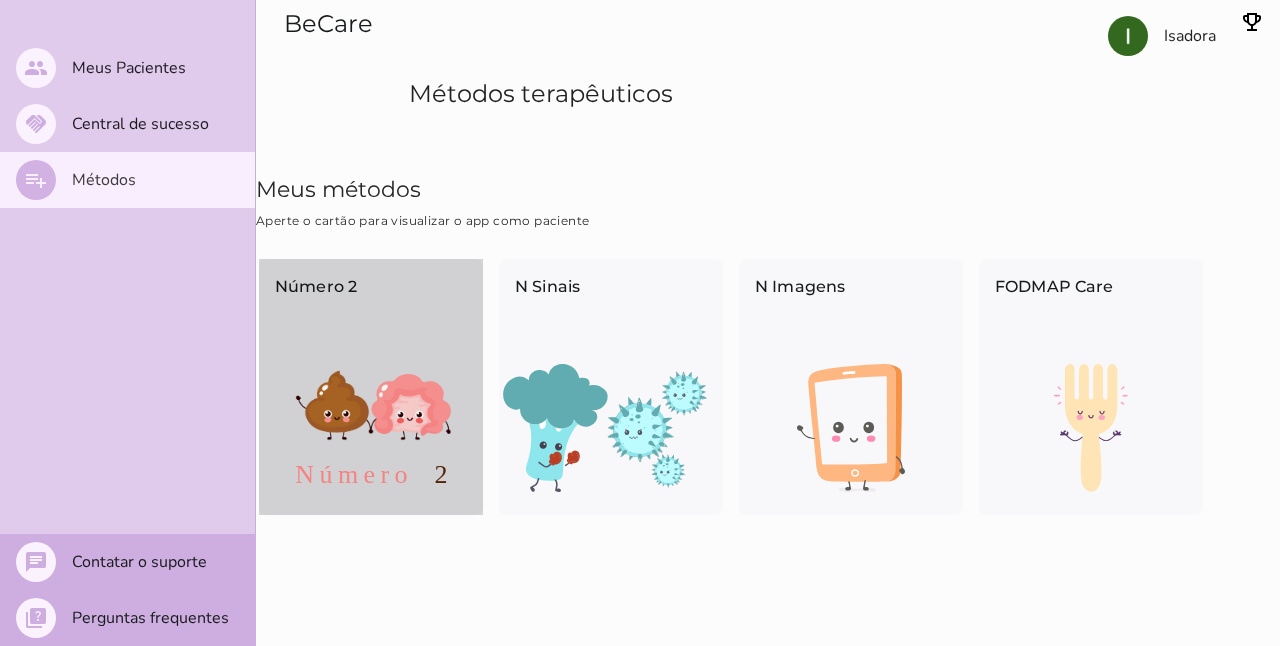 click at bounding box center (371, 428) 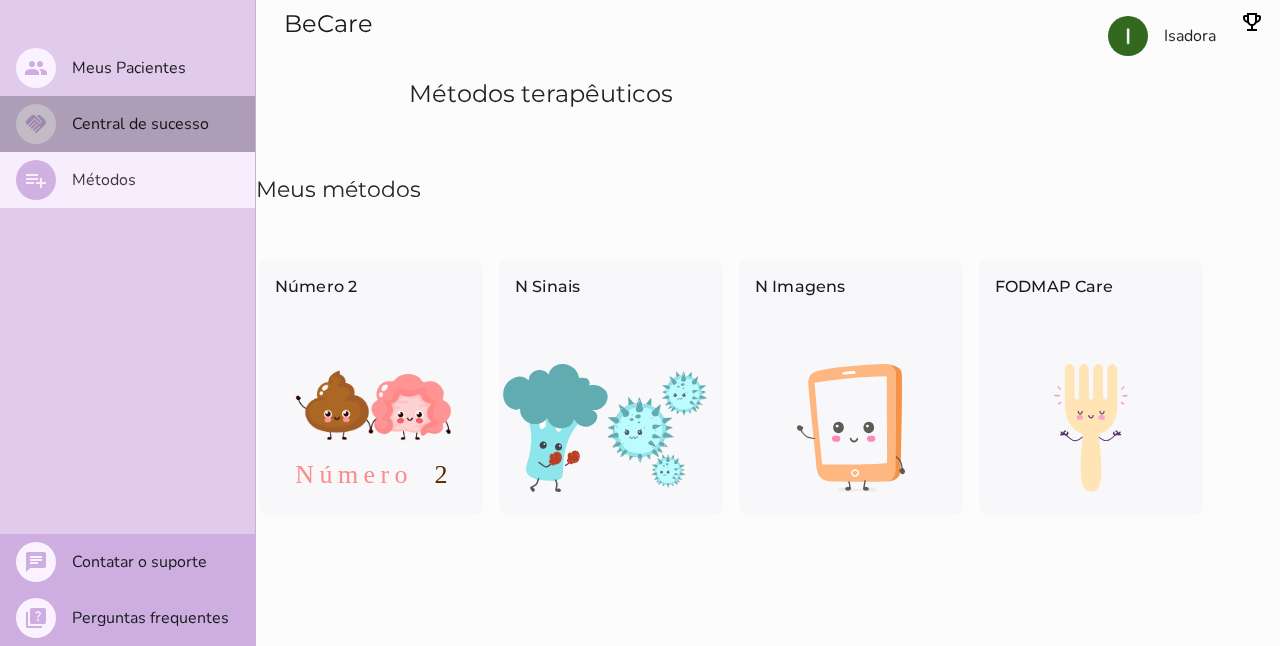click on "handshake
Central de sucesso" at bounding box center [127, 124] 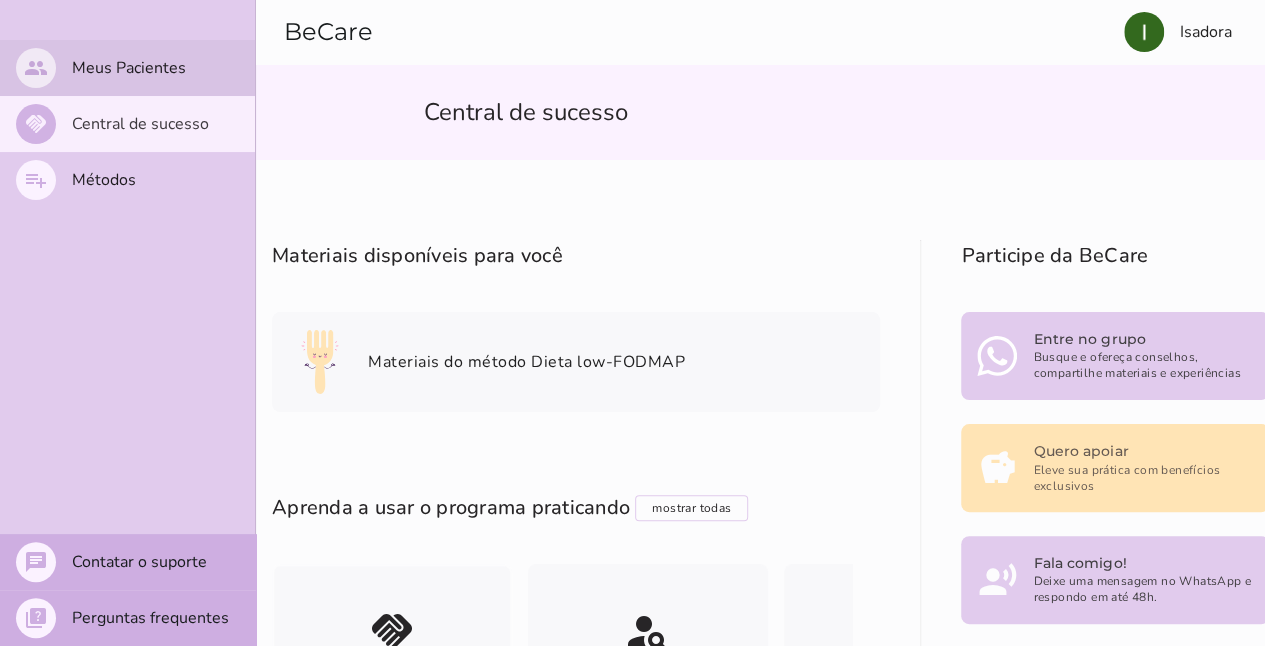 click on "people
Meus Pacientes" at bounding box center (127, 68) 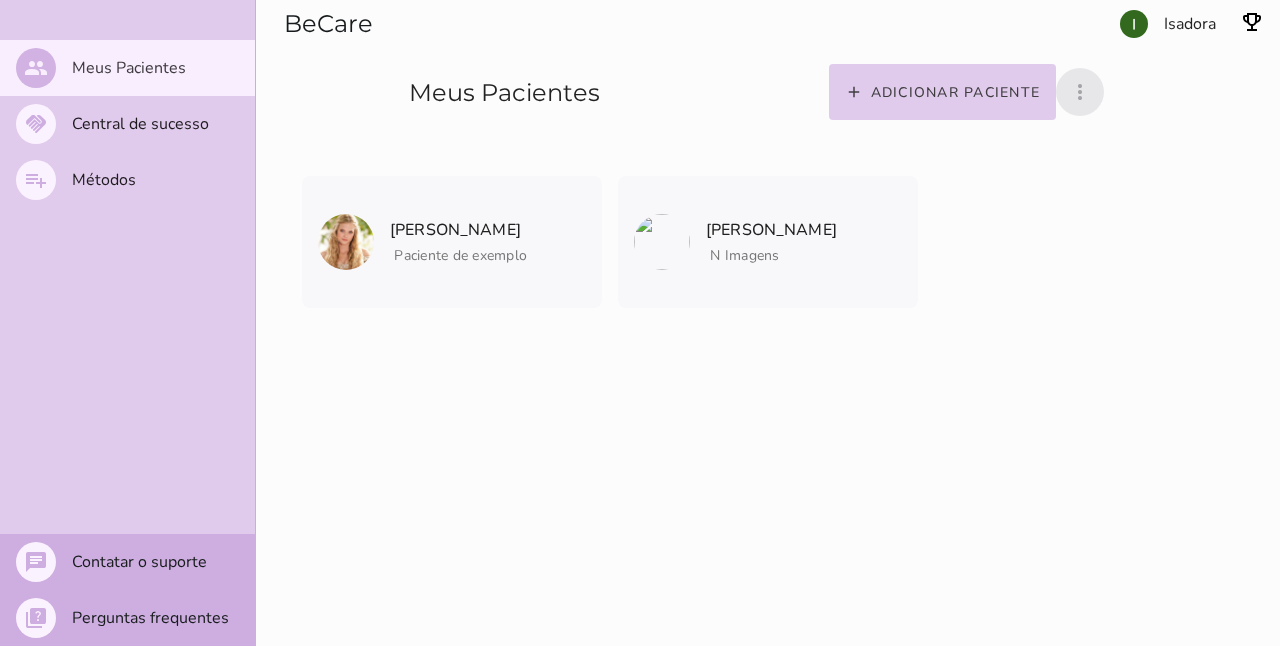 click on "more_vert" at bounding box center [1080, 92] 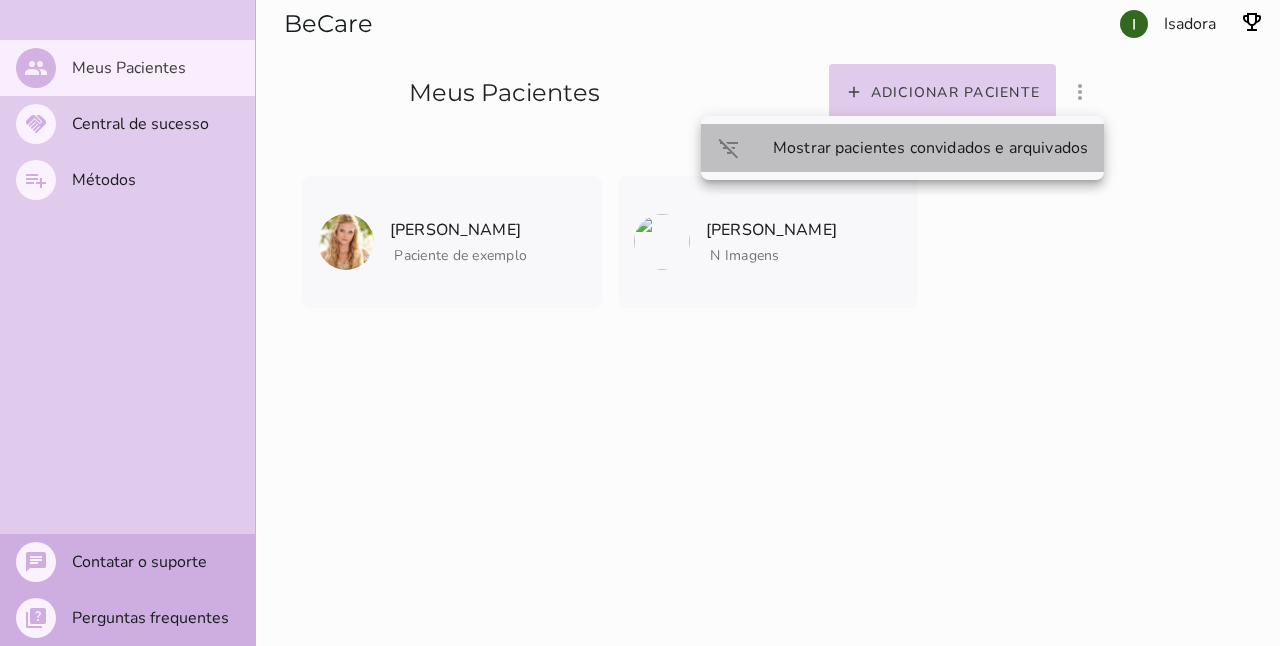 click on "Mostrar pacientes convidados e arquivados" 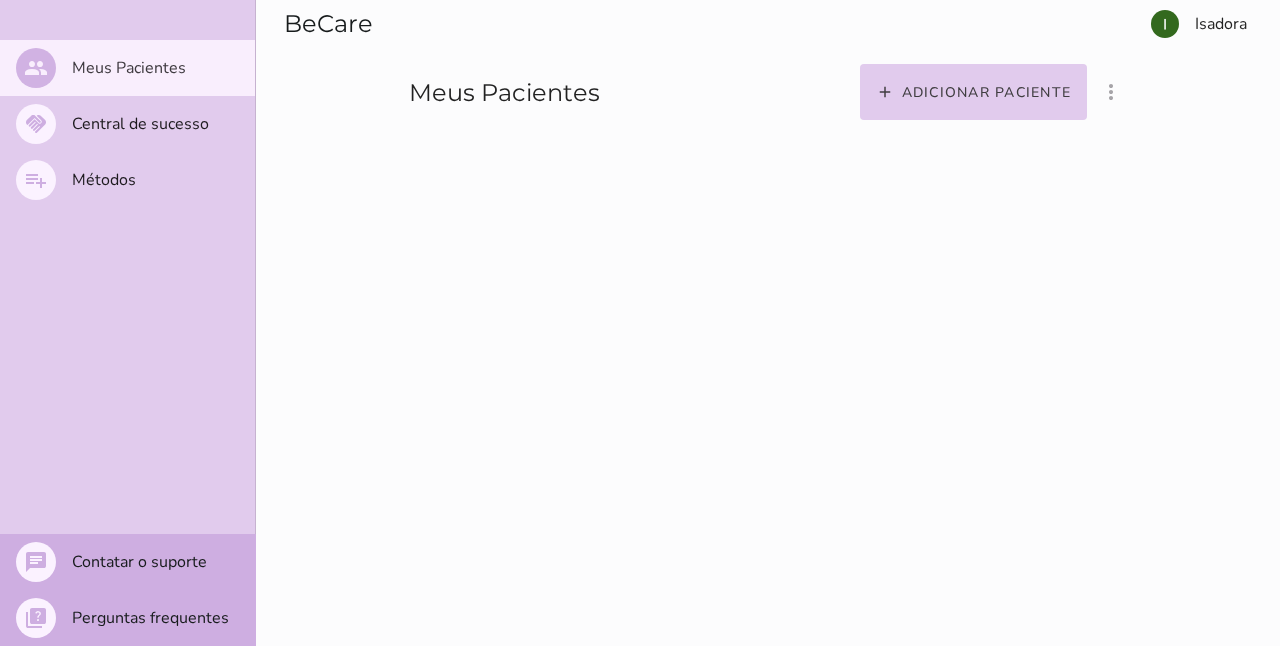 scroll, scrollTop: 0, scrollLeft: 0, axis: both 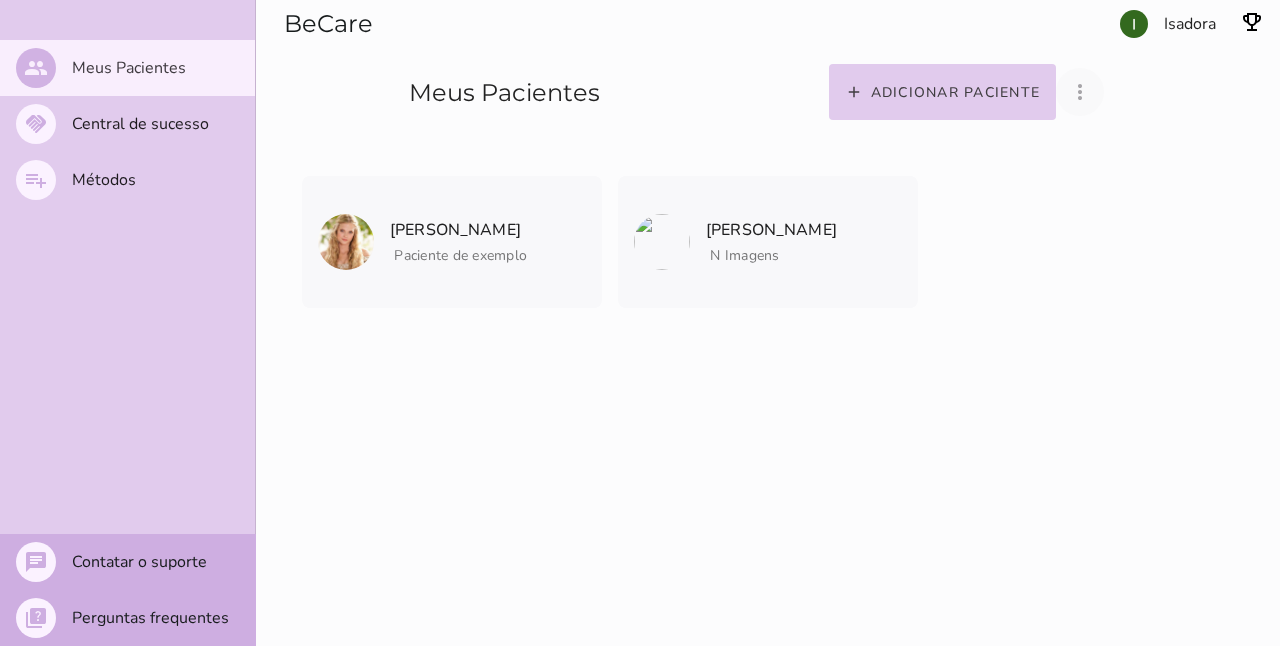 click on "more_vert" at bounding box center [1080, 92] 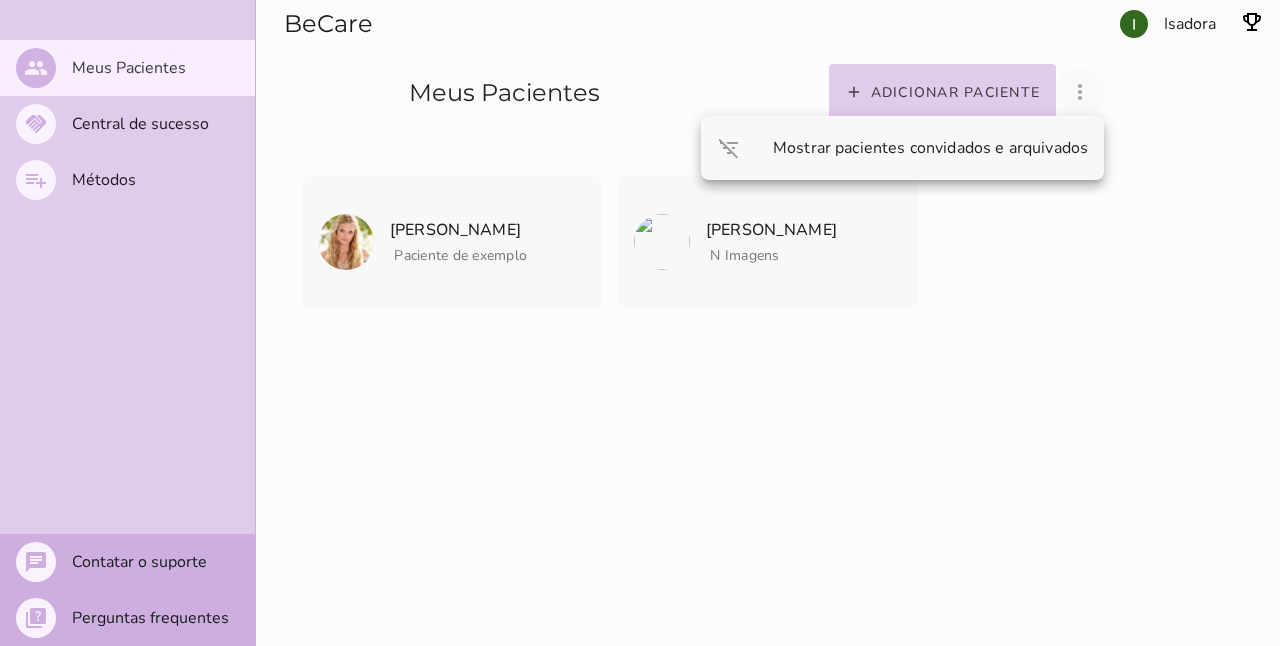 click on "Mostrar pacientes convidados e arquivados" 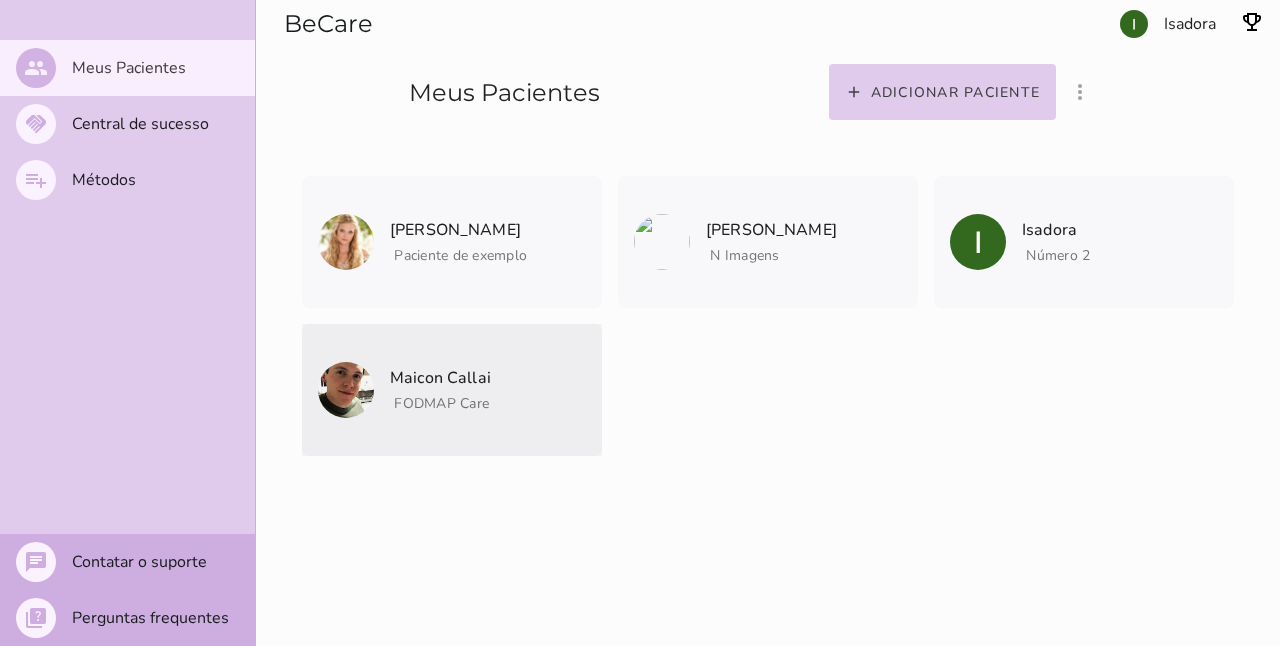 drag, startPoint x: 414, startPoint y: 375, endPoint x: 757, endPoint y: 519, distance: 372.00134 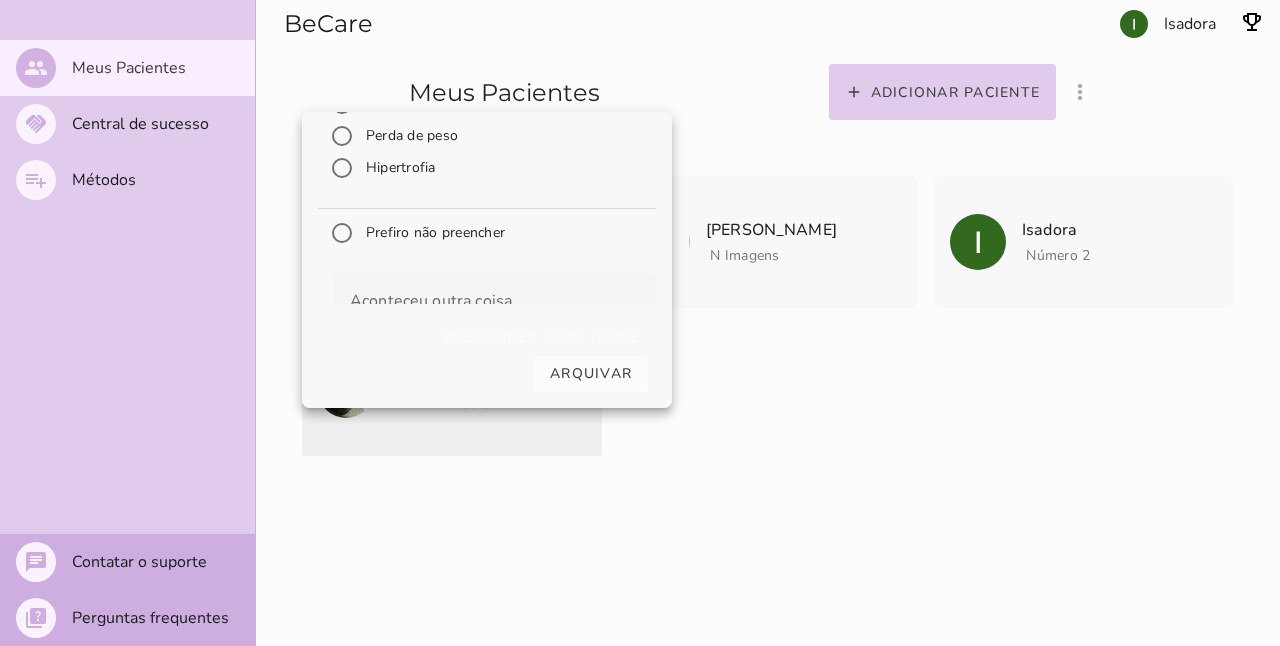 scroll, scrollTop: 100, scrollLeft: 0, axis: vertical 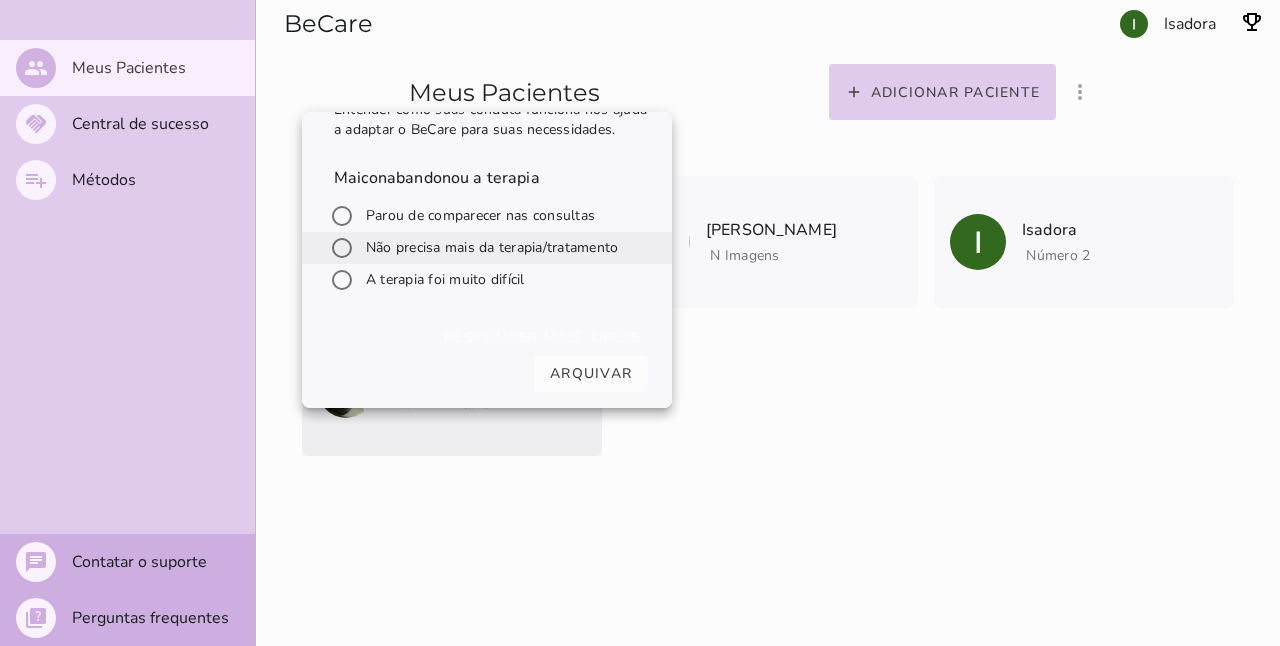 click on "Não precisa mais da terapia/tratamento" 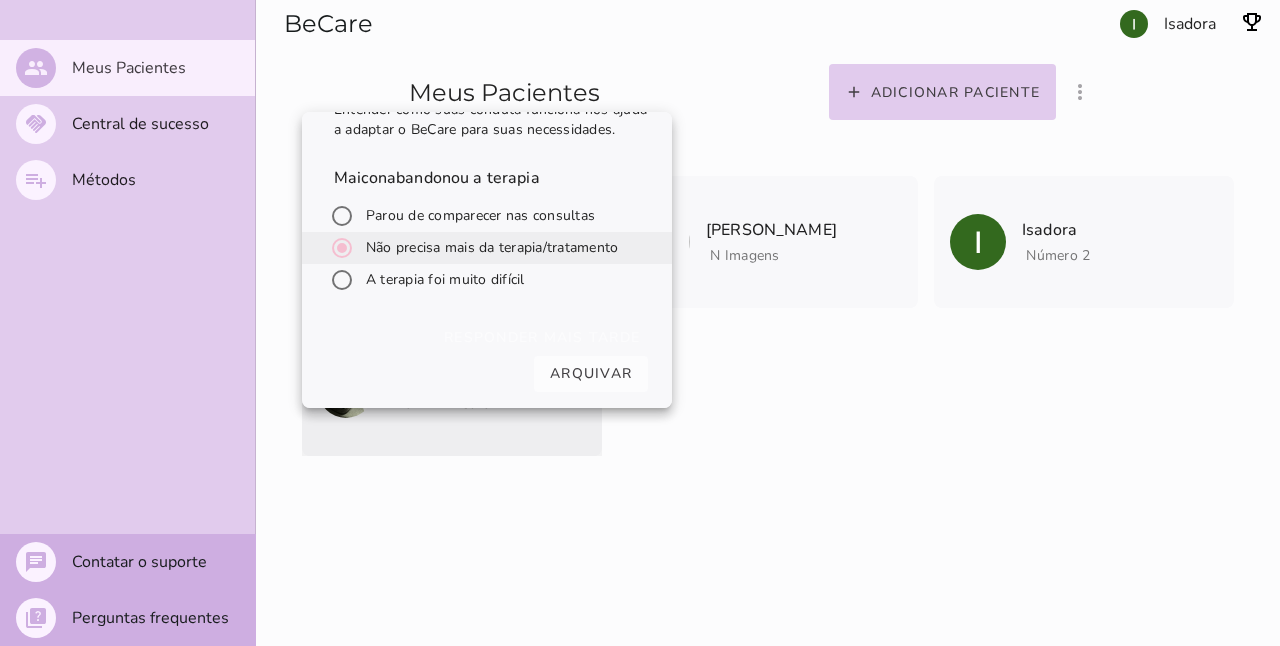 radio on "****" 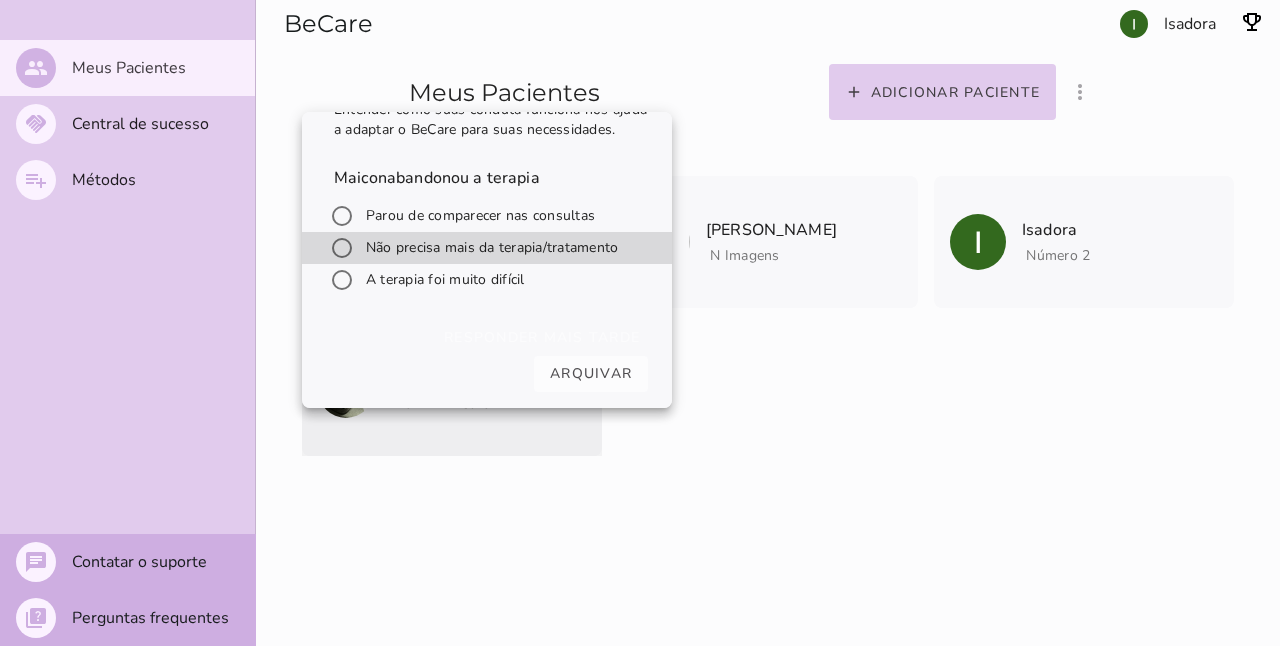 click on "Arquivar" at bounding box center [0, 0] 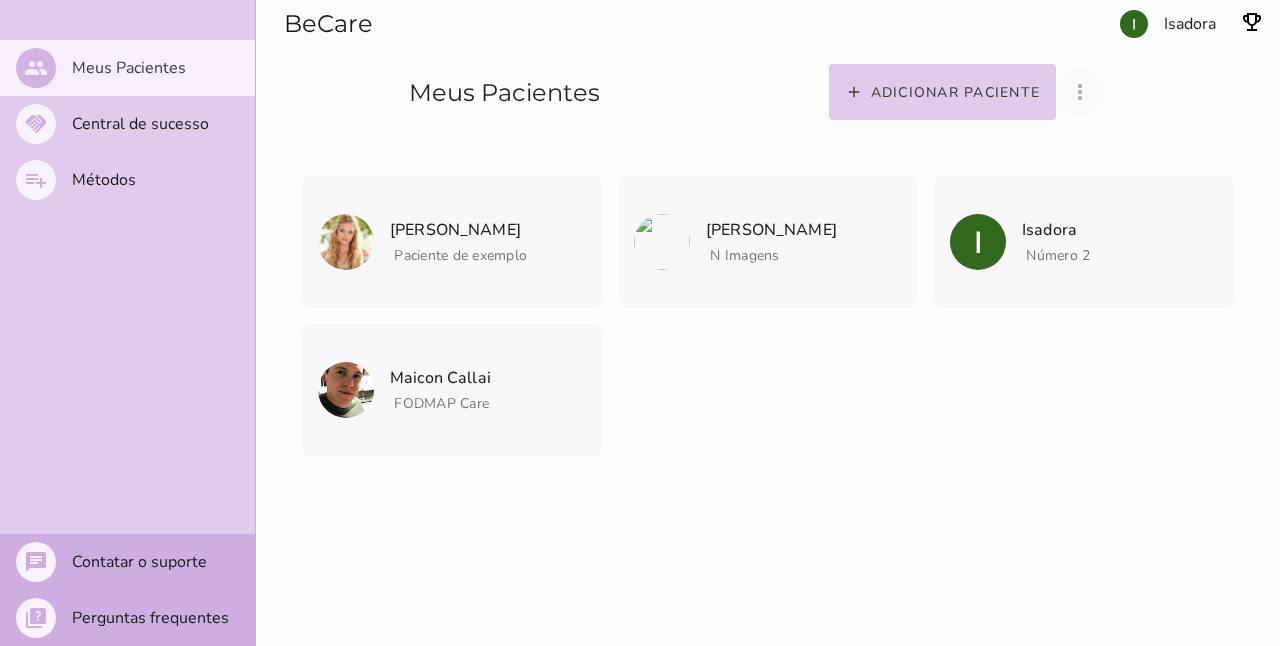 click on "more_vert" at bounding box center (1080, 92) 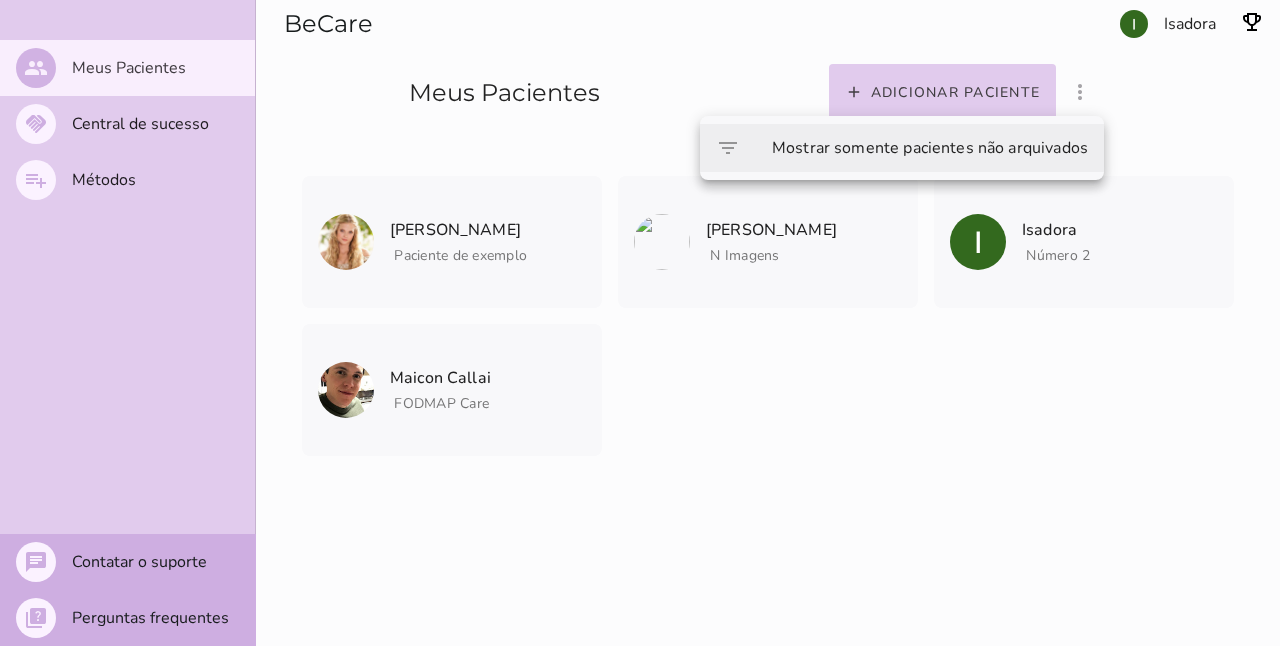 click on "Mostrar somente pacientes não arquivados" 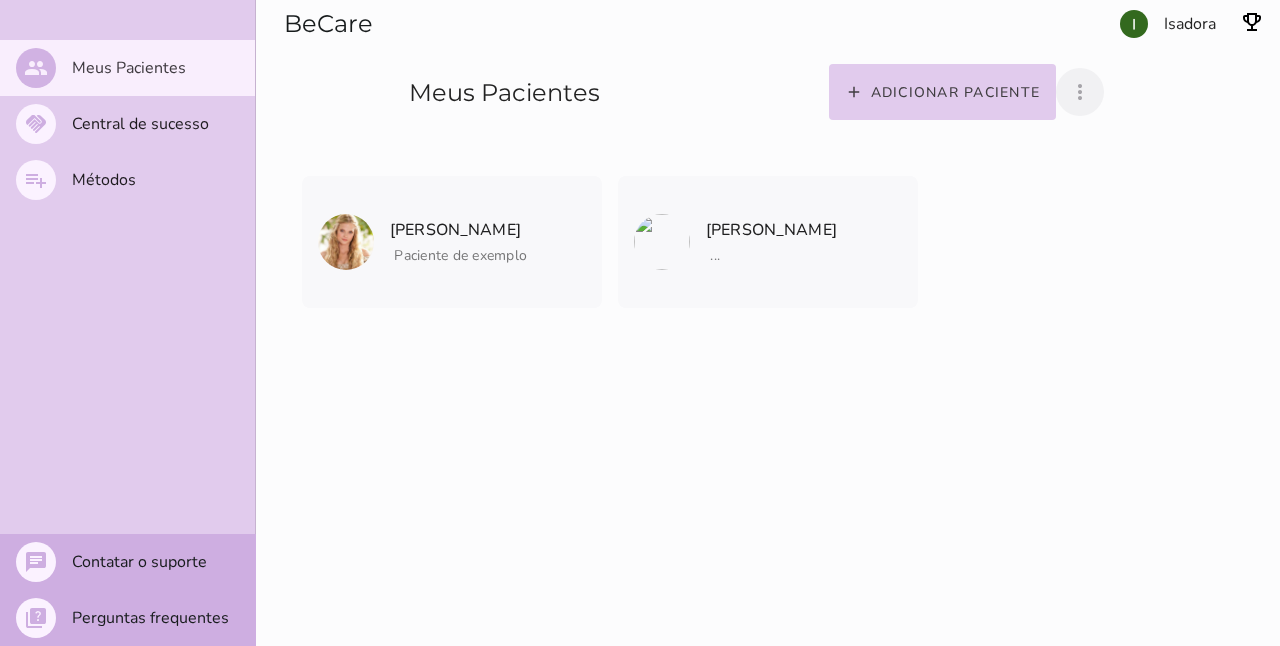 click on "BeCare
Adicionar paciente
filter_list_ off
Mostrar pacientes convidados e arquivados
Isadora
Meus Pacientes
[PERSON_NAME]
Paciente de exemplo
[PERSON_NAME]
Paciente de exemplo" at bounding box center (768, 323) 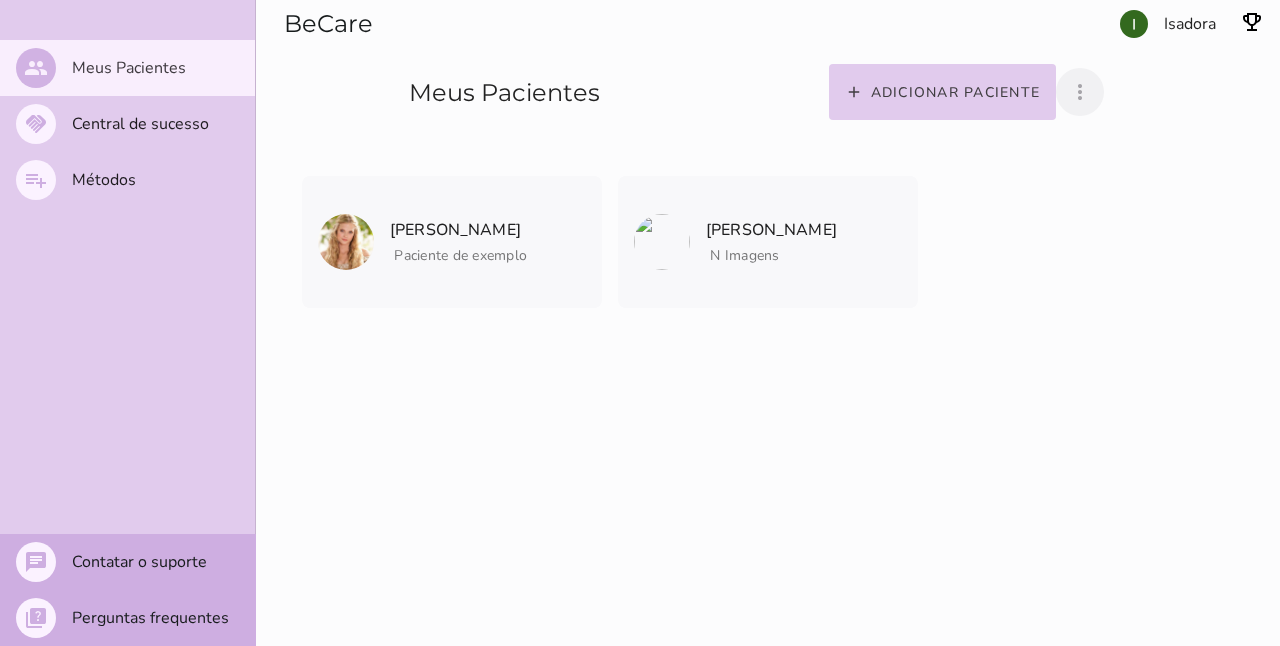 click on "Adicionar paciente
filter_list_ off
Mostrar pacientes convidados e arquivados
Isadora" at bounding box center [1001, 64] 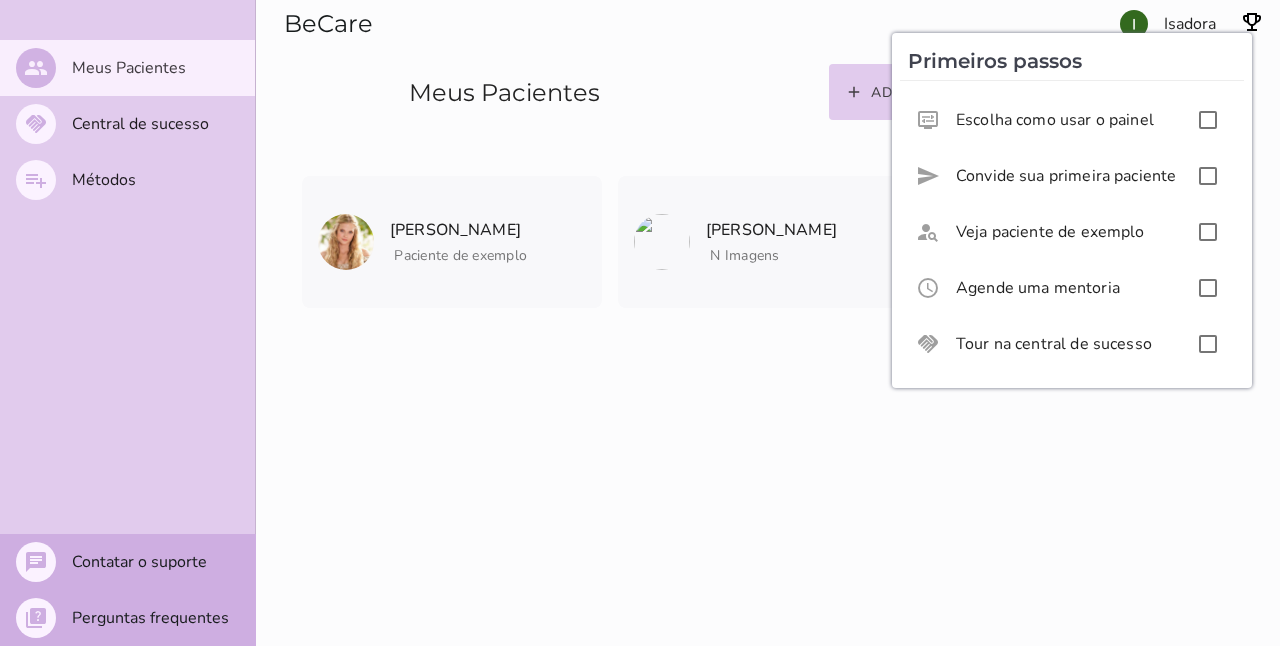 click on "BeCare
Adicionar paciente
filter_list_ off
Mostrar pacientes convidados e arquivados
Isadora
Meus Pacientes
[PERSON_NAME]
Paciente de exemplo
[PERSON_NAME]
Paciente de exemplo" at bounding box center [768, 323] 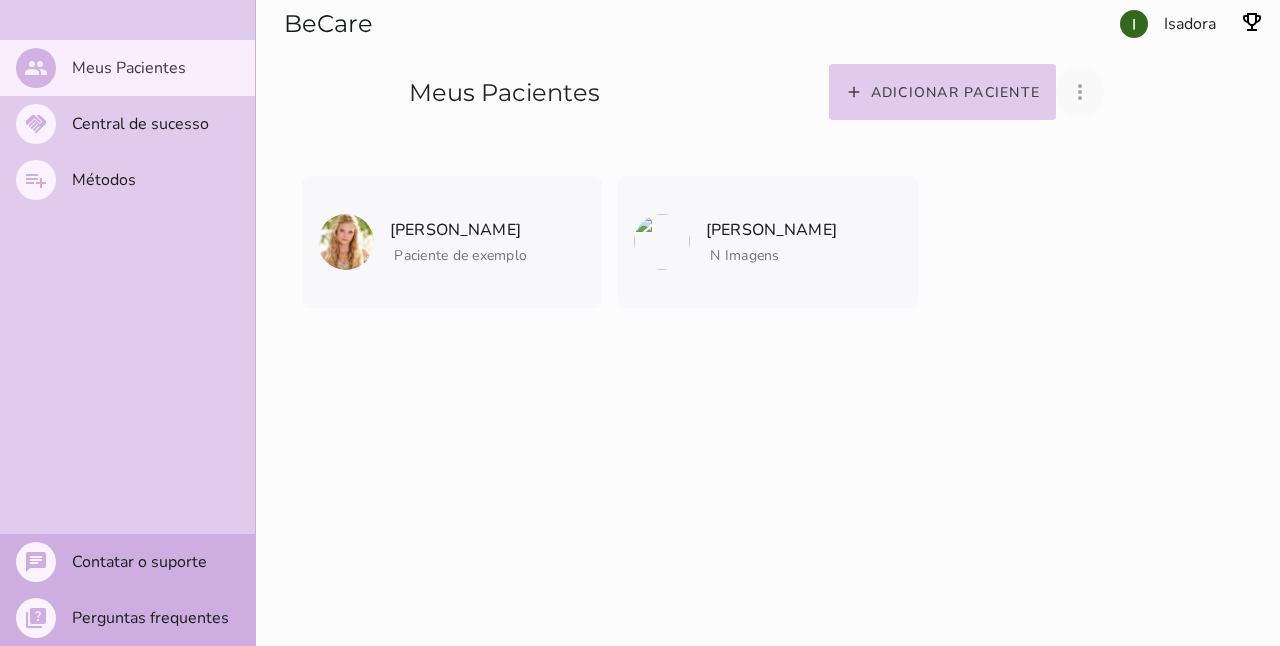 click on "more_vert" at bounding box center (1080, 92) 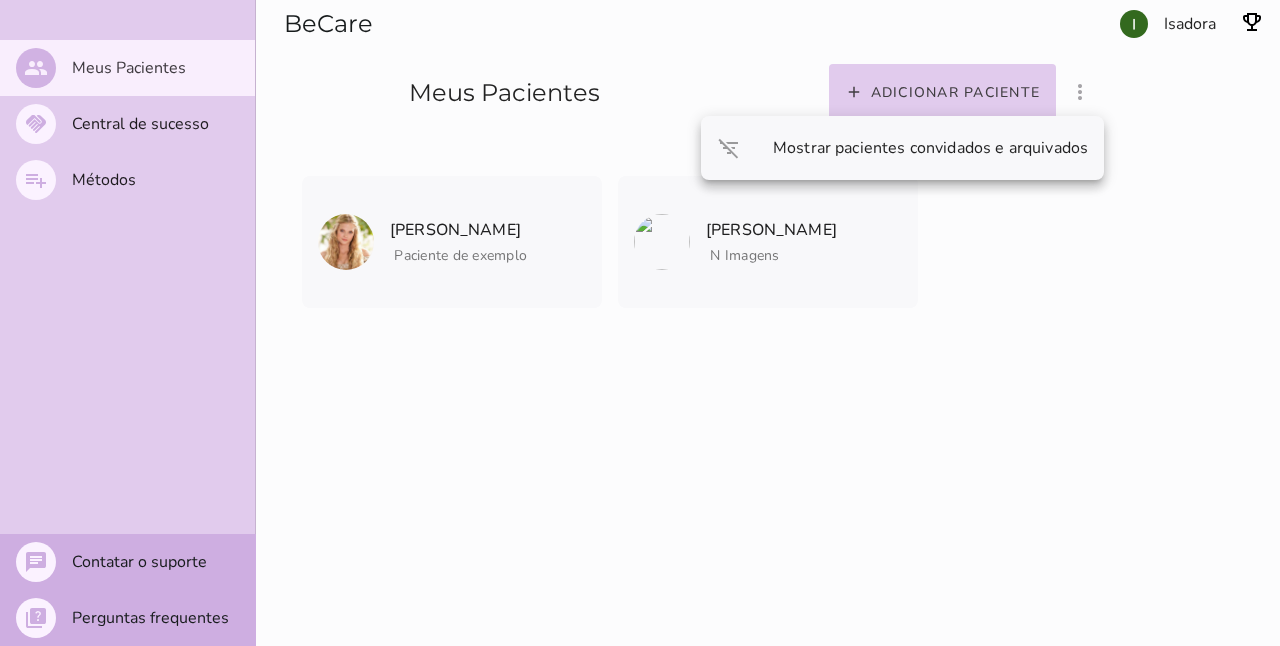 click on "[PERSON_NAME]
Paciente de exemplo
[PERSON_NAME]
Paciente de exemplo" 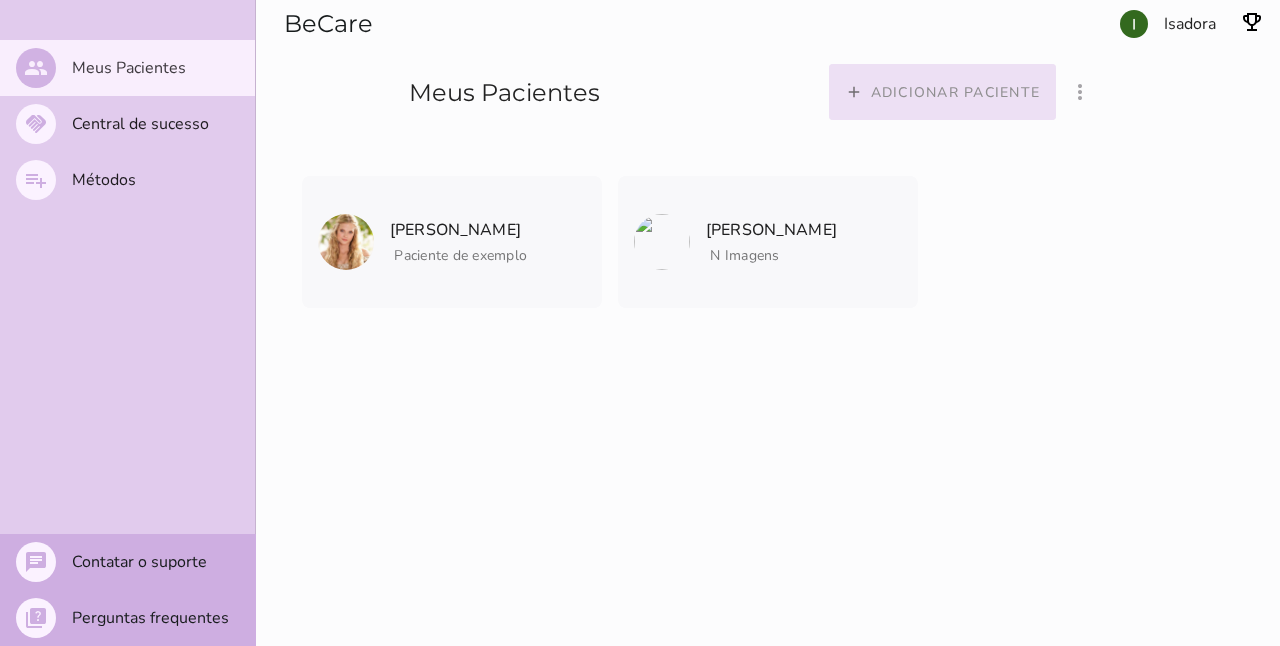 click on "add
Adicionar paciente" at bounding box center [943, 92] 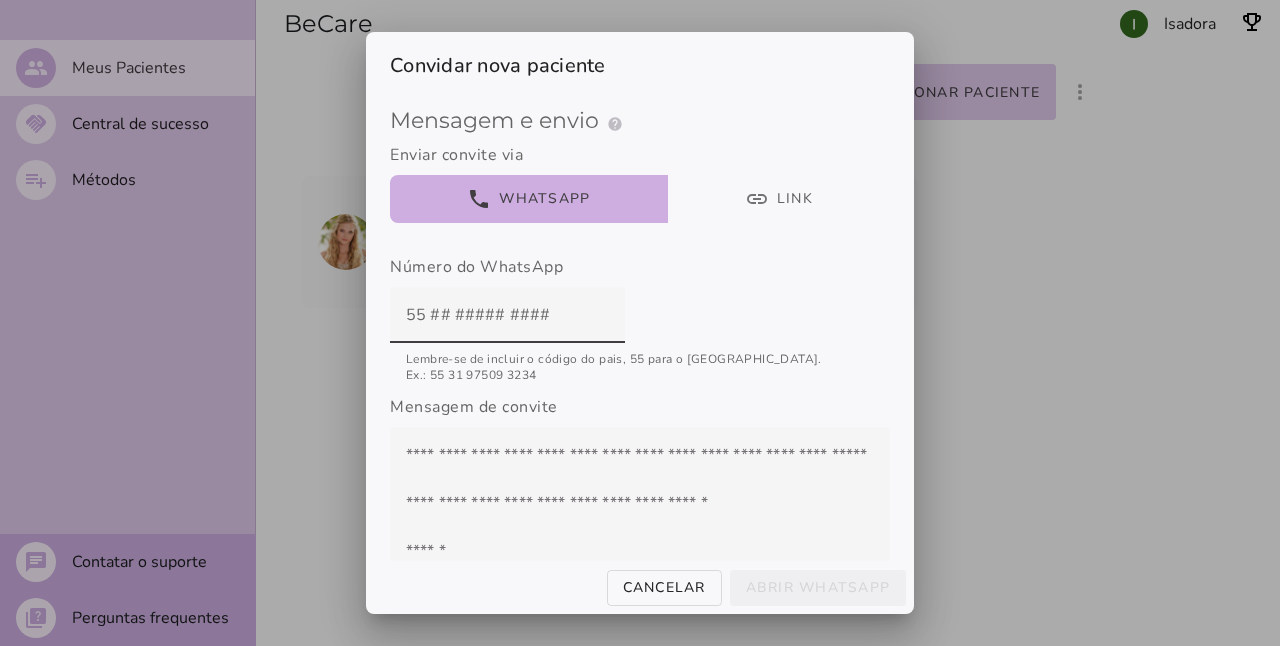 scroll, scrollTop: 349, scrollLeft: 0, axis: vertical 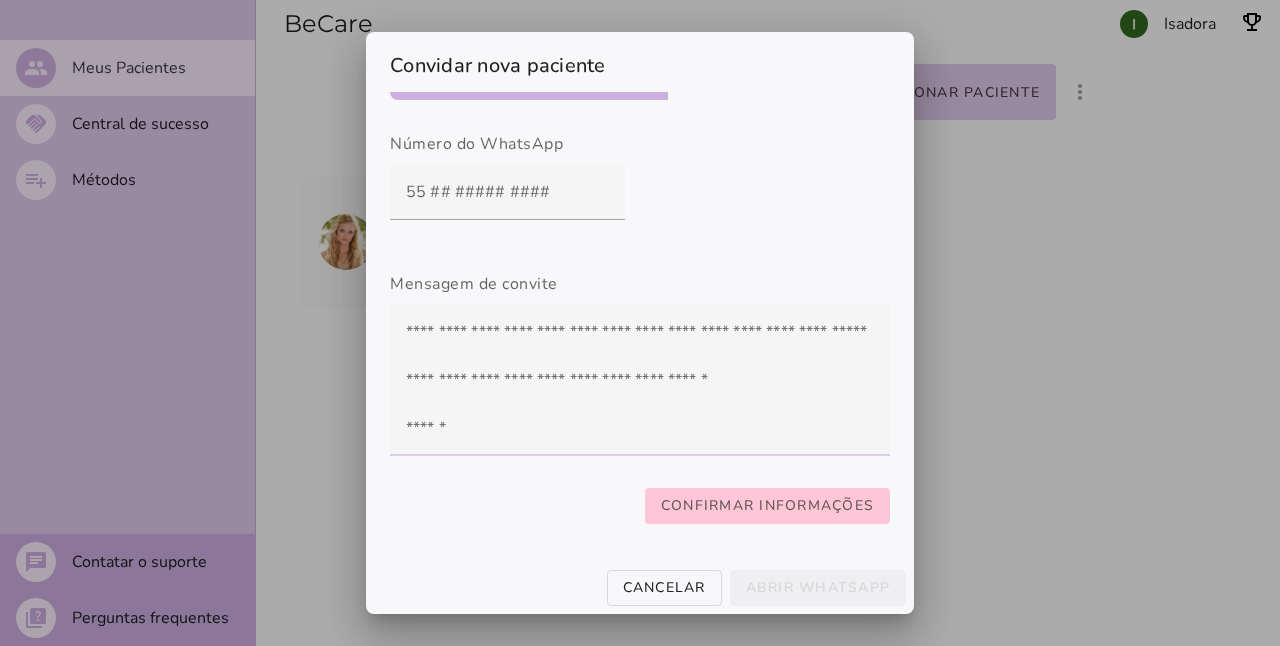 click at bounding box center [640, 380] 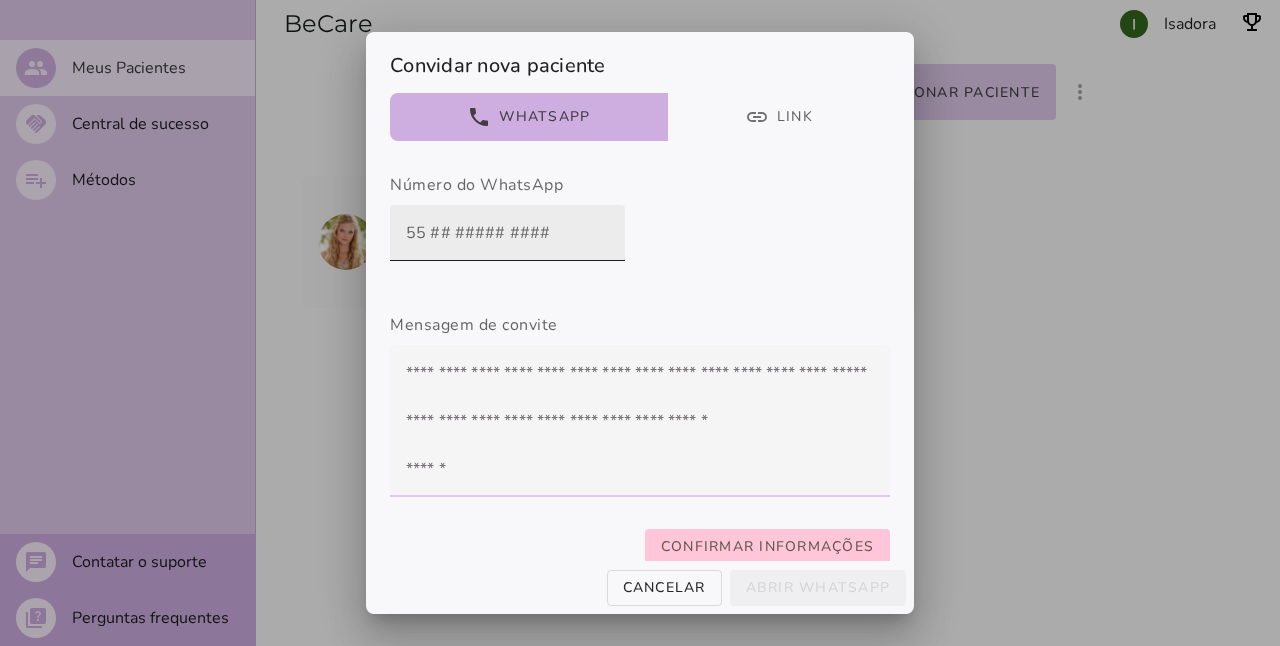 scroll, scrollTop: 249, scrollLeft: 0, axis: vertical 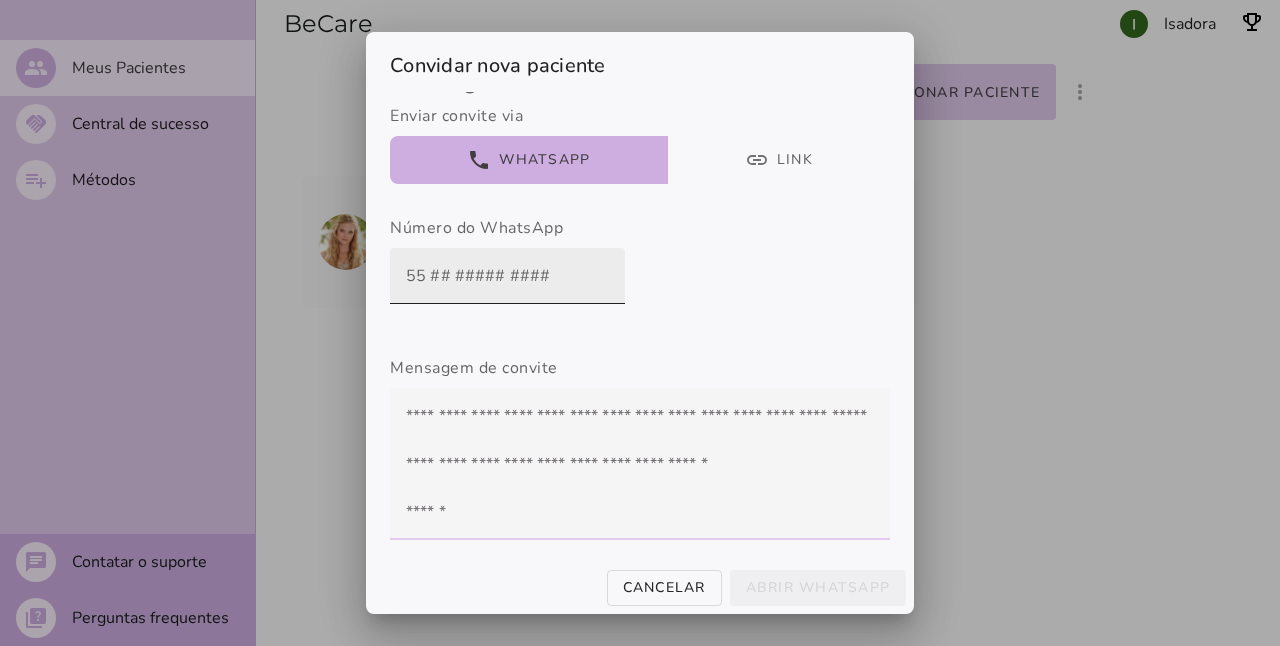 click at bounding box center [507, 276] 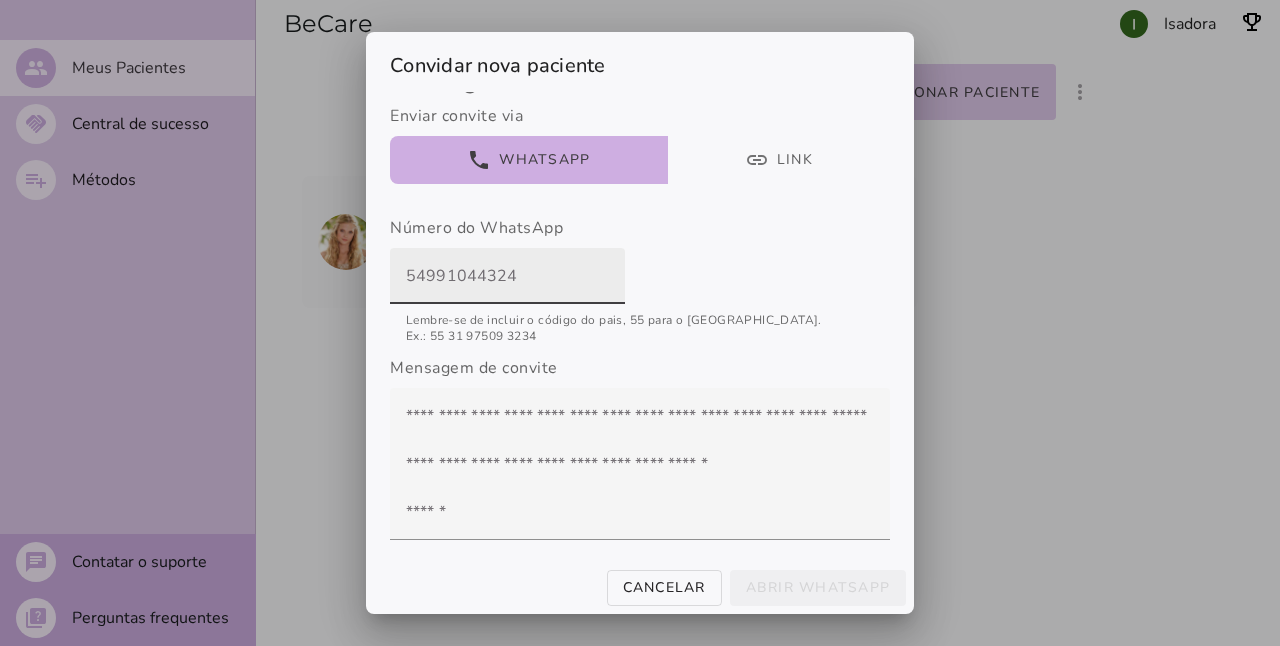 click on "54991044324" at bounding box center (507, 276) 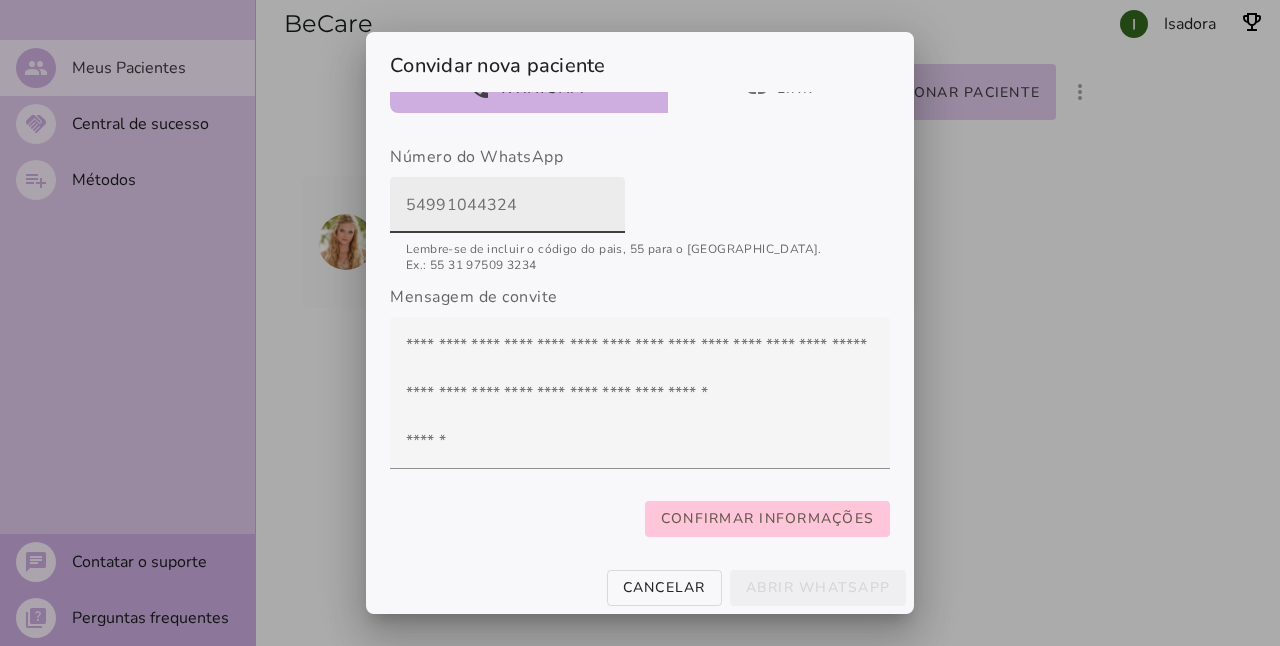 scroll, scrollTop: 349, scrollLeft: 0, axis: vertical 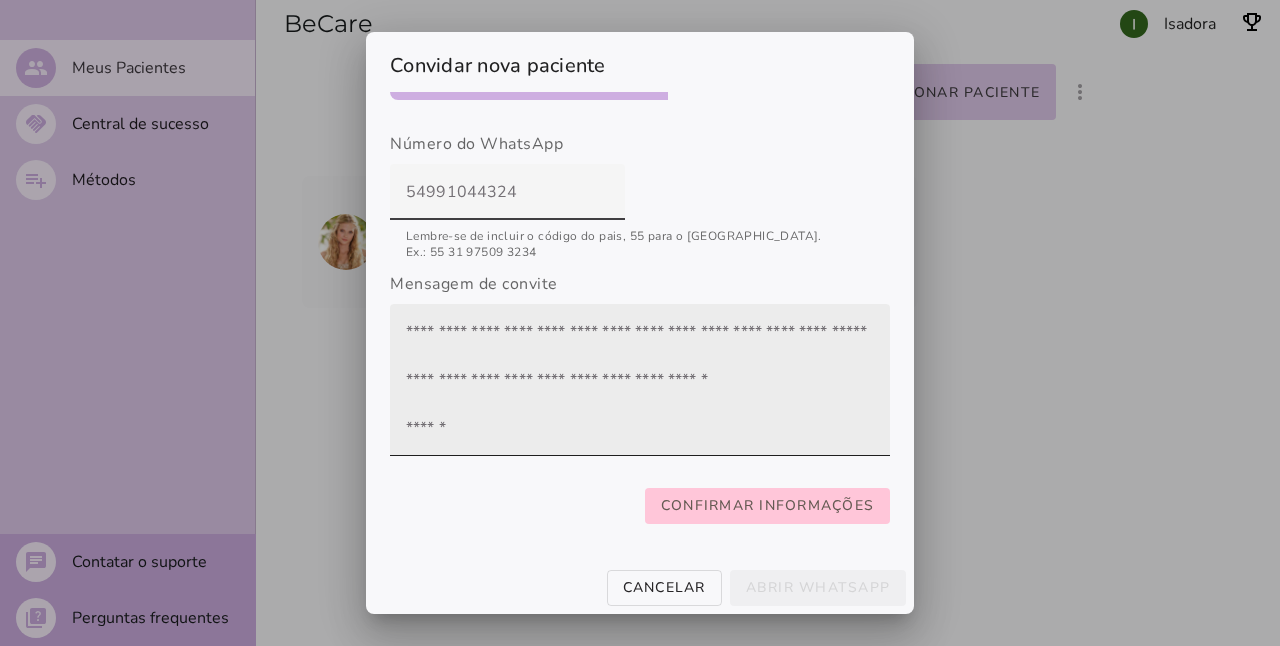 type on "54991044324" 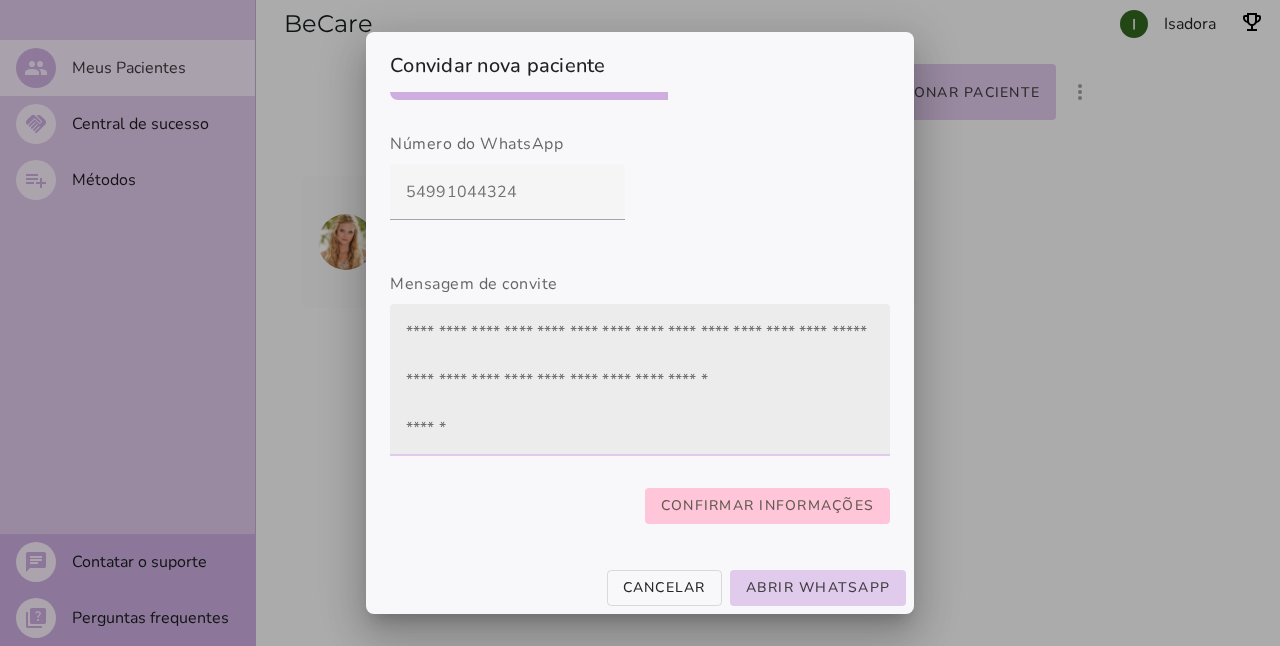 click at bounding box center [640, 380] 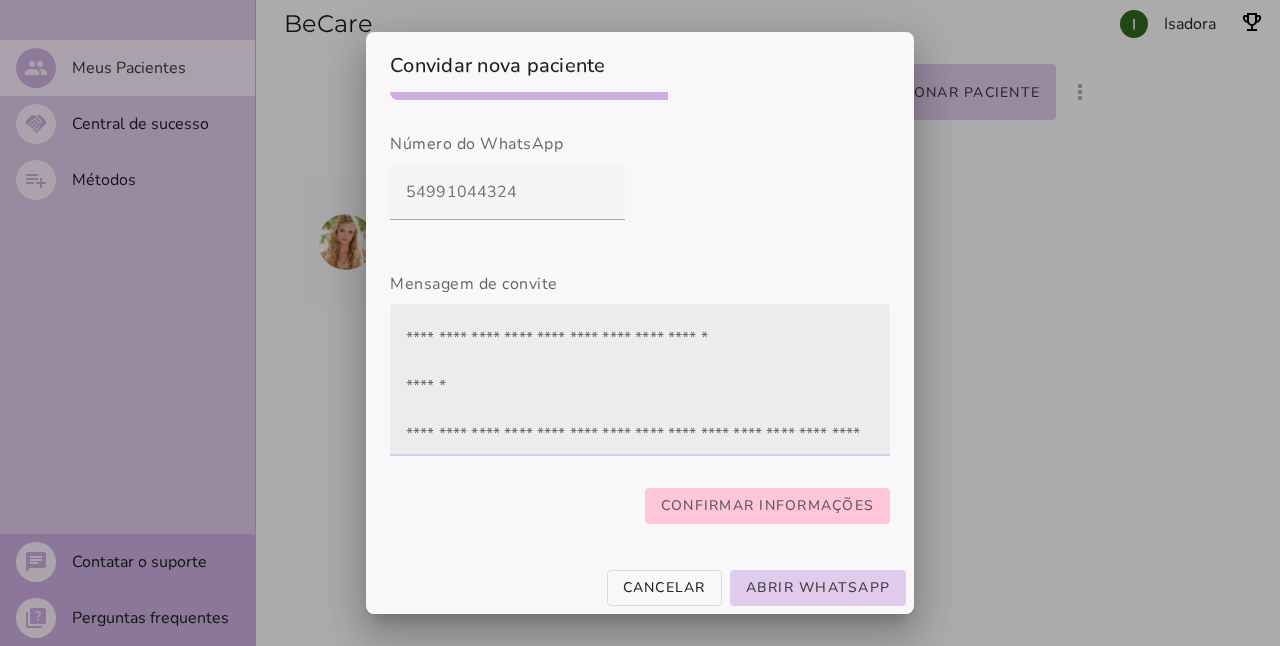scroll, scrollTop: 0, scrollLeft: 0, axis: both 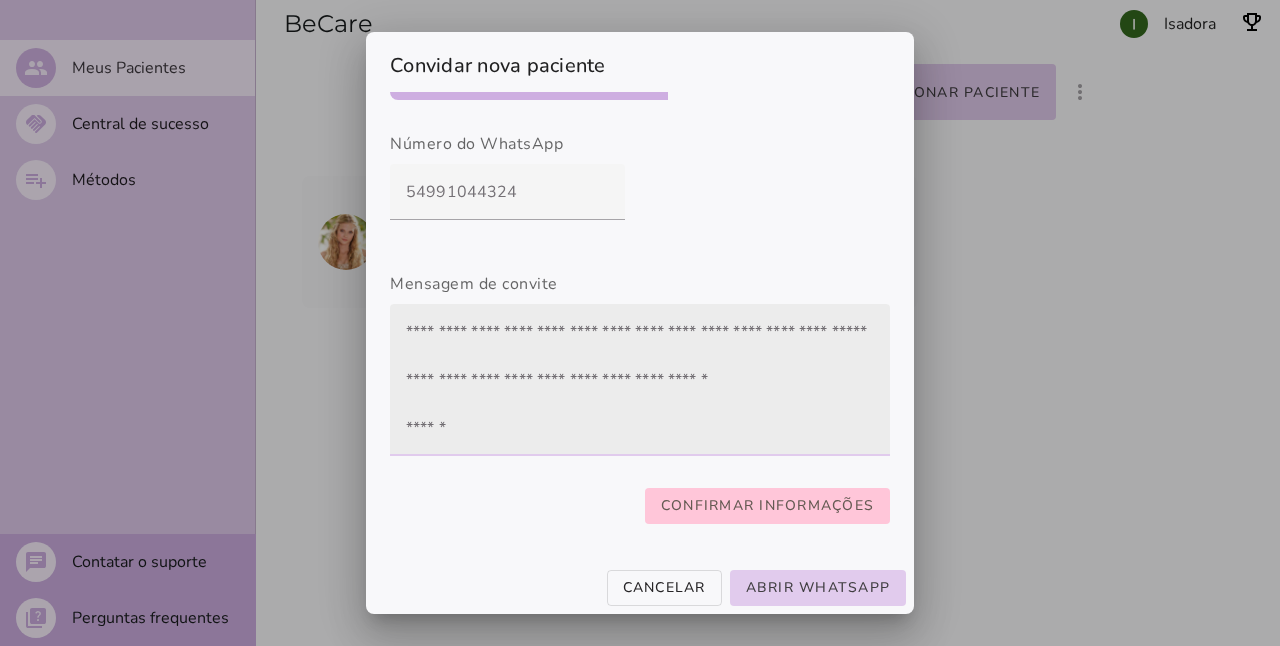 drag, startPoint x: 398, startPoint y: 317, endPoint x: 536, endPoint y: 326, distance: 138.29317 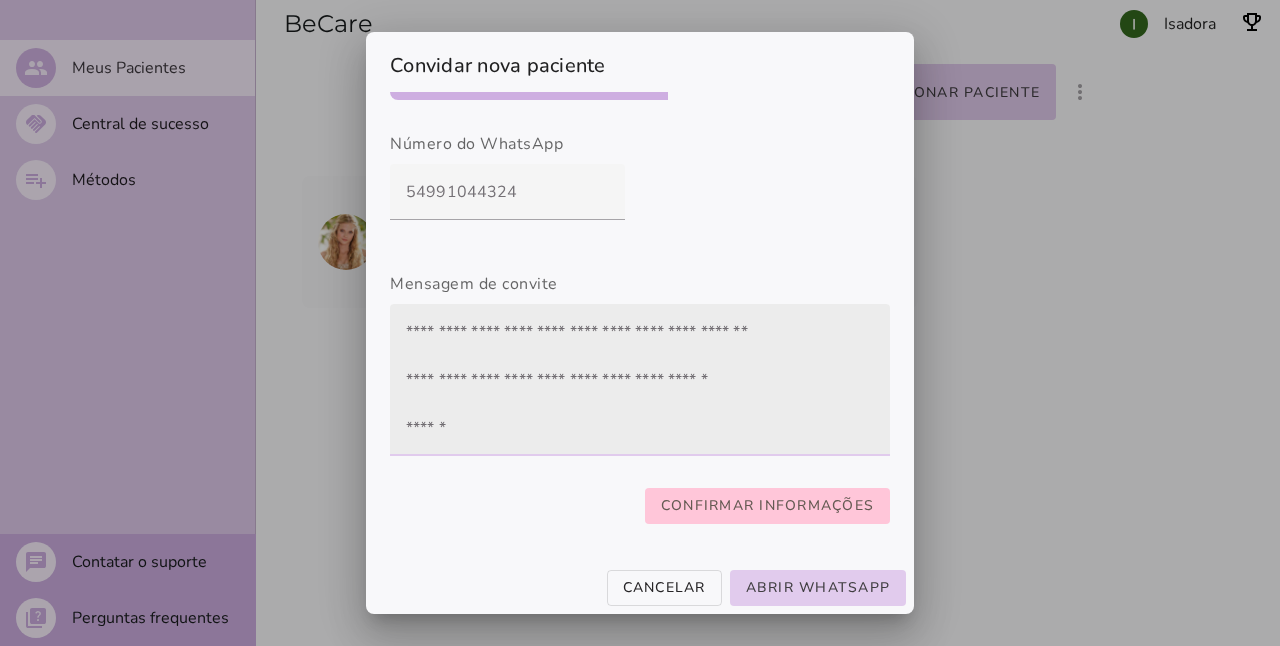 click at bounding box center (640, 380) 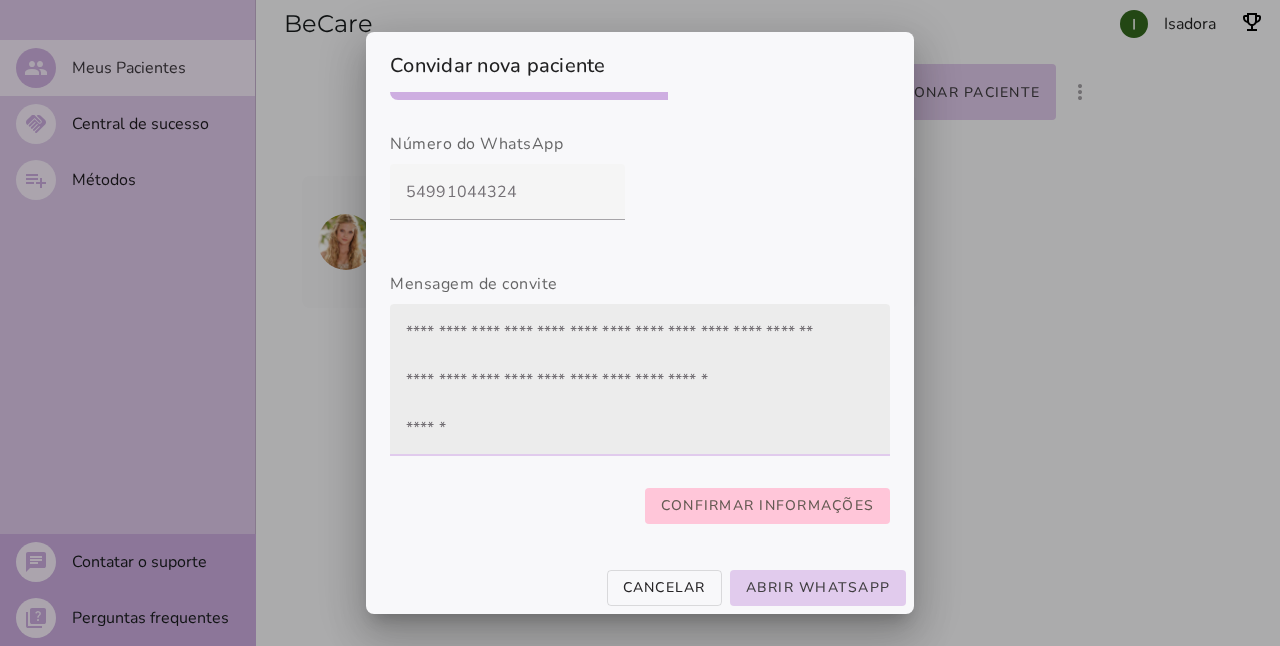 drag, startPoint x: 576, startPoint y: 349, endPoint x: 403, endPoint y: 345, distance: 173.04623 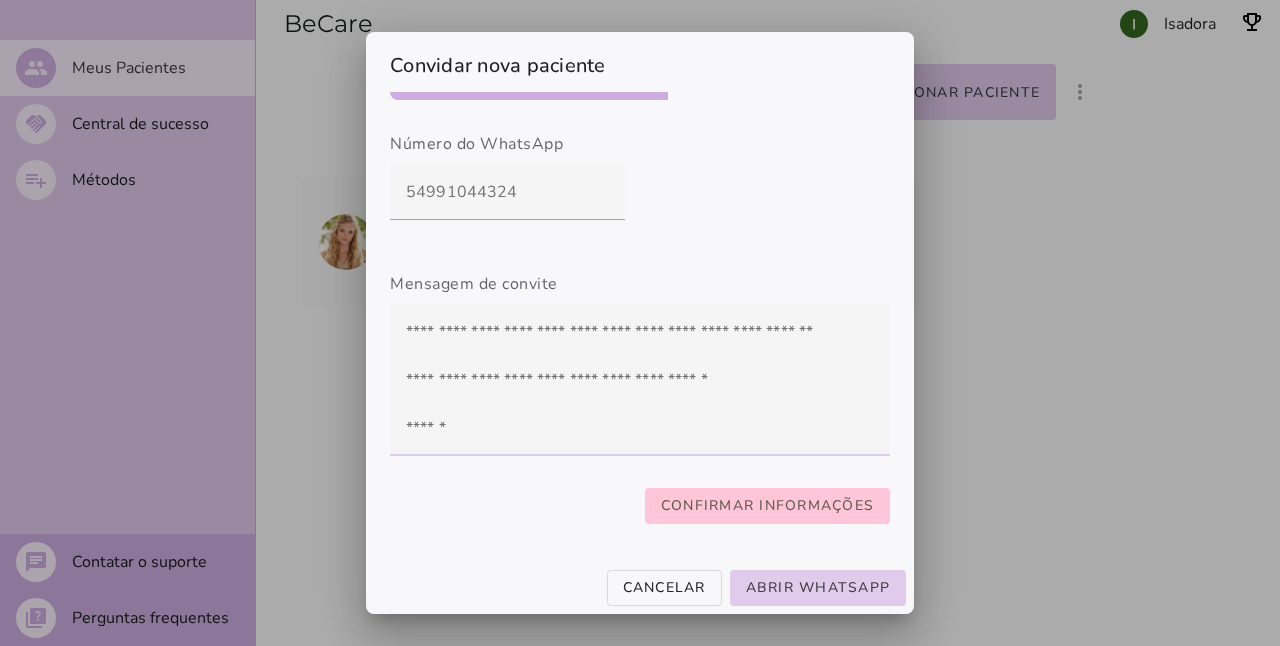 drag, startPoint x: 501, startPoint y: 343, endPoint x: 380, endPoint y: 344, distance: 121.004135 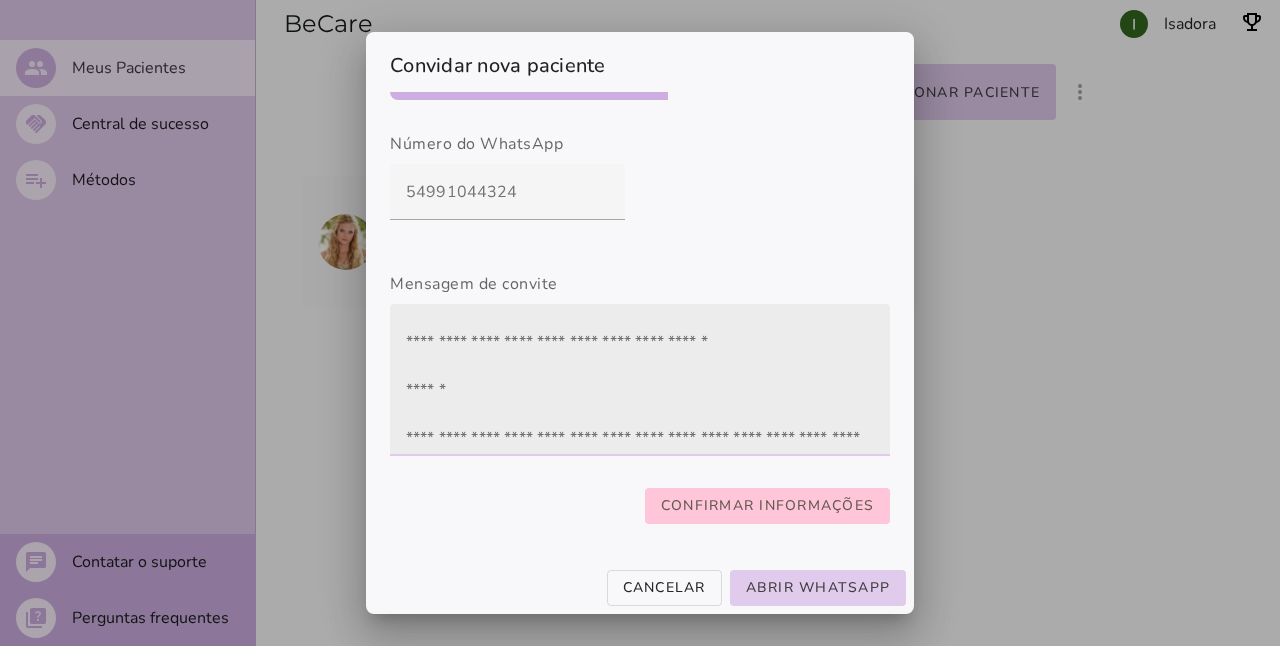 scroll, scrollTop: 0, scrollLeft: 0, axis: both 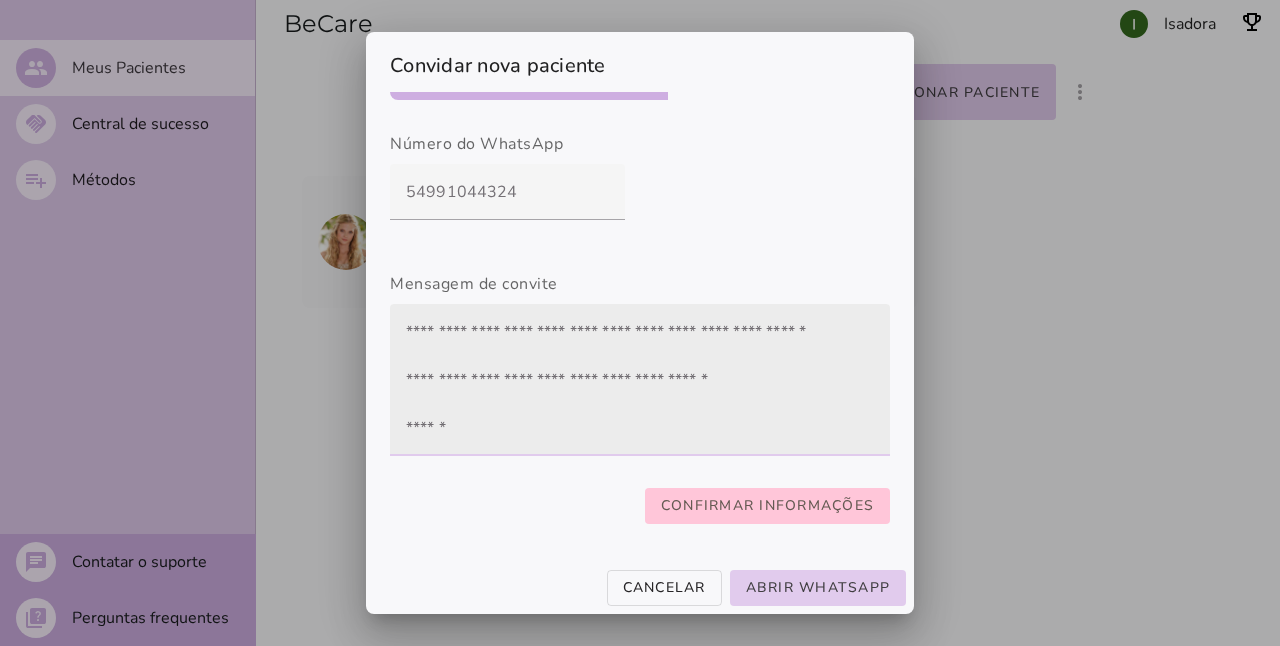 click at bounding box center [640, 380] 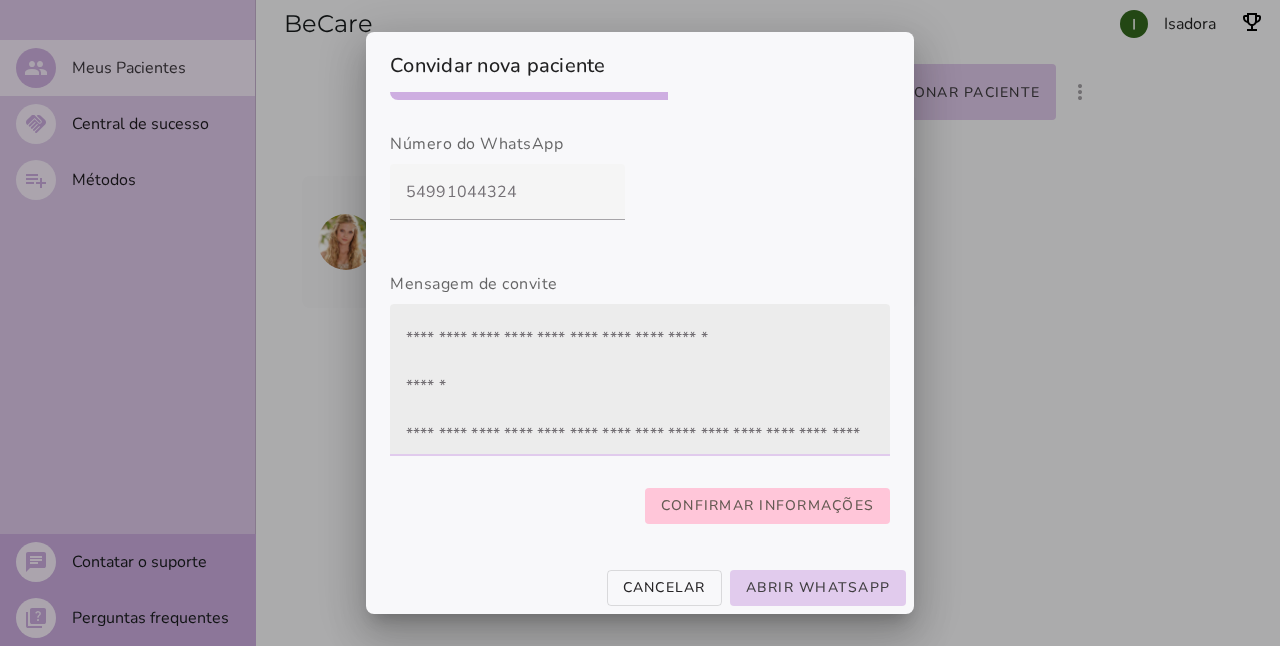 scroll, scrollTop: 0, scrollLeft: 0, axis: both 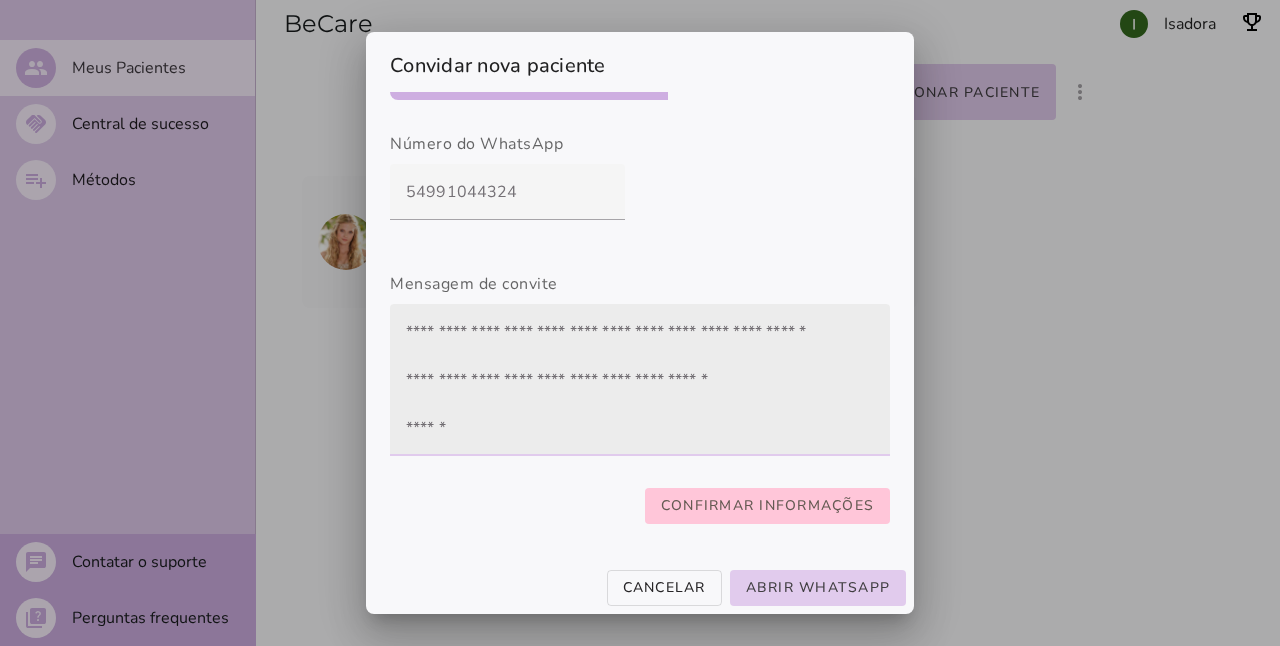 drag, startPoint x: 667, startPoint y: 391, endPoint x: 738, endPoint y: 383, distance: 71.44928 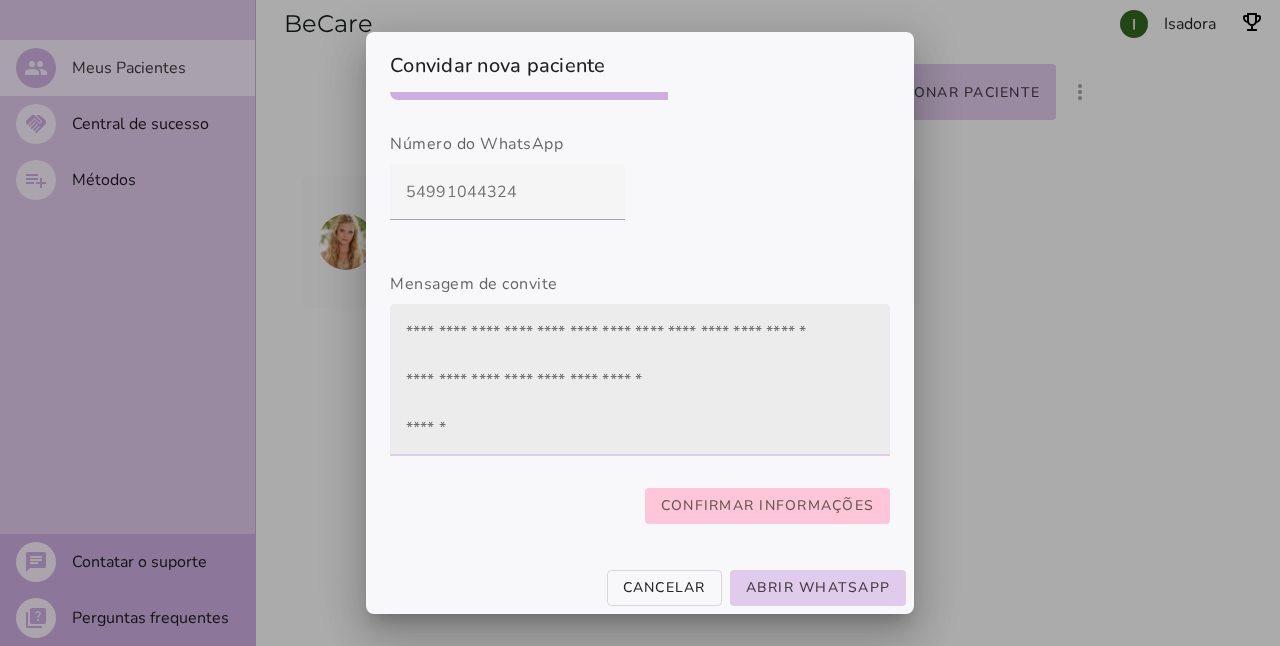 click at bounding box center (640, 380) 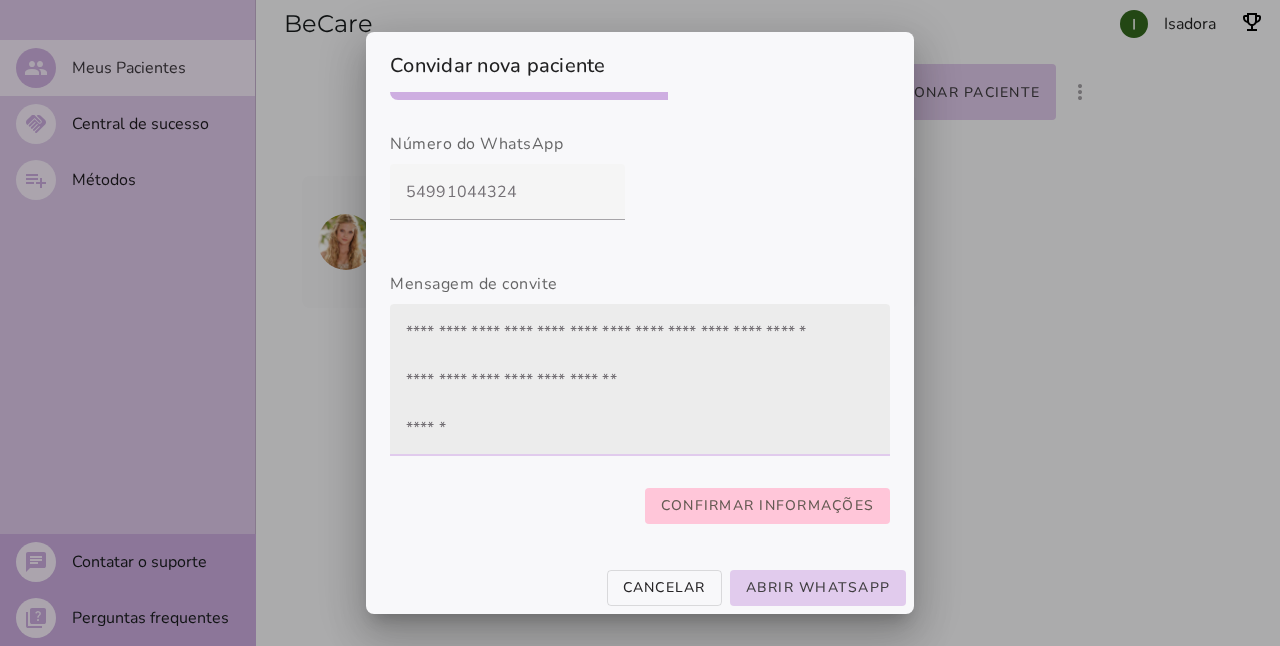 scroll, scrollTop: 96, scrollLeft: 0, axis: vertical 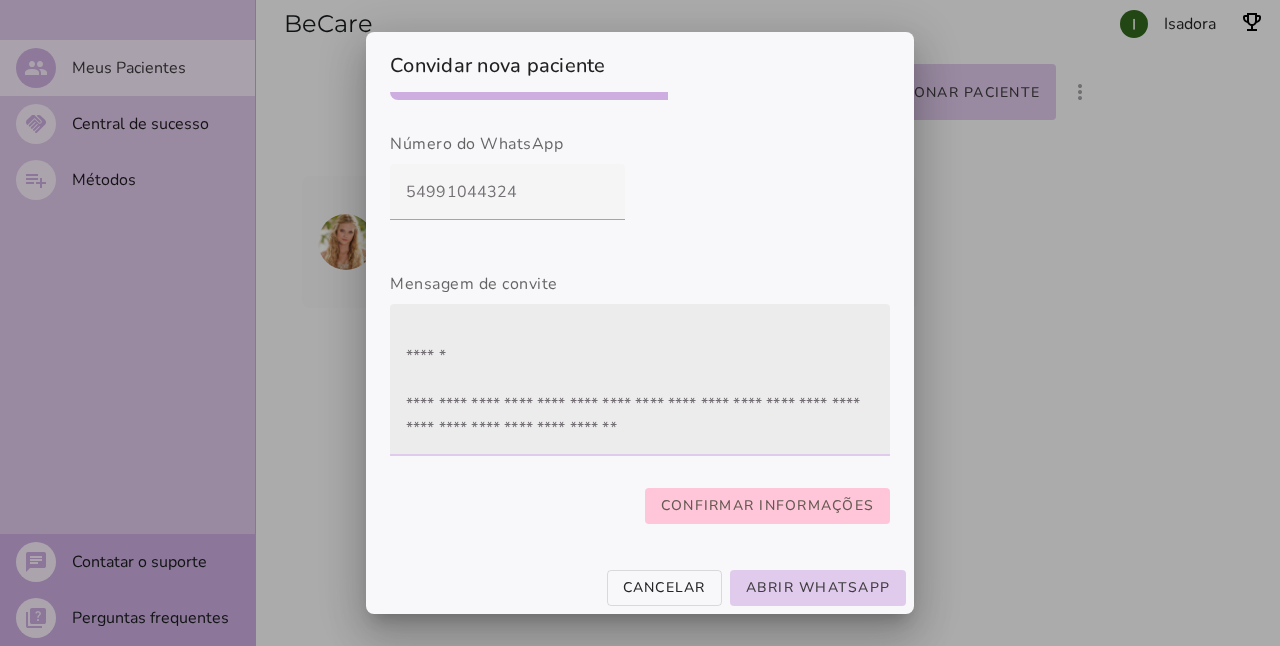 drag, startPoint x: 396, startPoint y: 388, endPoint x: 834, endPoint y: 423, distance: 439.39618 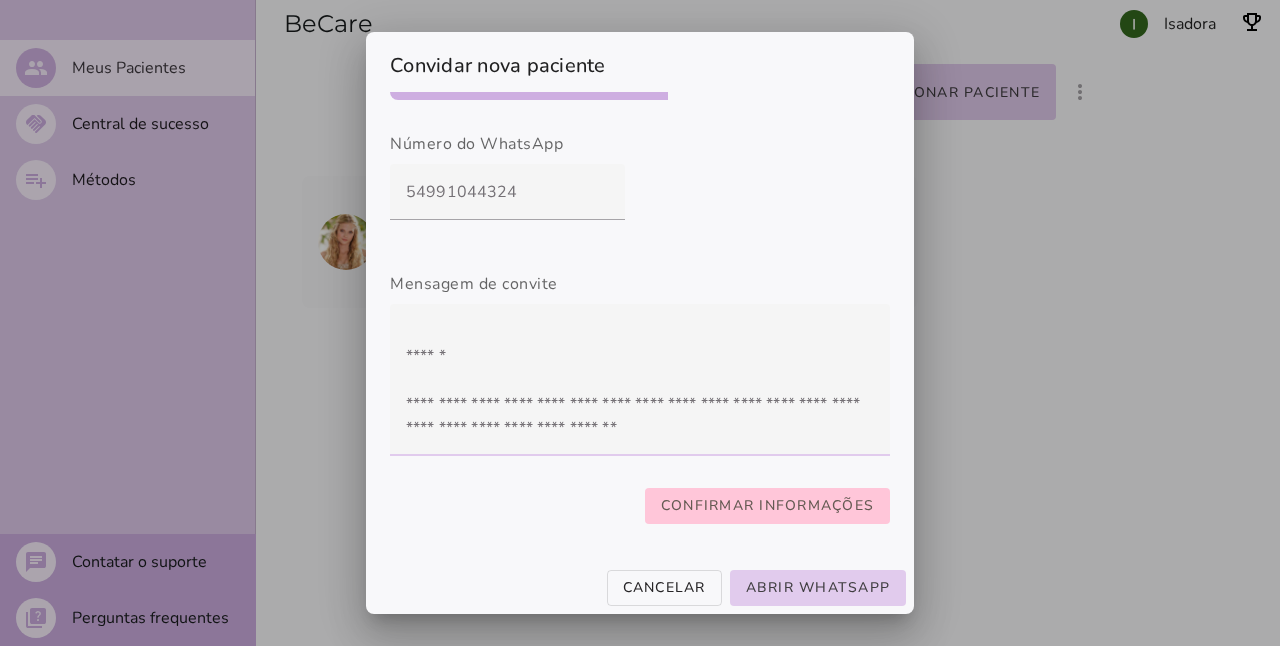 type on "**********" 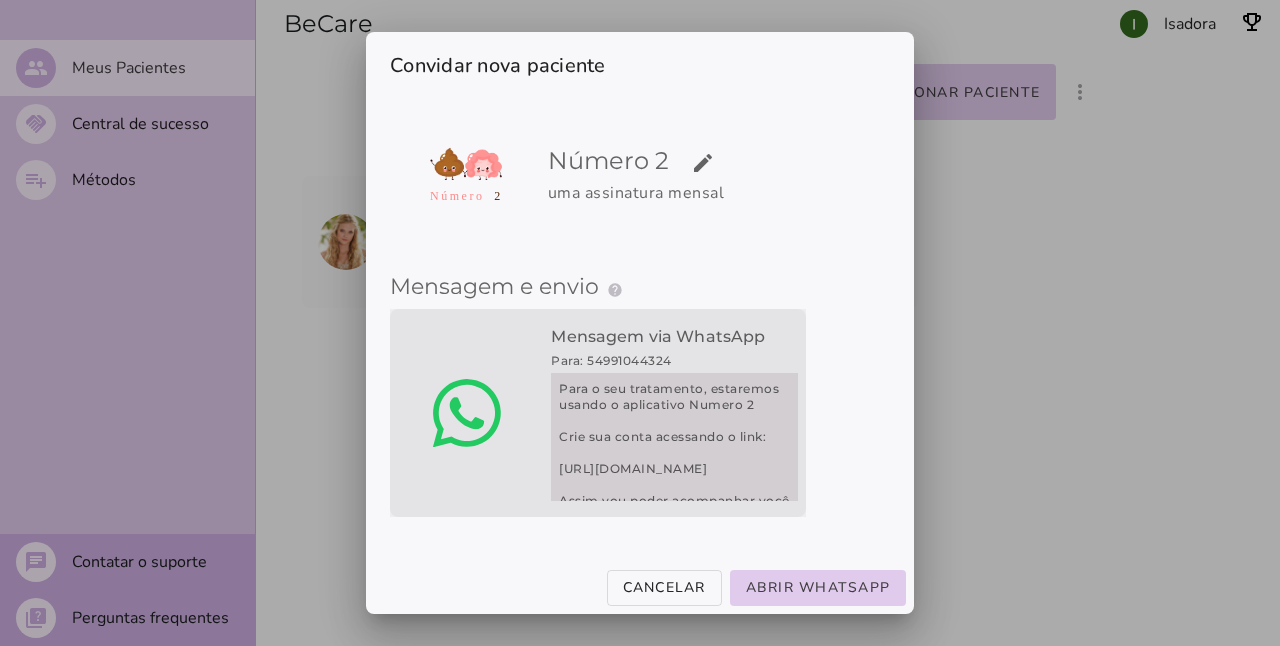 scroll, scrollTop: 0, scrollLeft: 0, axis: both 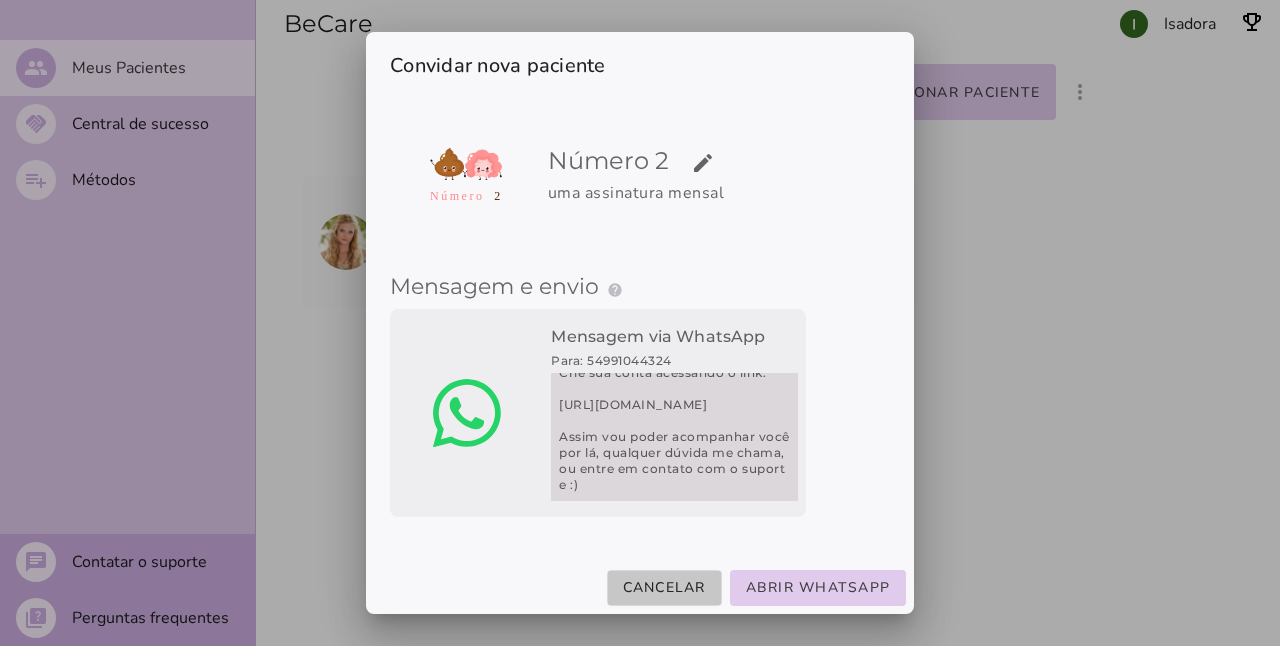 drag, startPoint x: 650, startPoint y: 591, endPoint x: 472, endPoint y: 363, distance: 289.2542 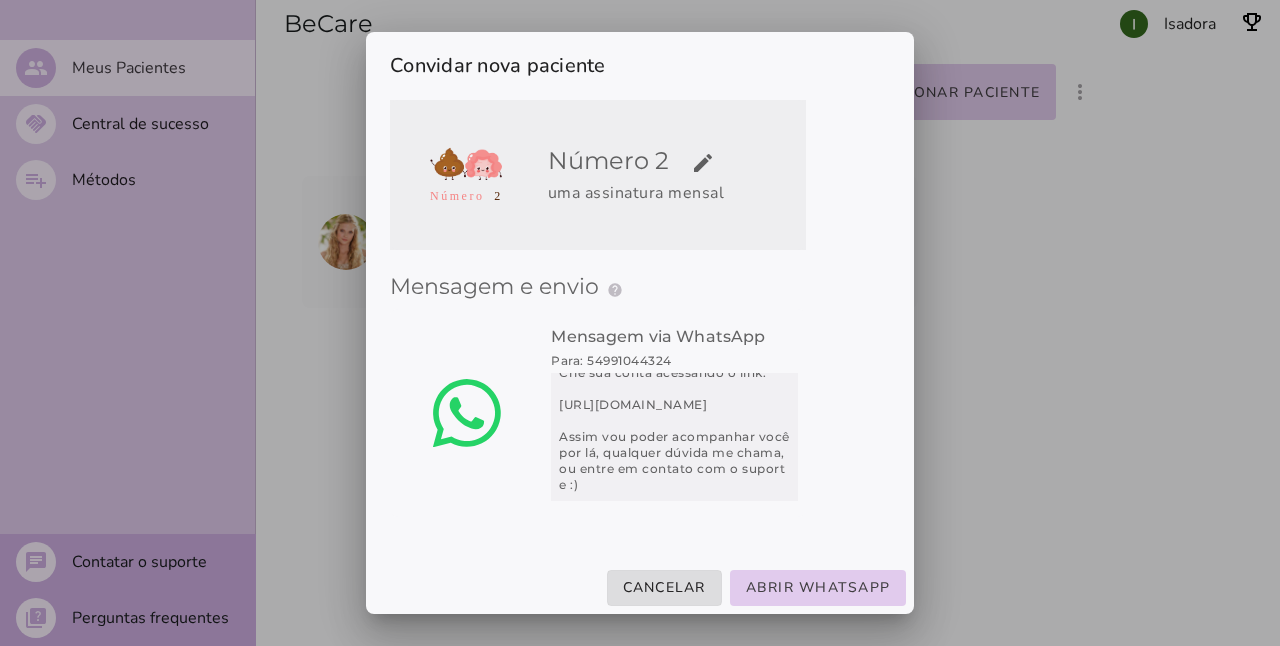 click on "Número 2
edit" at bounding box center (673, 161) 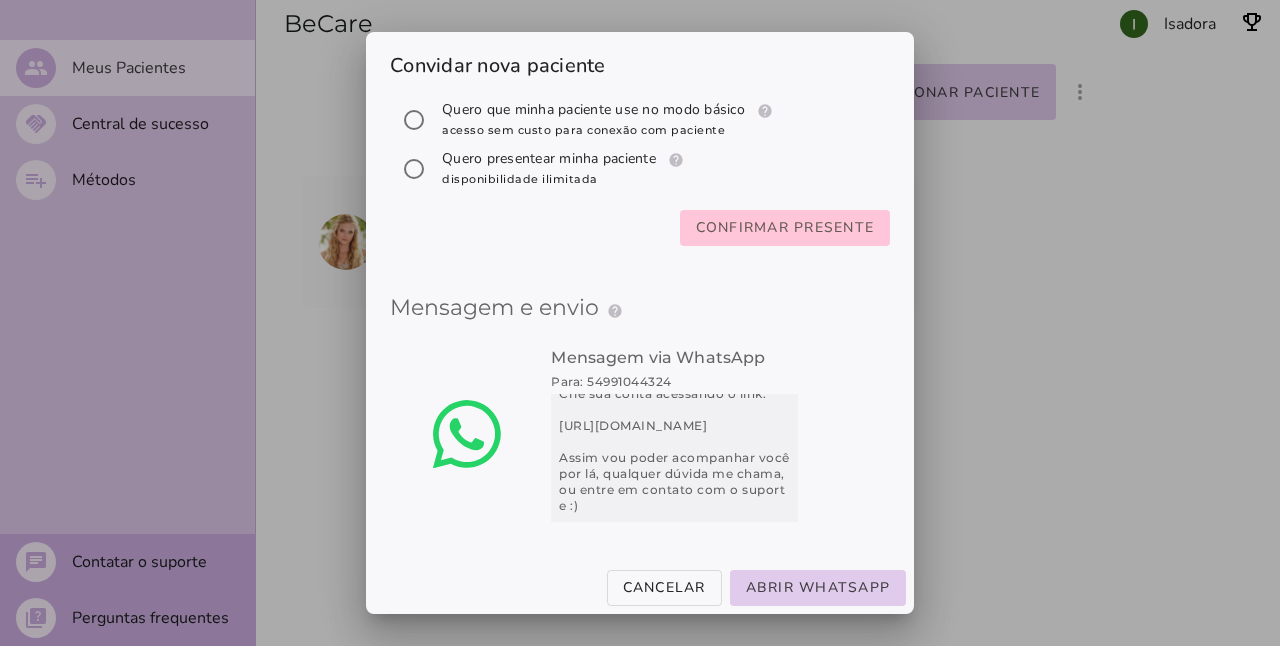 scroll, scrollTop: 288, scrollLeft: 0, axis: vertical 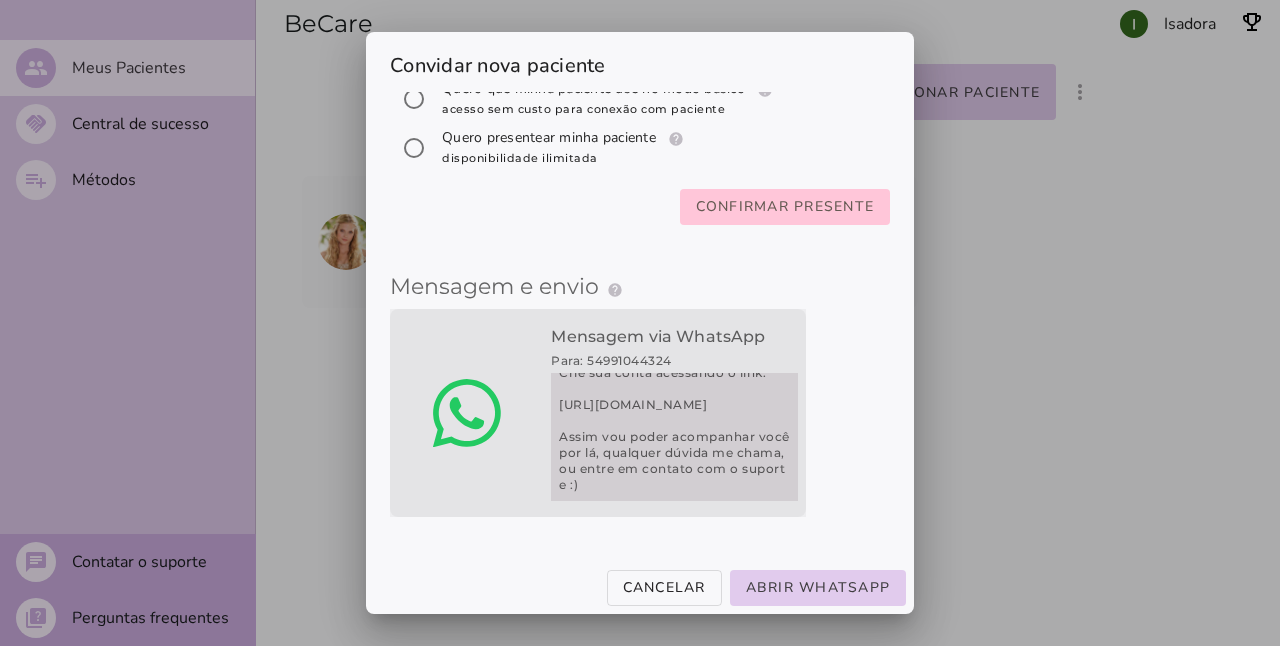click on "Mensagem via WhatsApp" at bounding box center (674, 337) 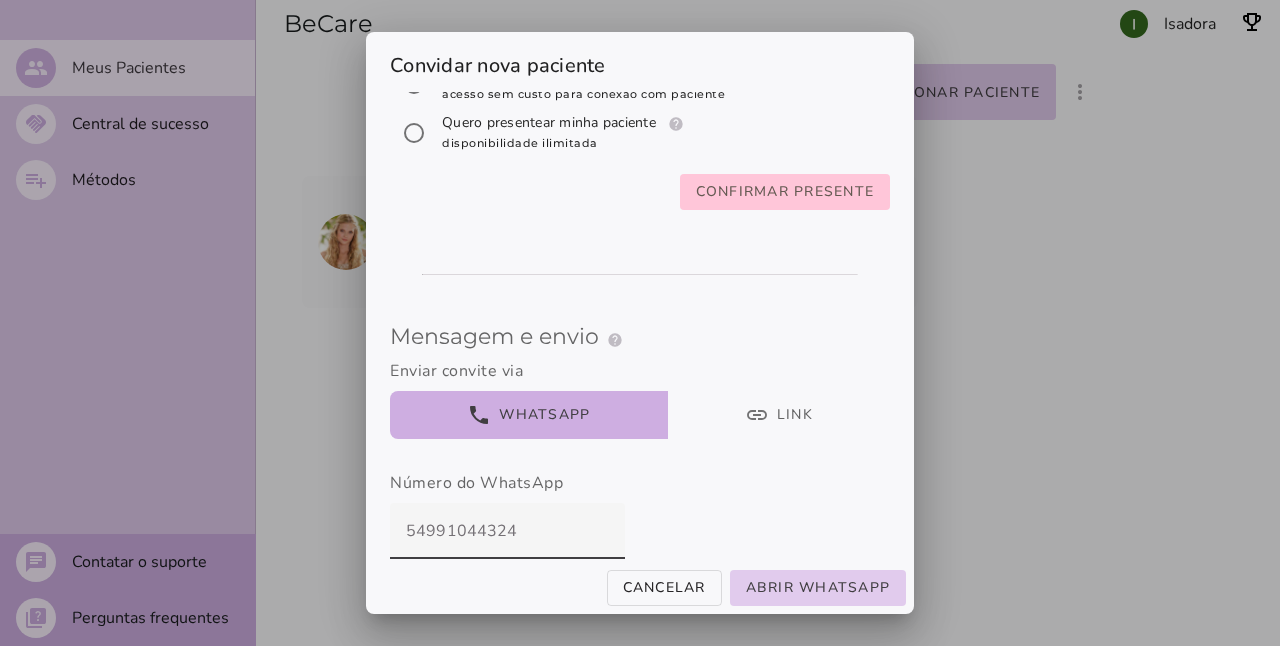scroll, scrollTop: 304, scrollLeft: 0, axis: vertical 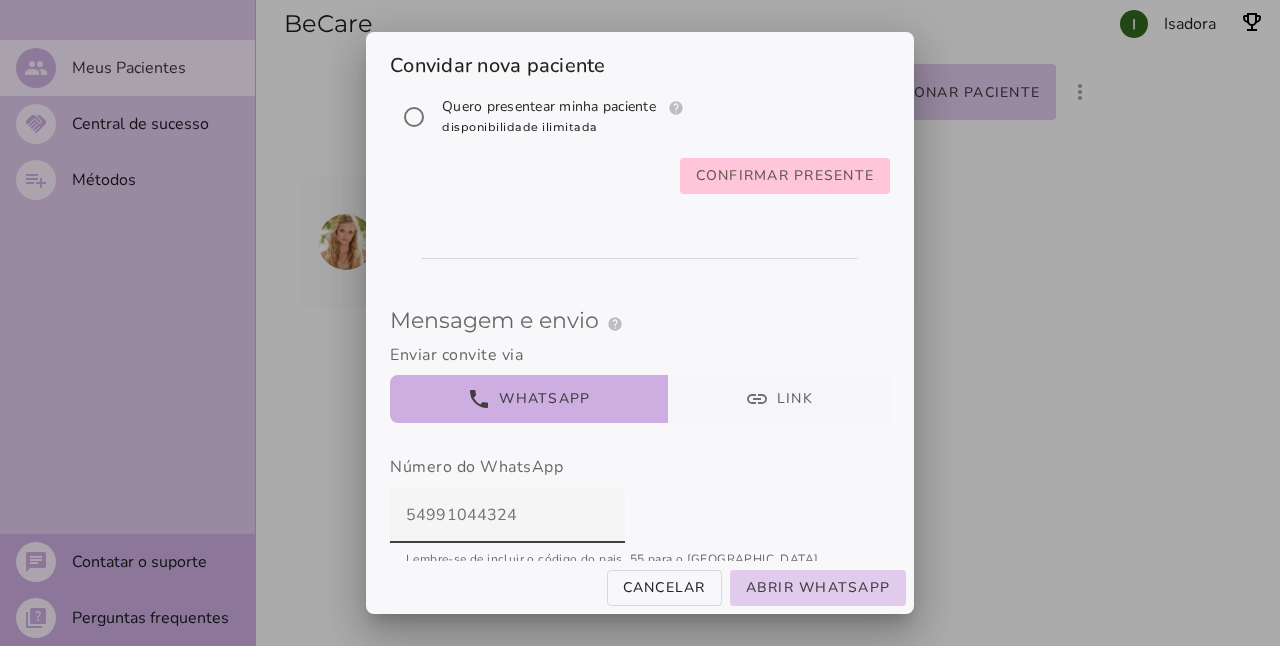 click on "link
Link" at bounding box center [779, 399] 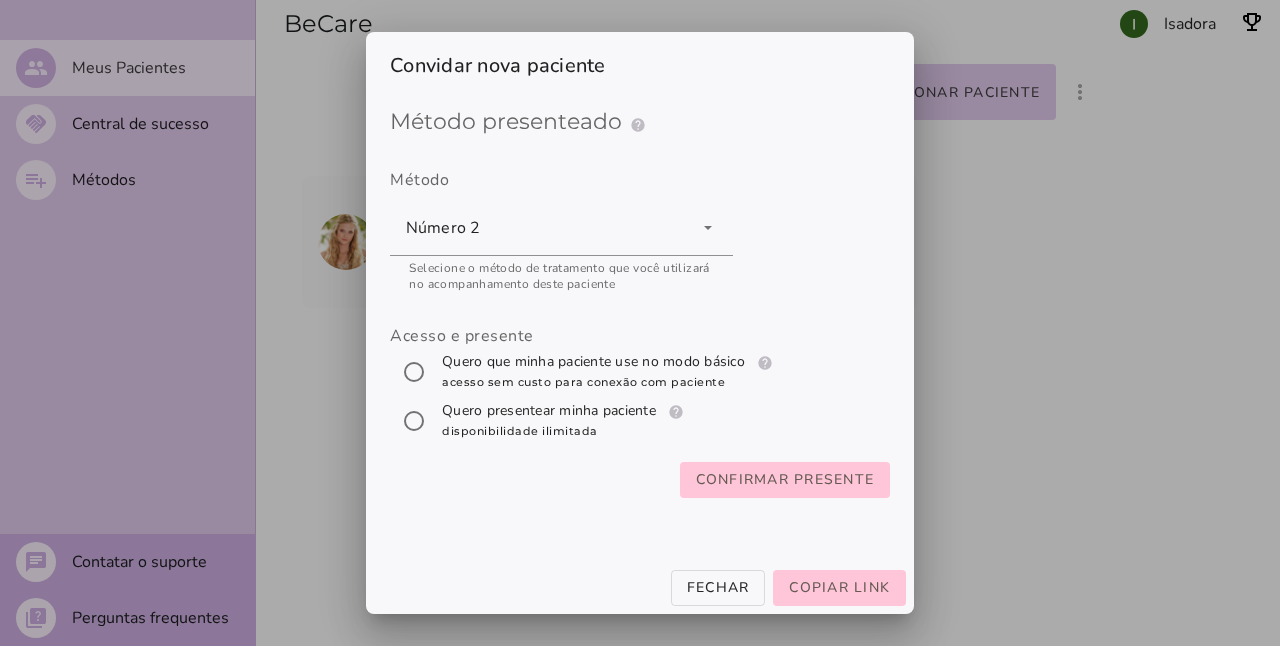 scroll, scrollTop: 388, scrollLeft: 0, axis: vertical 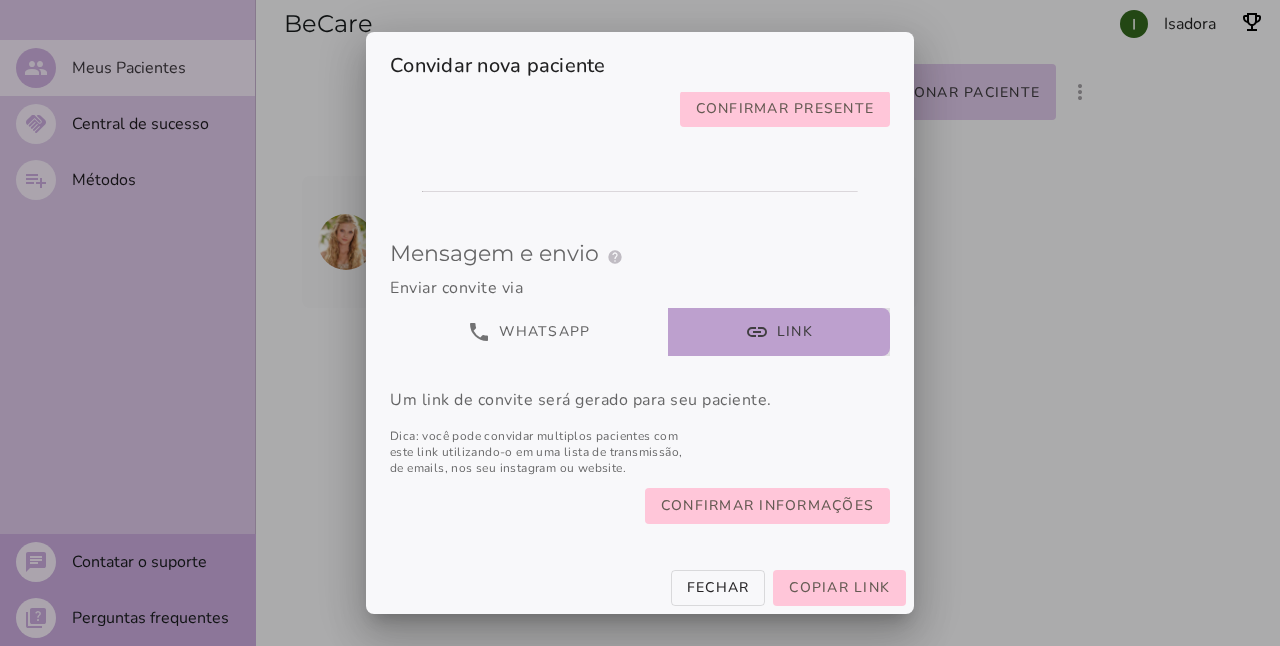 drag, startPoint x: 381, startPoint y: 452, endPoint x: 635, endPoint y: 446, distance: 254.07086 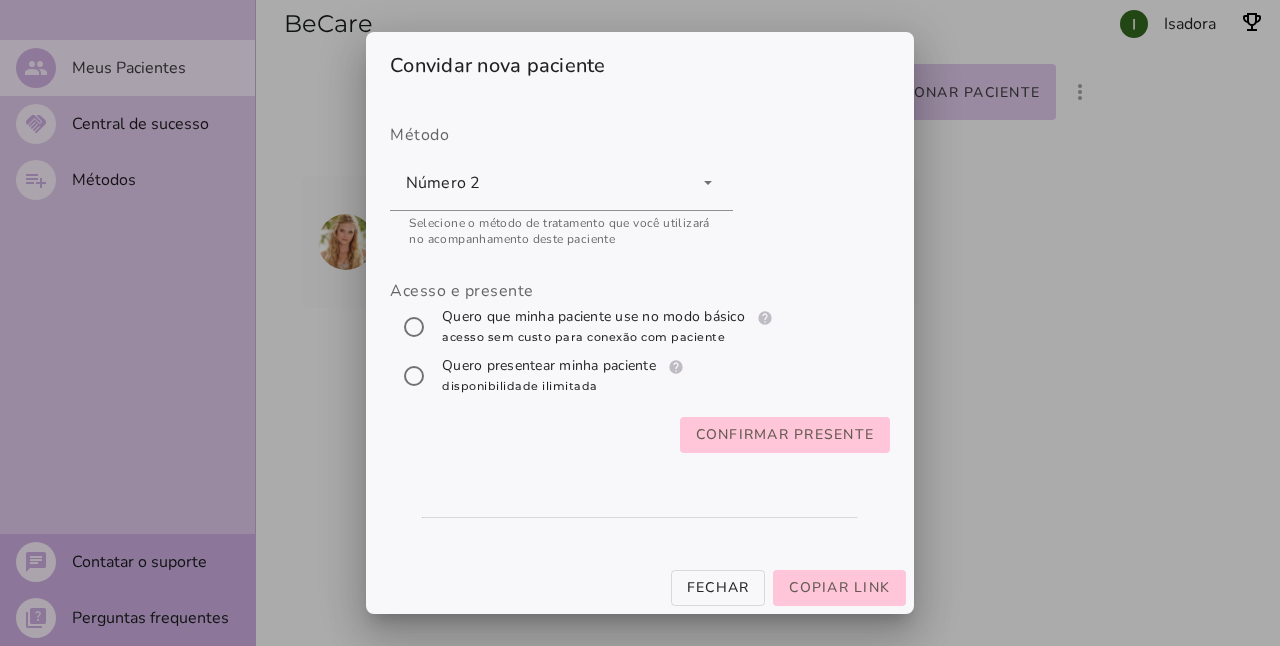 scroll, scrollTop: 0, scrollLeft: 0, axis: both 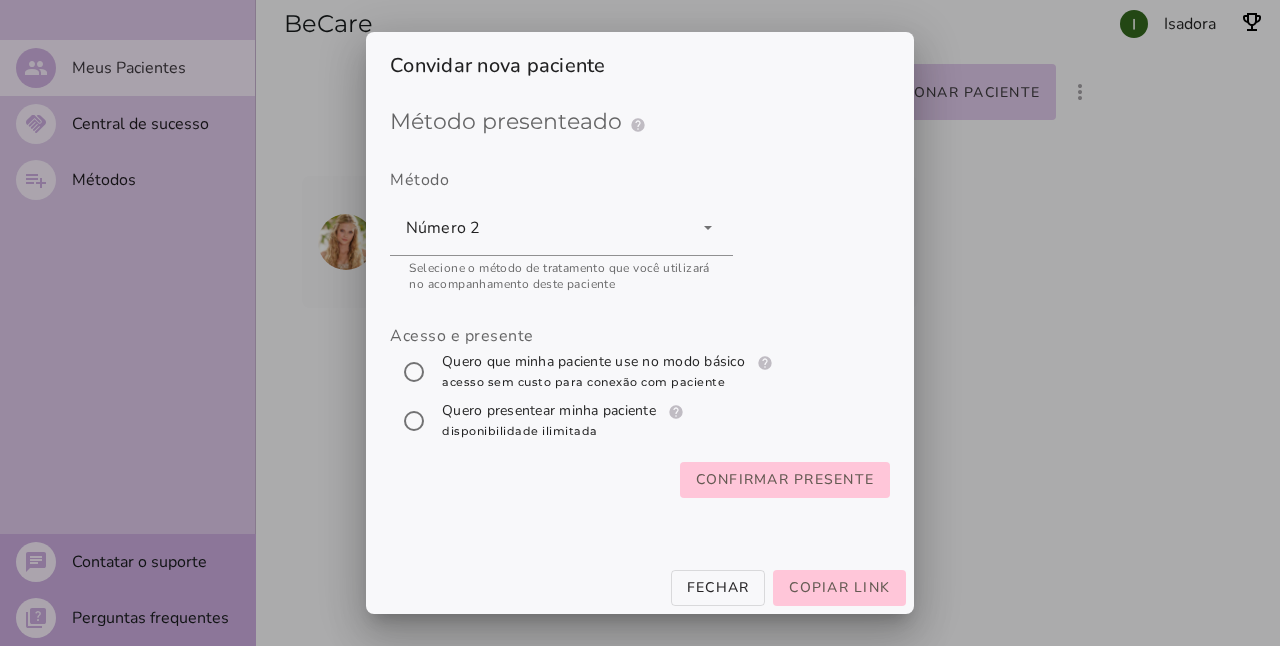 click on "Quero que minha paciente use no modo básico
help
Modo básico
Registros e diários:
Sua paciente poderá acessar os materiais (receitas, seu plano) e os
diários do método  Número 2  de forma gratuita e
sem limites.
Acesso estendido ao modo completo:
Sua paciente, ao aceitar o convite, também desfrutará de 14 dias do
Número 2  completo e sem custo — é o dobro do
período gratuito padrão. Após este período o método retornará ao modo
básico.
Por que não limitamos o número de presentes?
Simples: na BeCare, nós vemos o acompanhamento profissional como um
diferencial que amplifica os benefícios. Confiamos em você
[PERSON_NAME]" at bounding box center [609, 372] 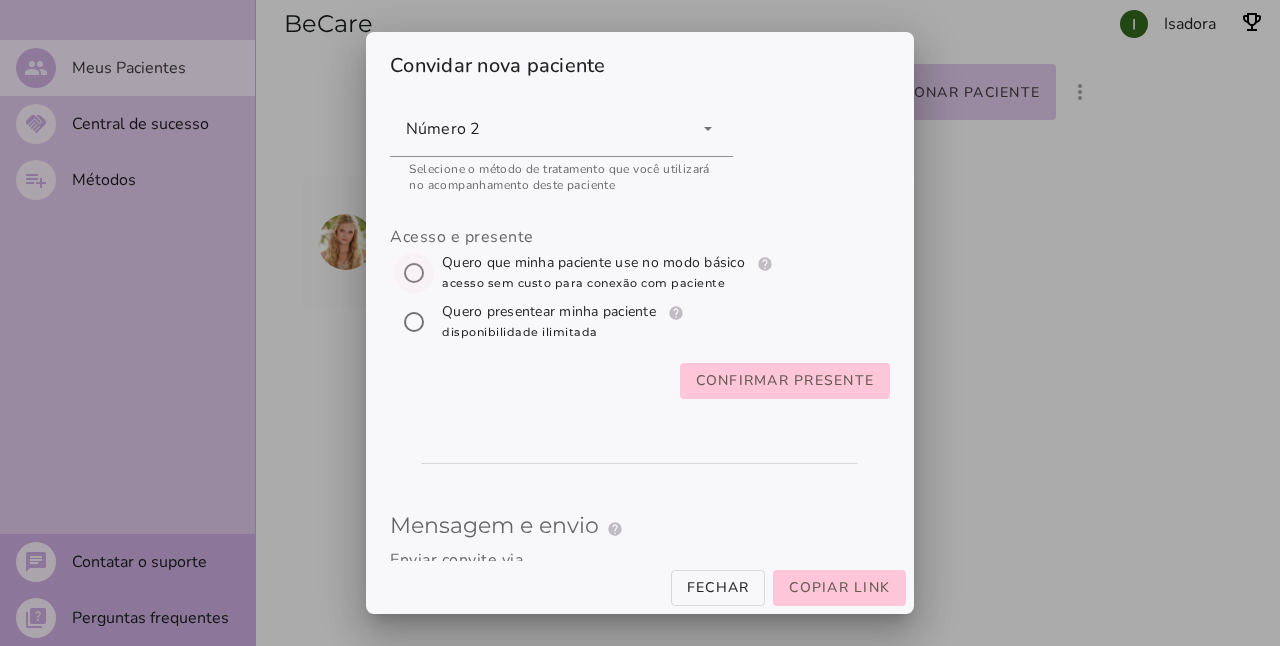 scroll, scrollTop: 0, scrollLeft: 0, axis: both 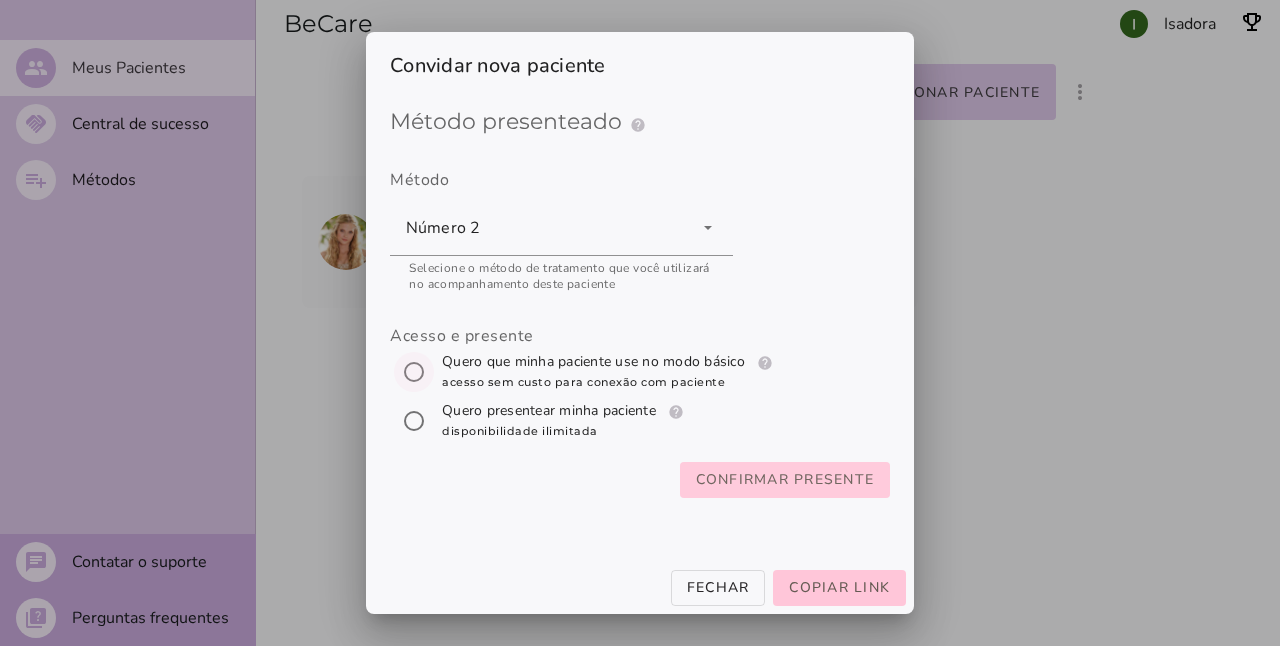click on "Confirmar presente" at bounding box center [0, 0] 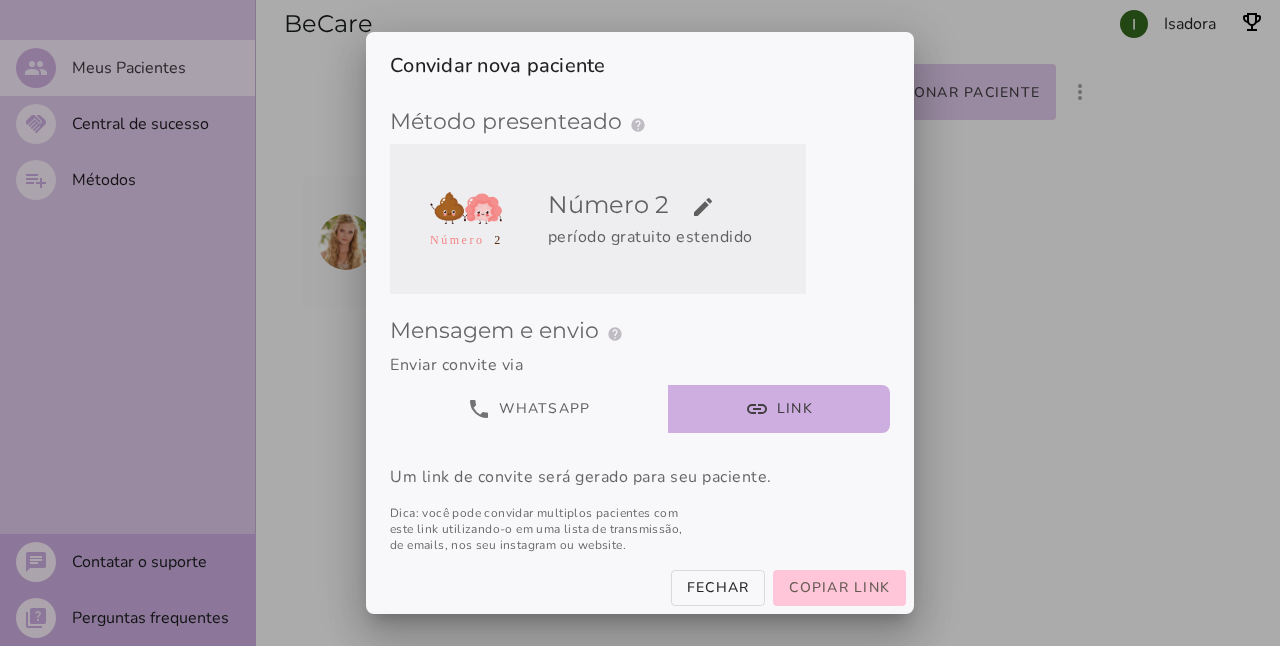 scroll, scrollTop: 93, scrollLeft: 0, axis: vertical 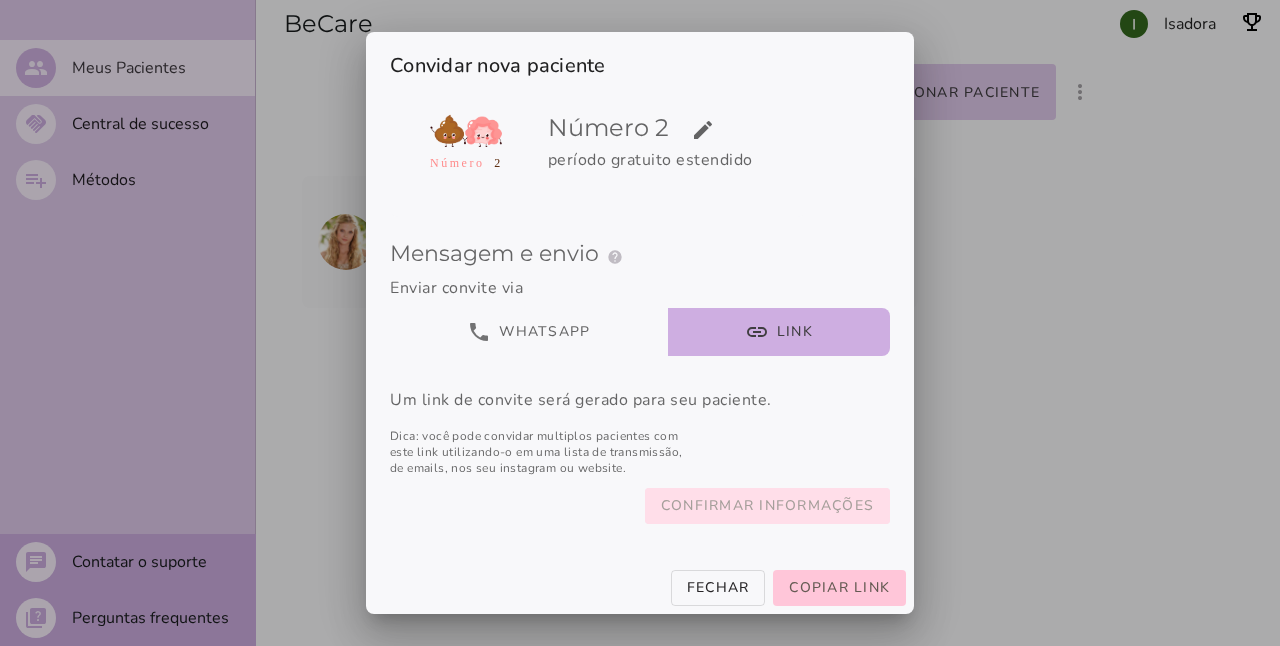 click on "Confirmar informações" at bounding box center (0, 0) 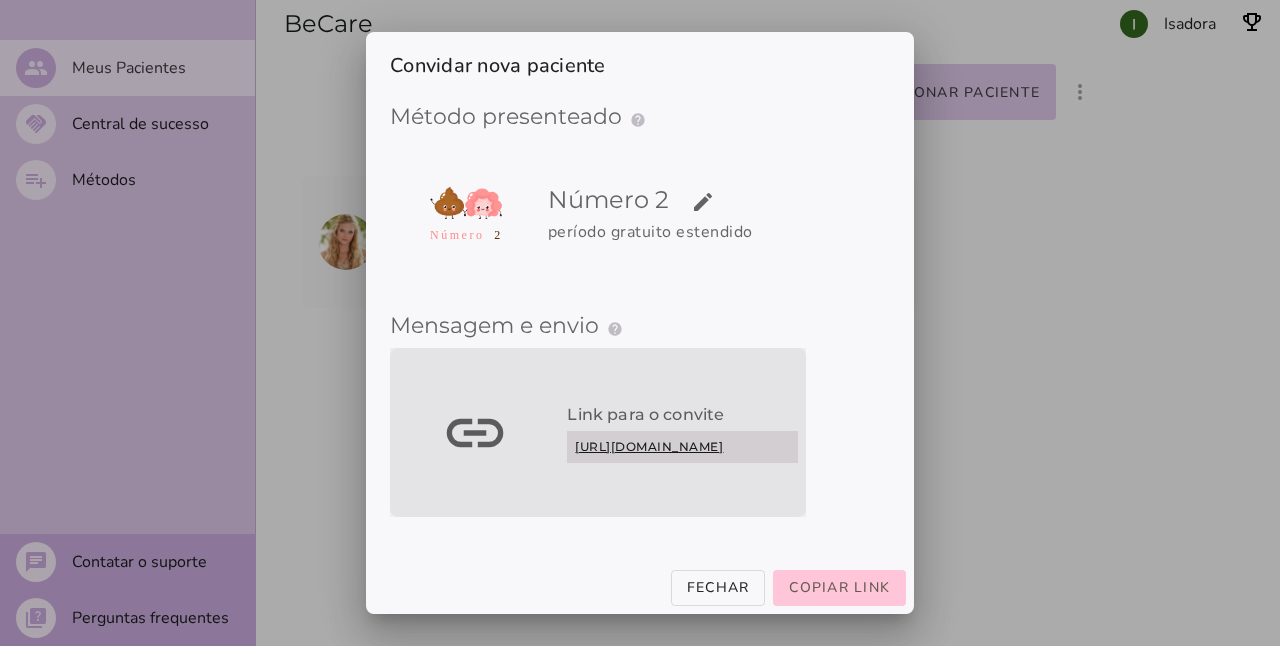 scroll, scrollTop: 20, scrollLeft: 0, axis: vertical 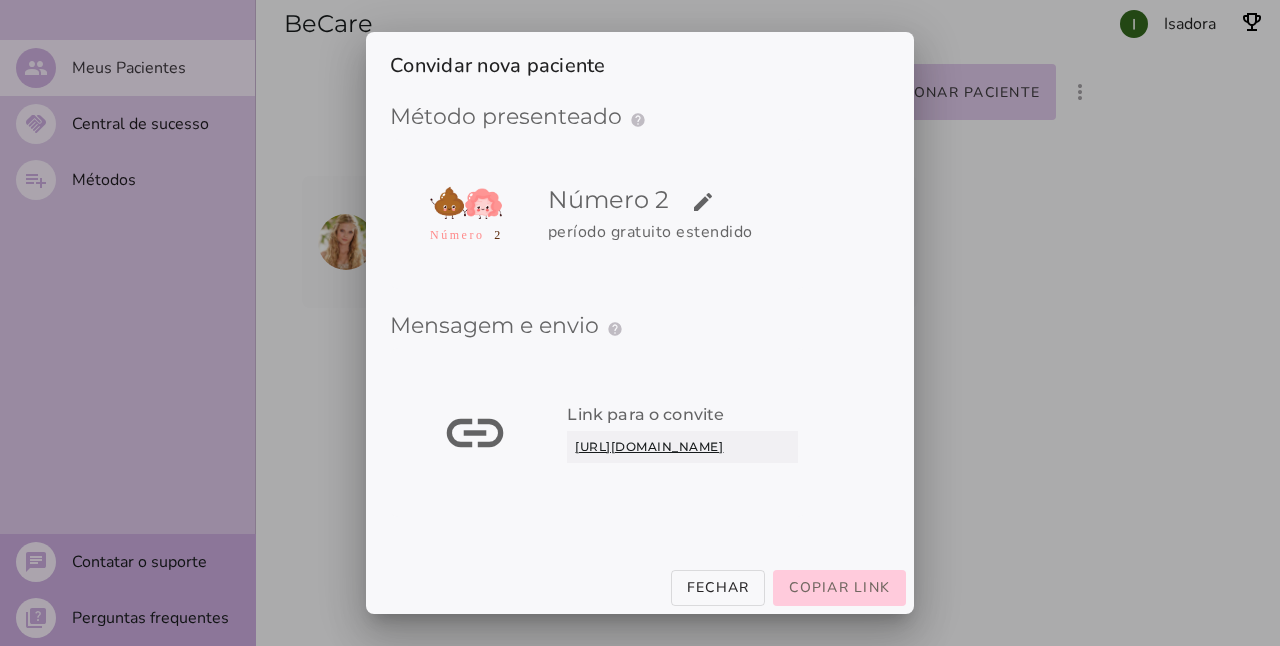 click on "Copiar link" at bounding box center (839, 587) 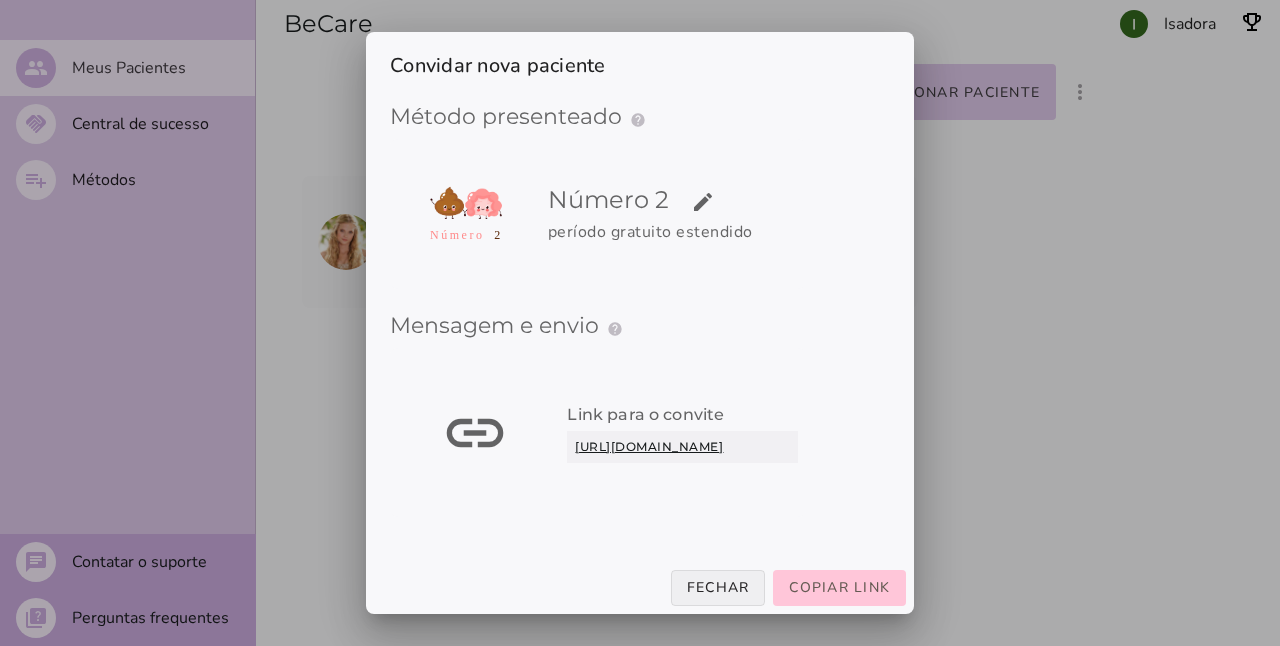 drag, startPoint x: 711, startPoint y: 588, endPoint x: 739, endPoint y: 641, distance: 59.94164 